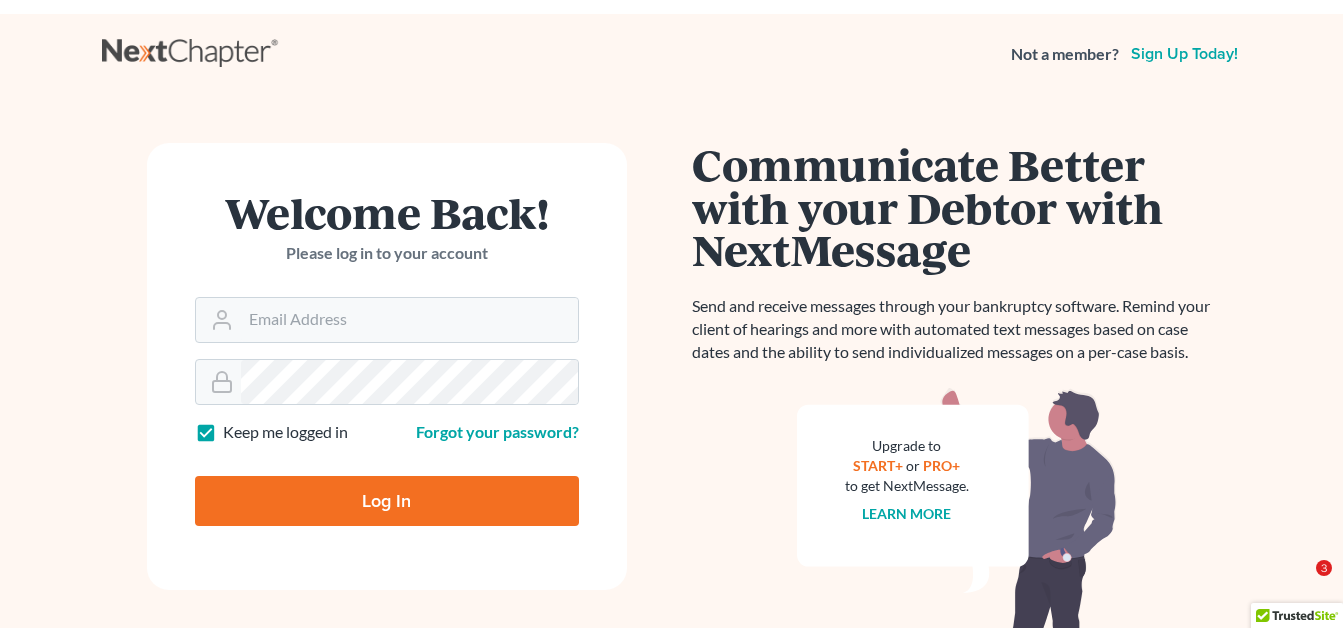 scroll, scrollTop: 0, scrollLeft: 0, axis: both 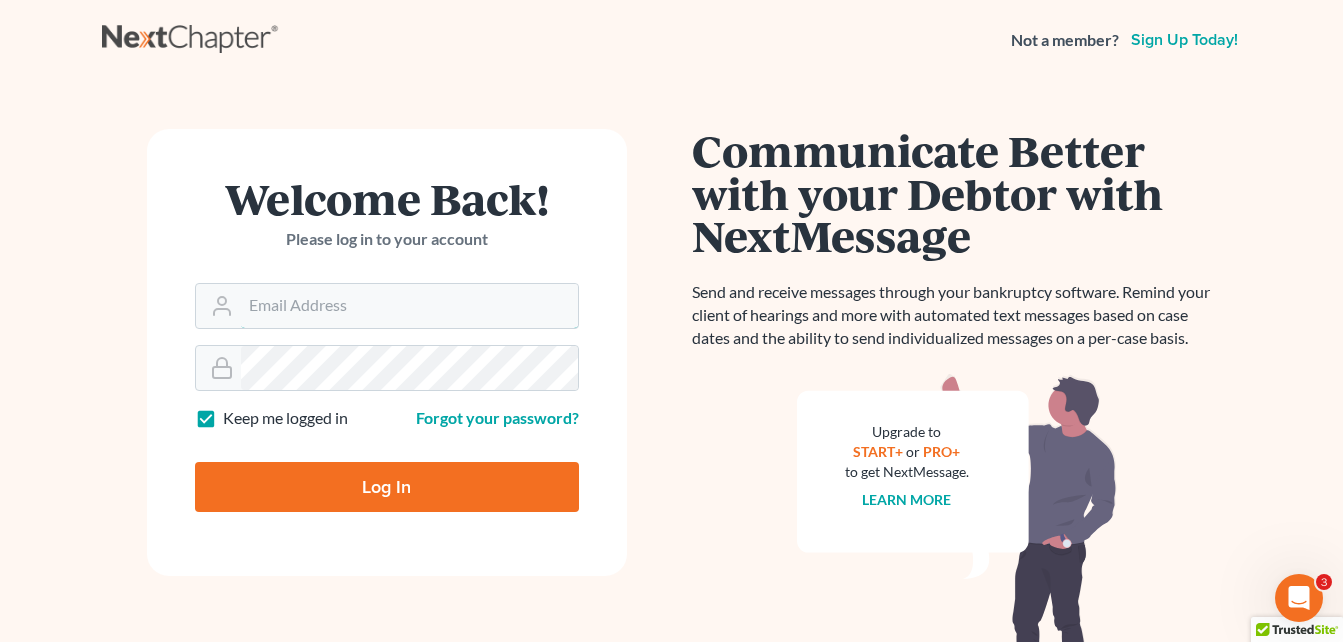 type on "[EMAIL]" 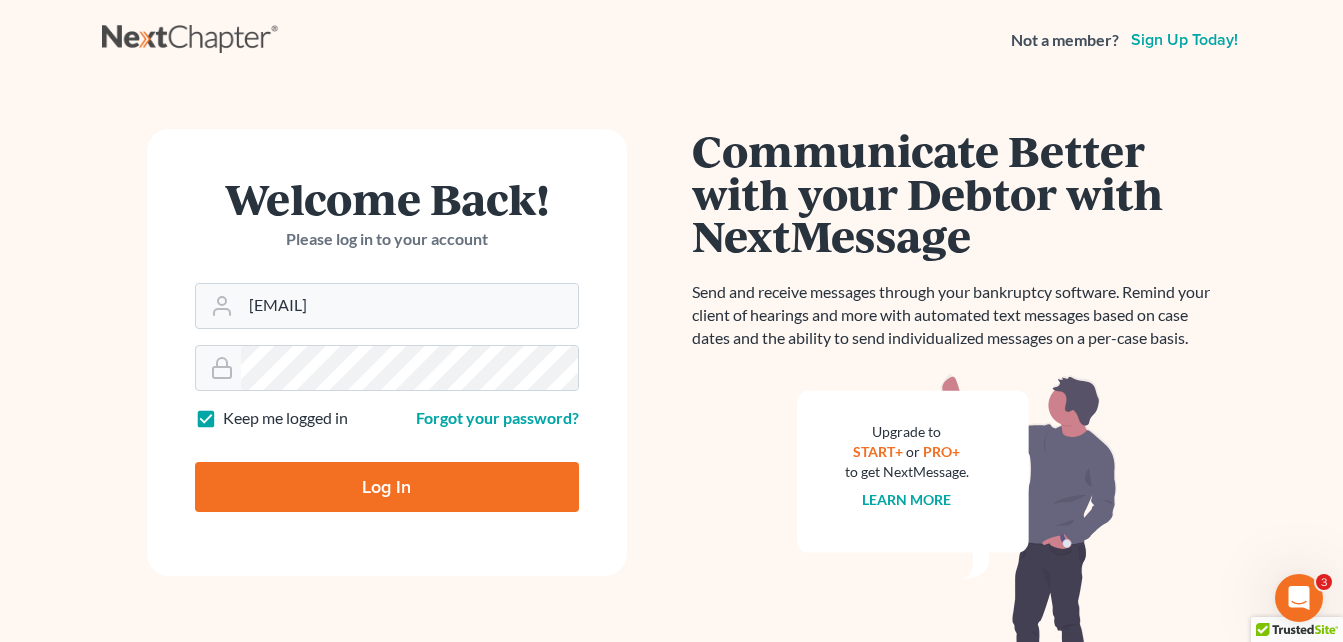 click on "Log In" at bounding box center [387, 487] 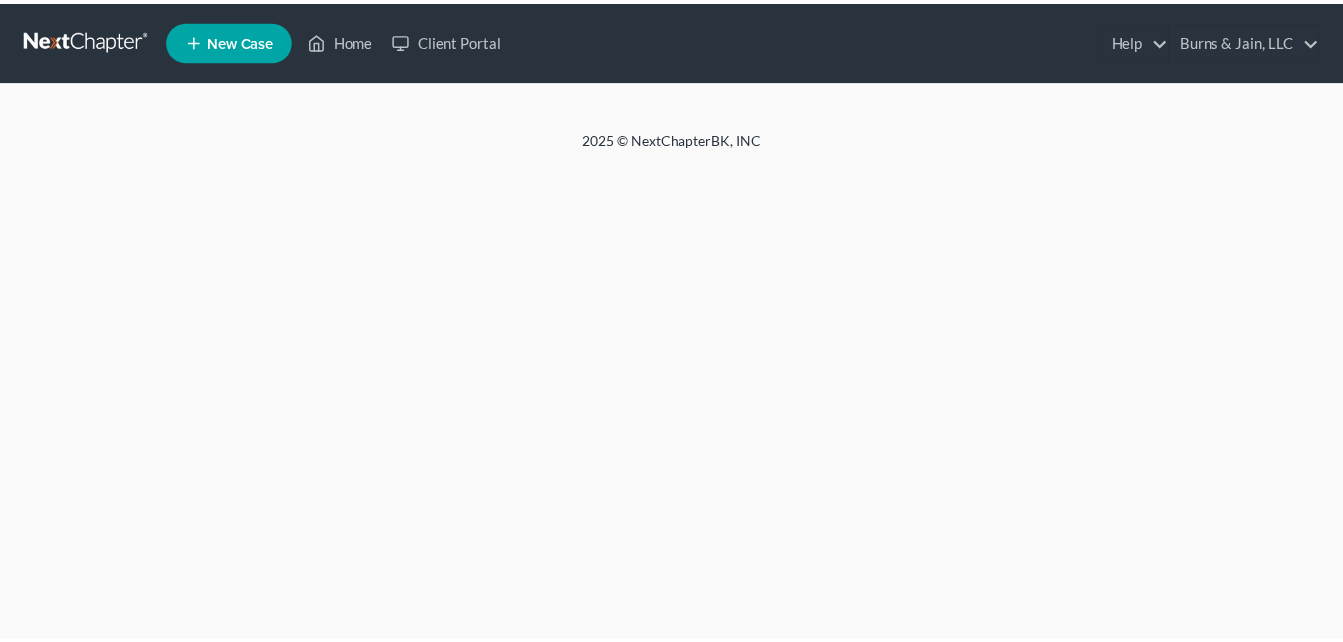scroll, scrollTop: 0, scrollLeft: 0, axis: both 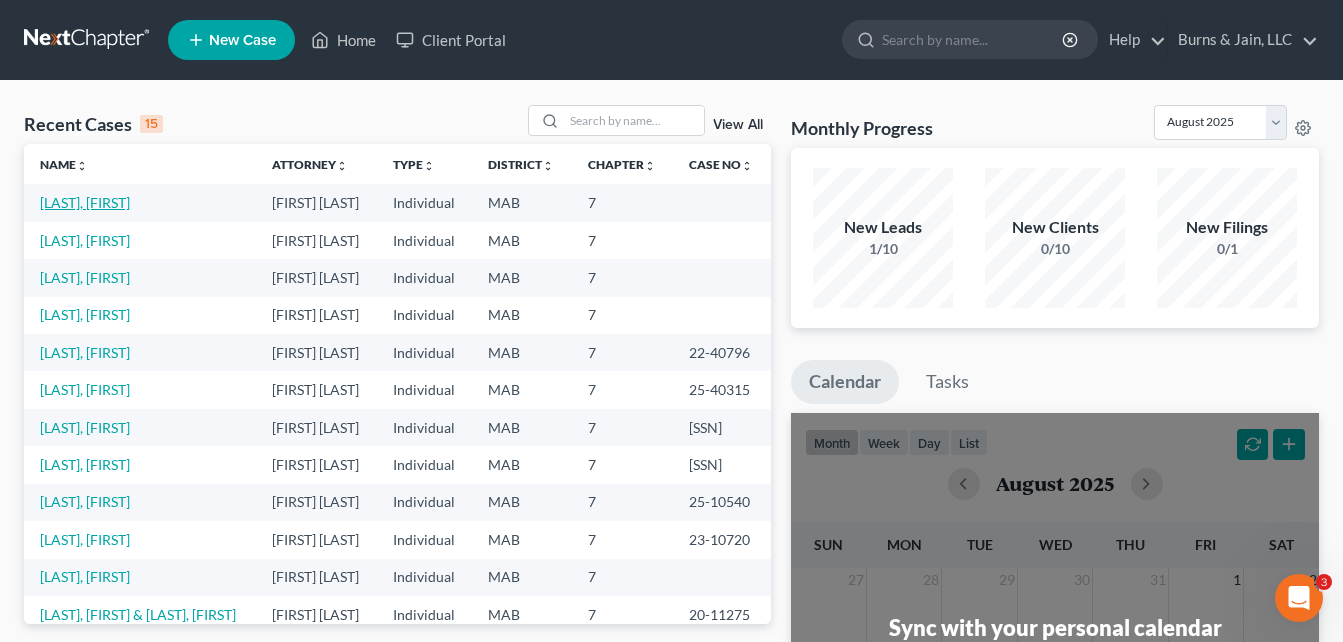 click on "[LAST], [FIRST]" at bounding box center [85, 202] 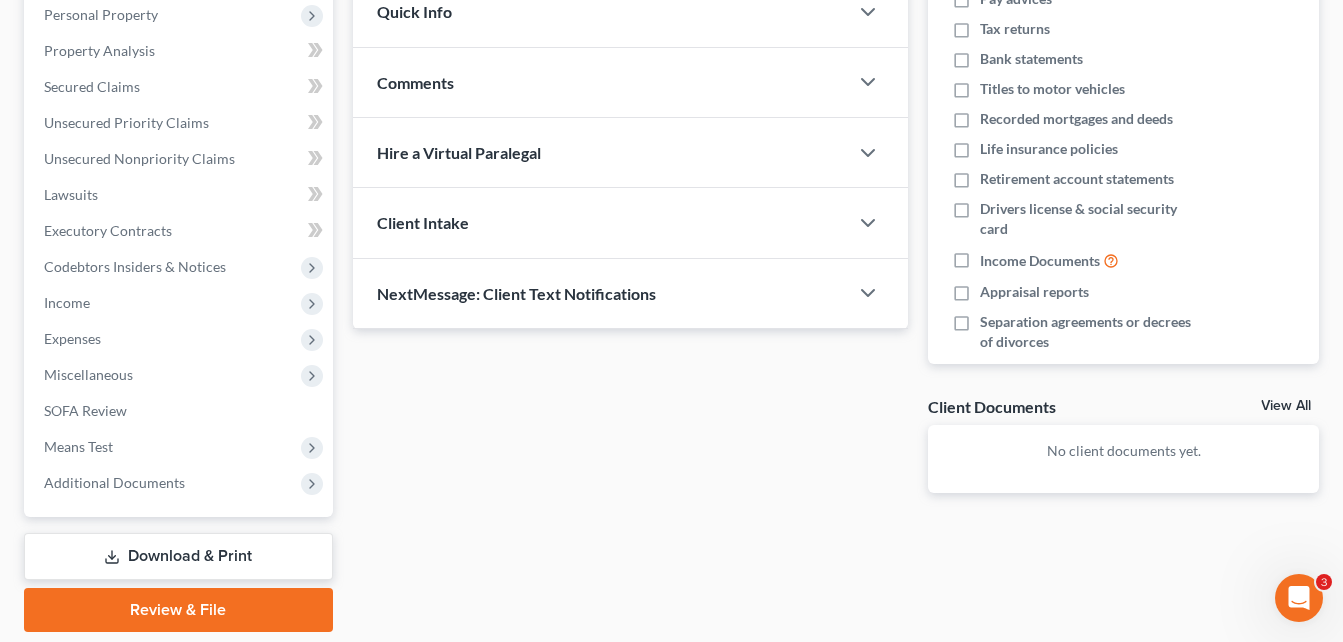 scroll, scrollTop: 400, scrollLeft: 0, axis: vertical 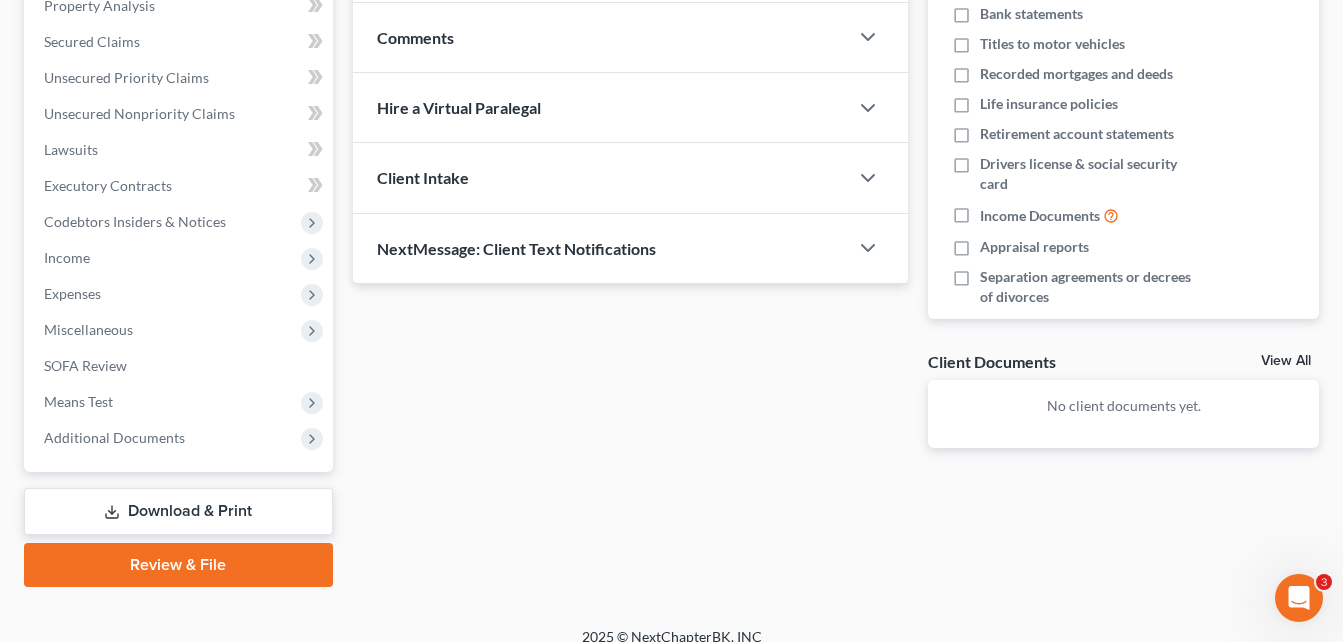 click on "Download & Print" at bounding box center [178, 511] 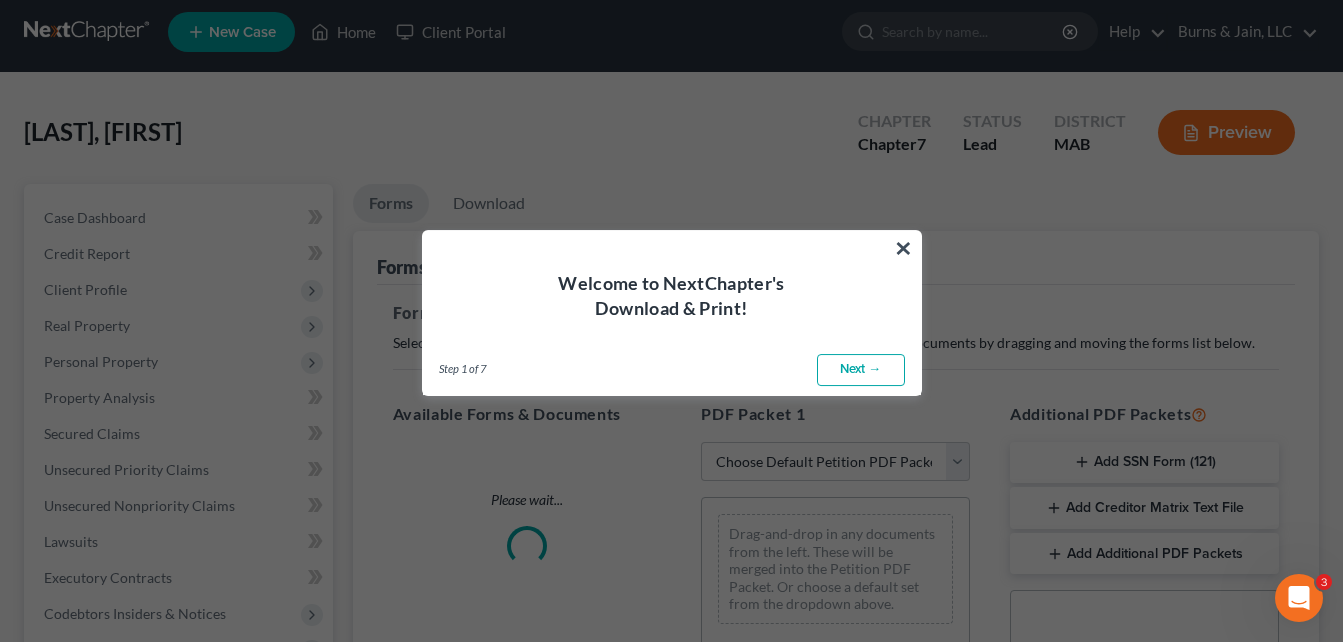 scroll, scrollTop: 0, scrollLeft: 0, axis: both 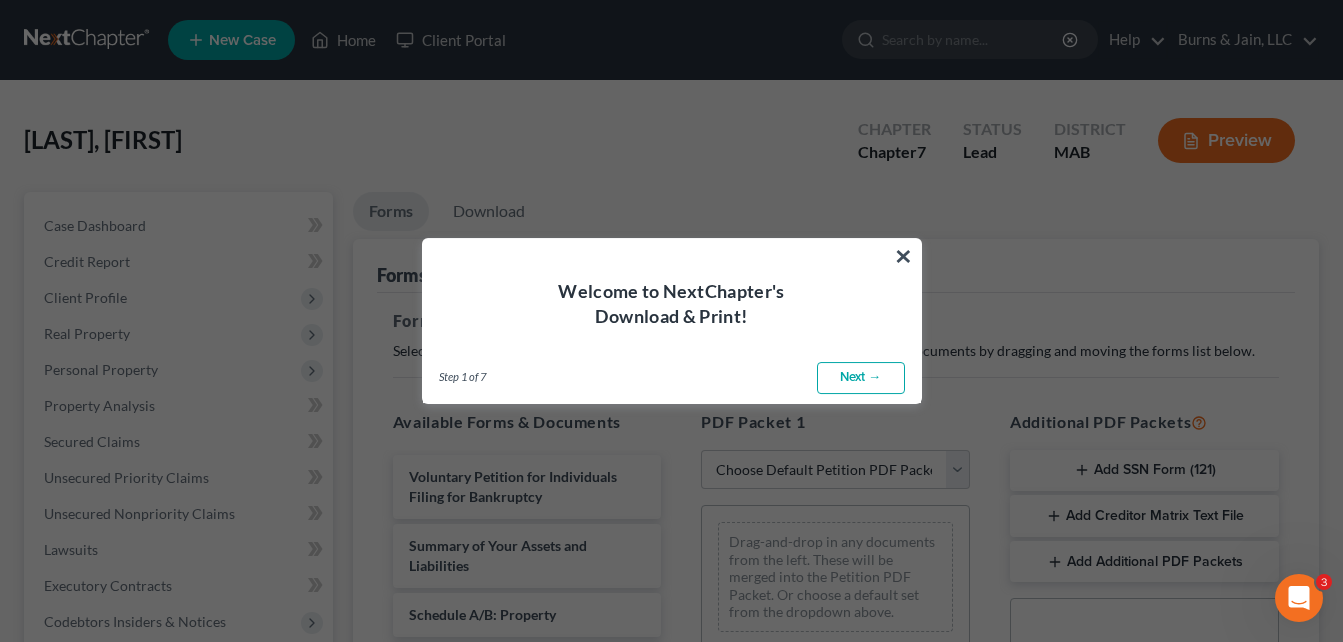 click on "Next →" at bounding box center [861, 378] 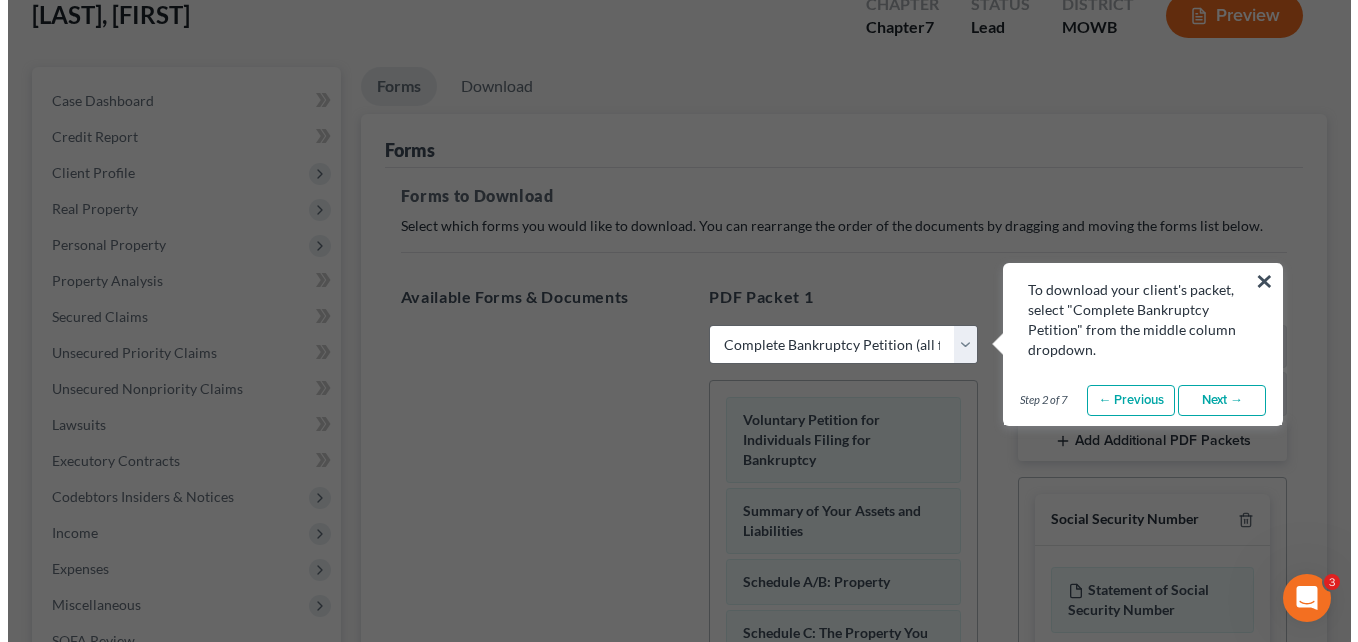 scroll, scrollTop: 200, scrollLeft: 0, axis: vertical 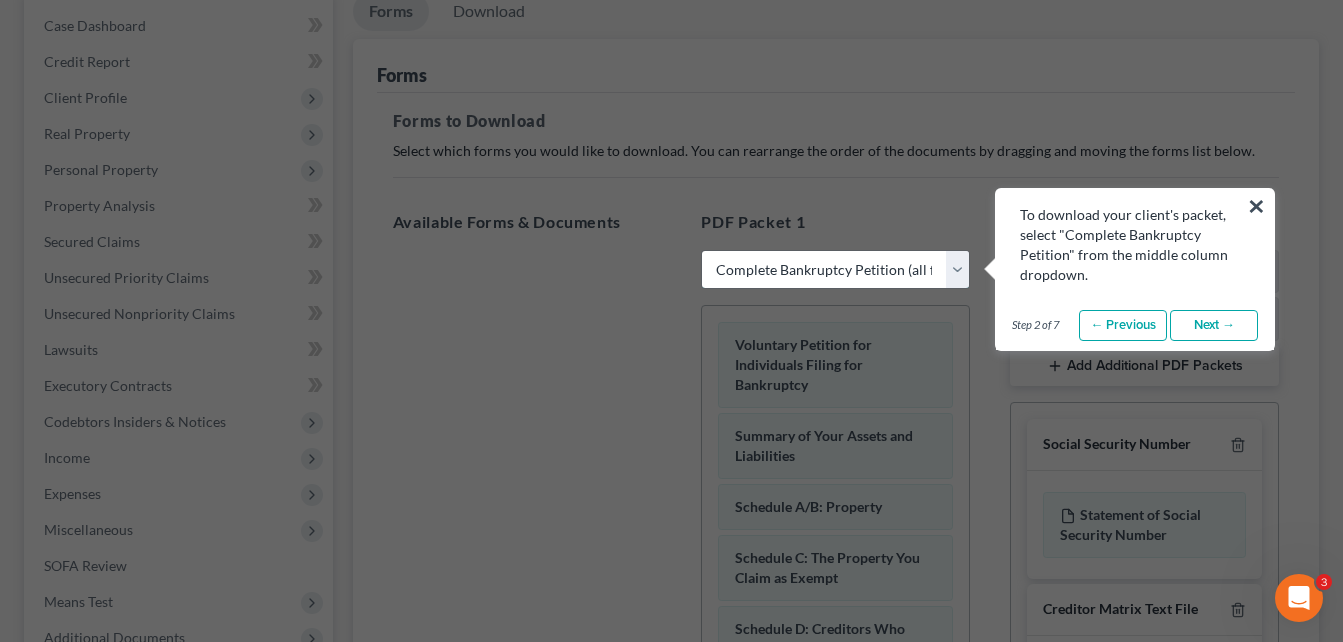 click on "Choose Default Petition PDF Packet Complete Bankruptcy Petition (all forms and schedules) Emergency Filing Forms (Petition and Creditor List Only) Amended Forms Signature Pages Only" at bounding box center [835, 270] 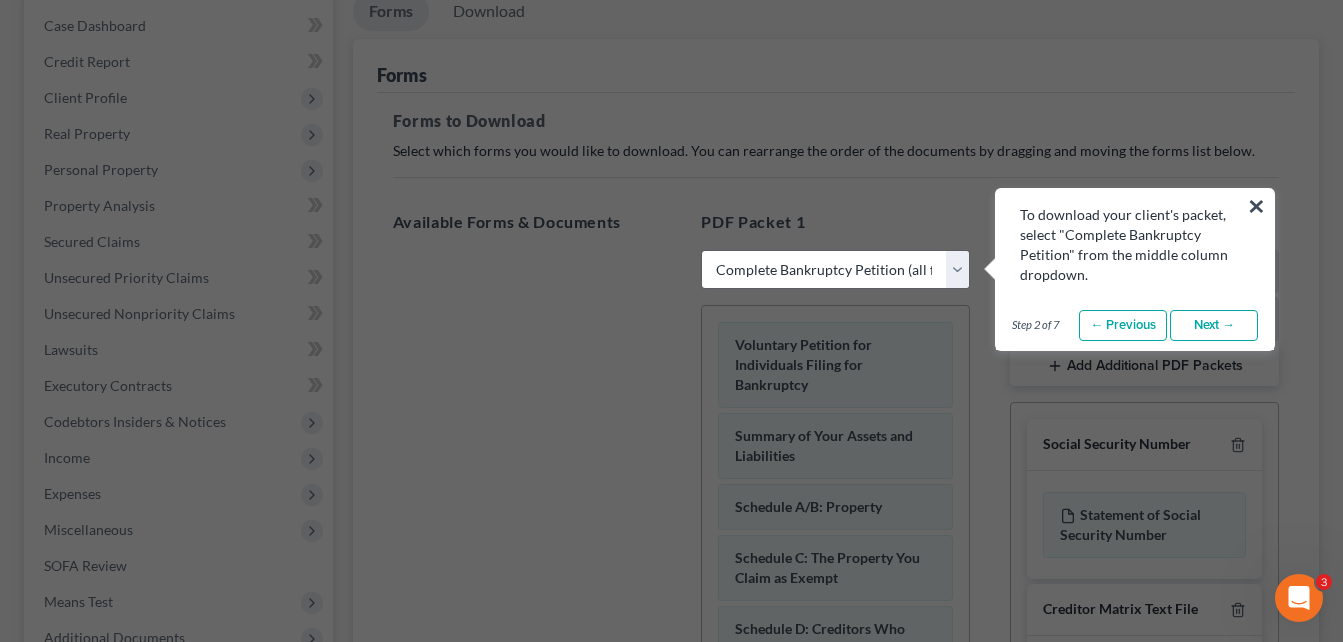 click on "Next →" at bounding box center [1214, 326] 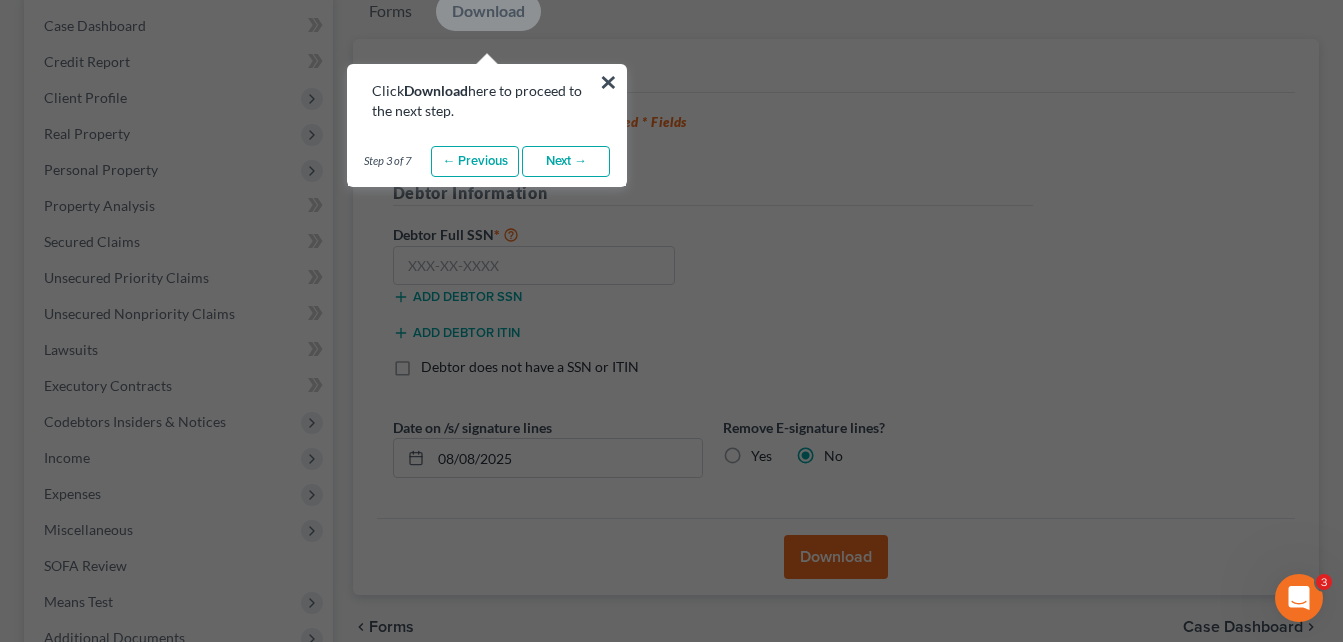click on "Download" at bounding box center (488, 11) 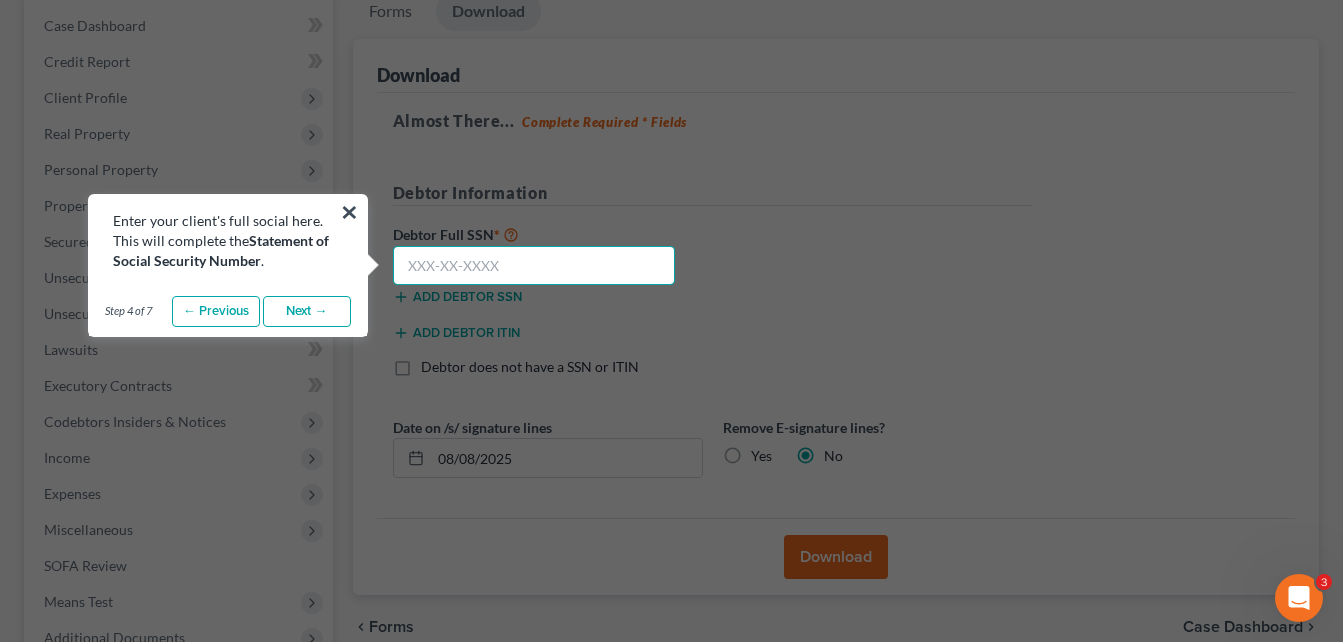 click at bounding box center [534, 266] 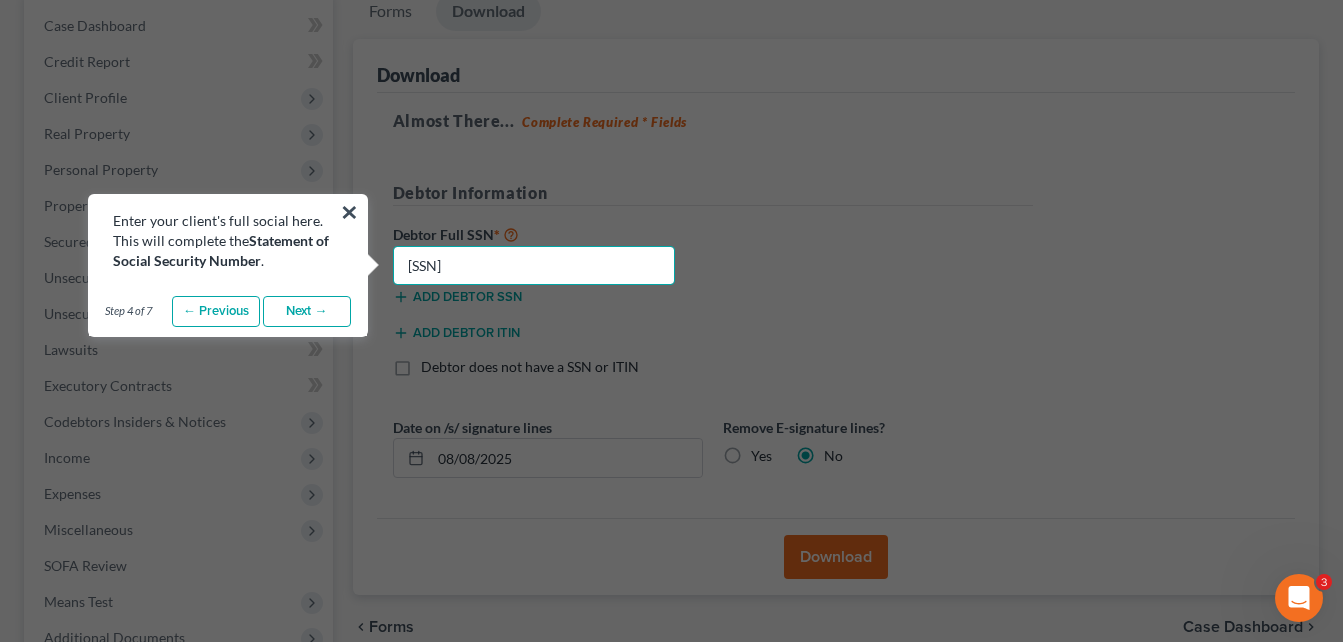 type on "[SSN]" 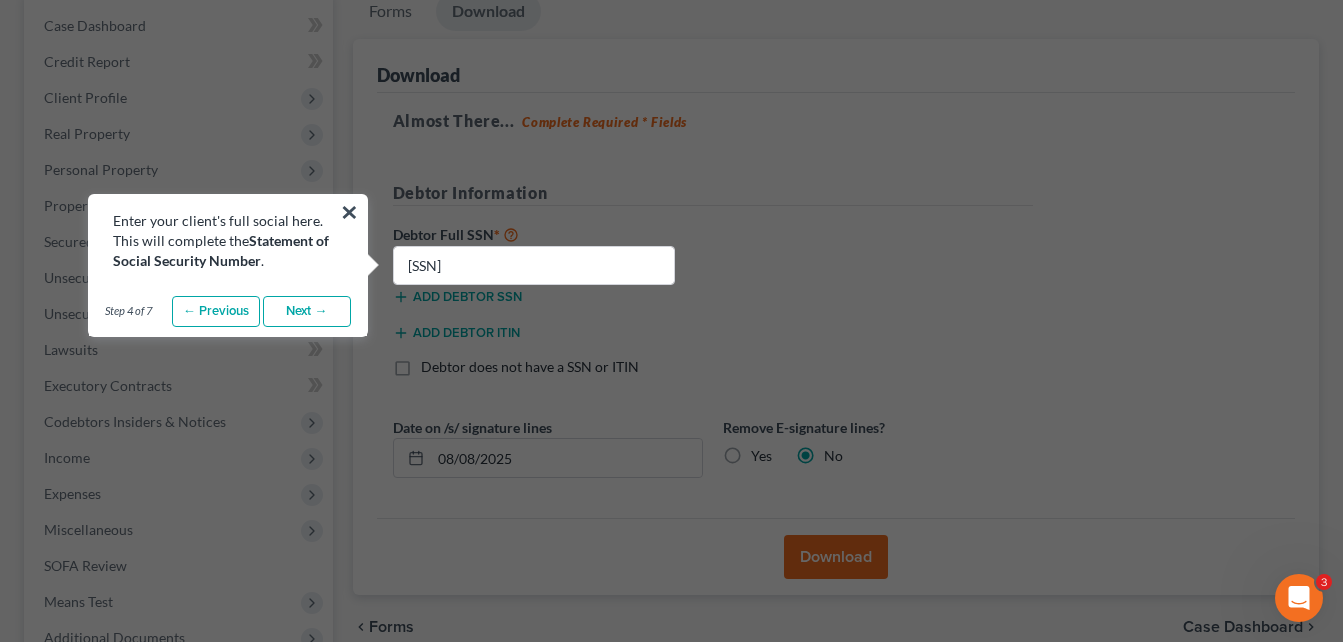 click on "Next →" at bounding box center (307, 312) 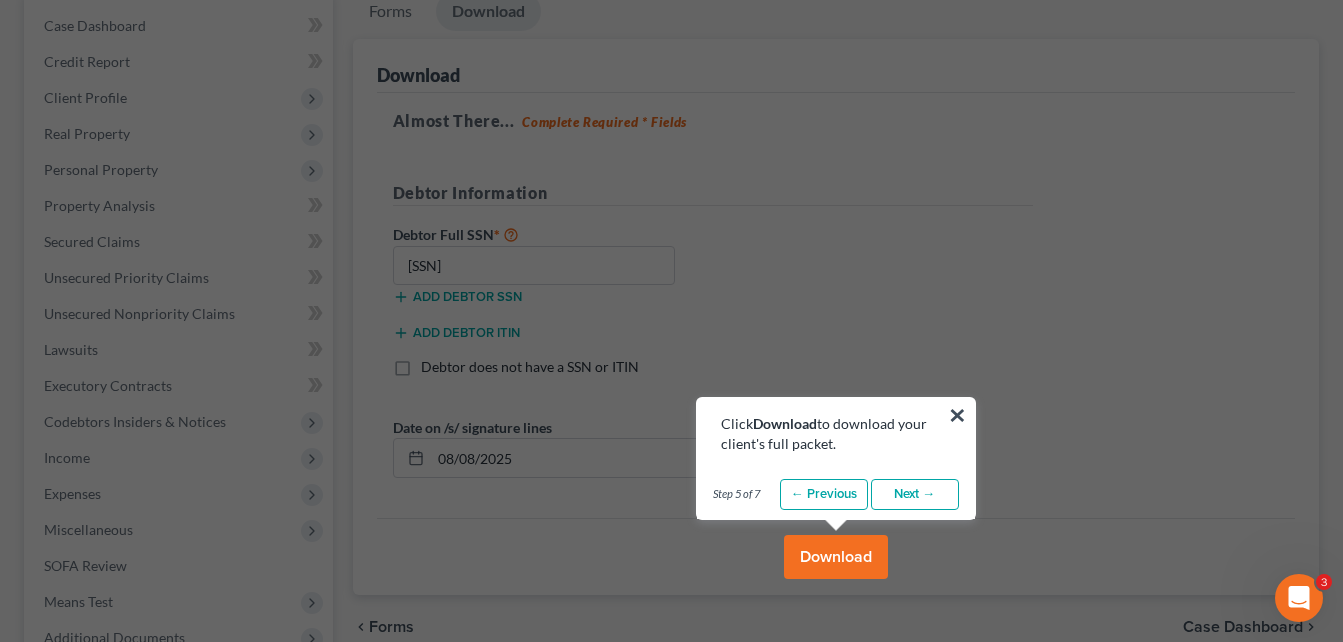 click on "Download" at bounding box center [836, 557] 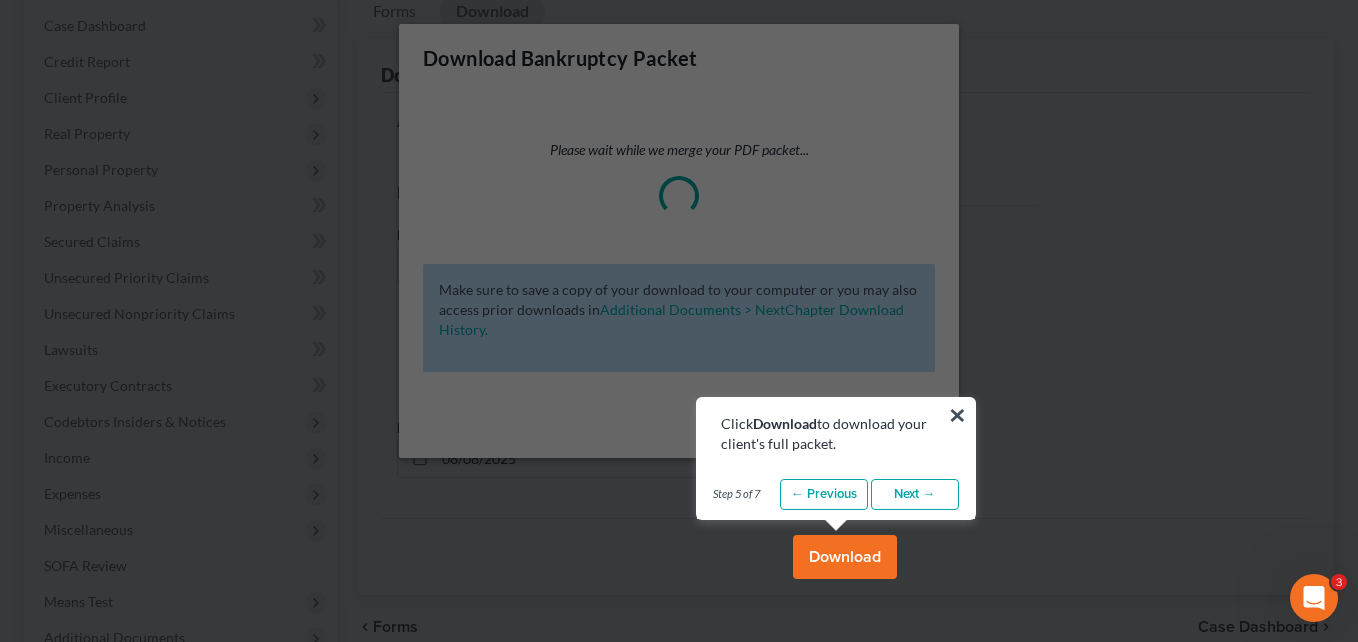 click on "Next →" at bounding box center (915, 495) 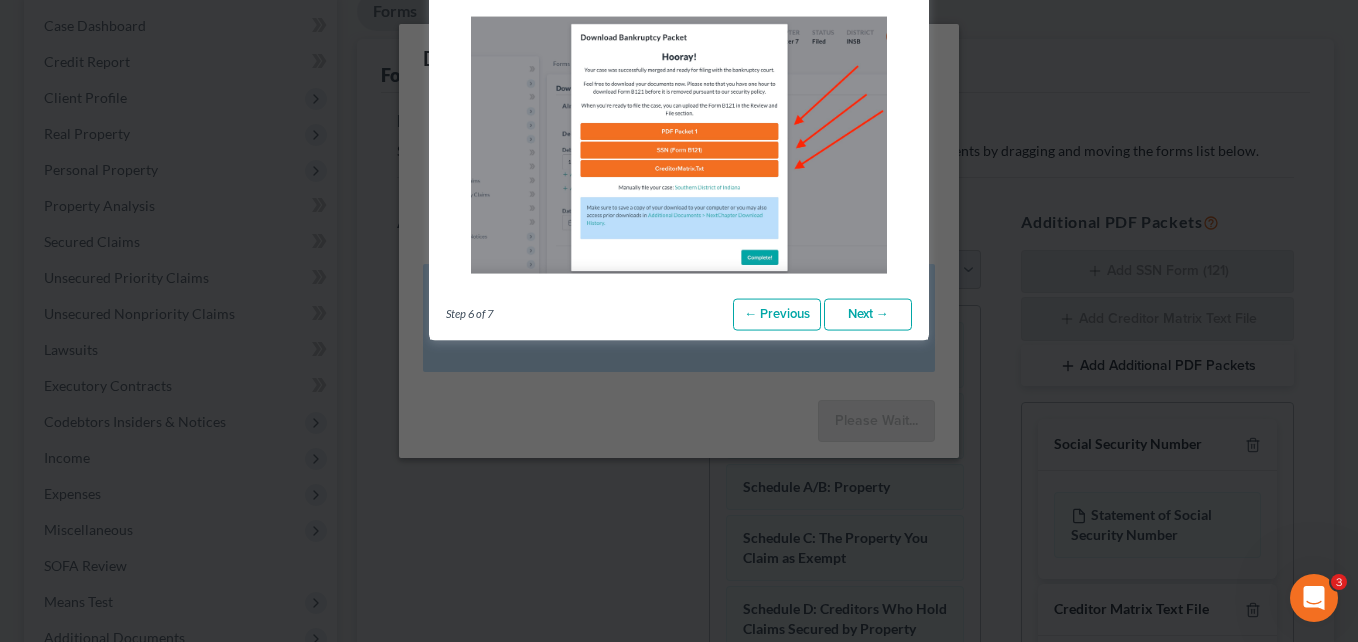 click on "Next →" at bounding box center [868, 315] 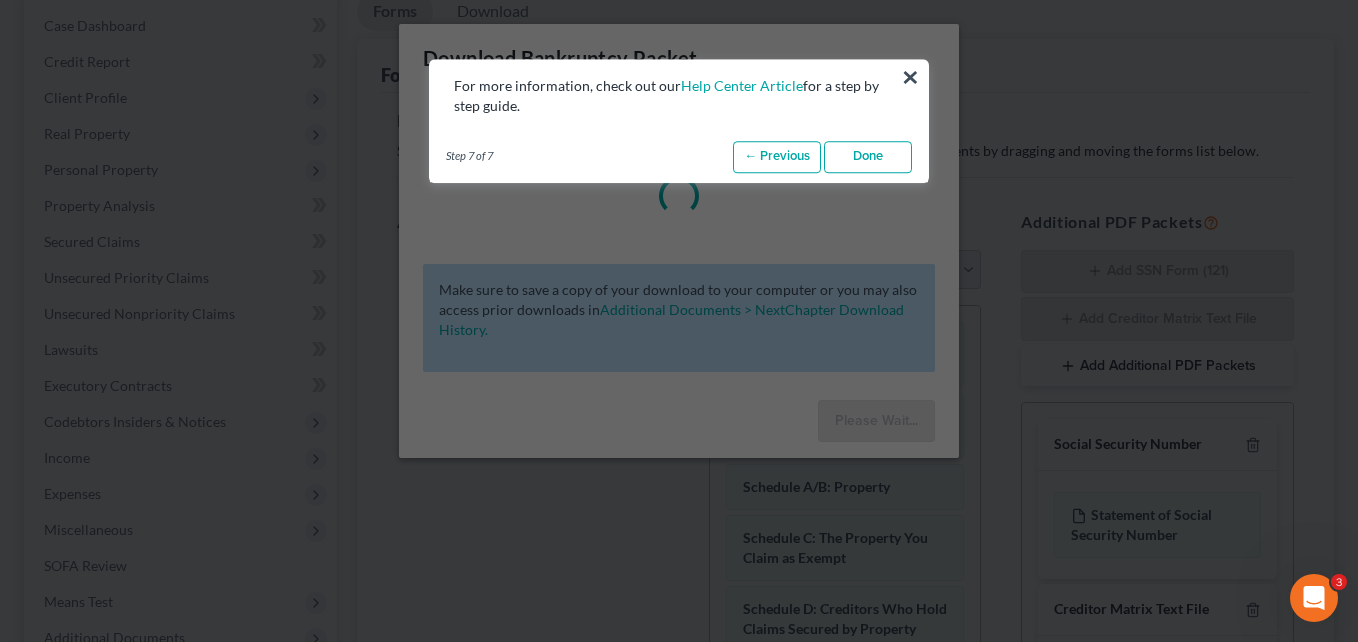 click on "Done" at bounding box center [868, 157] 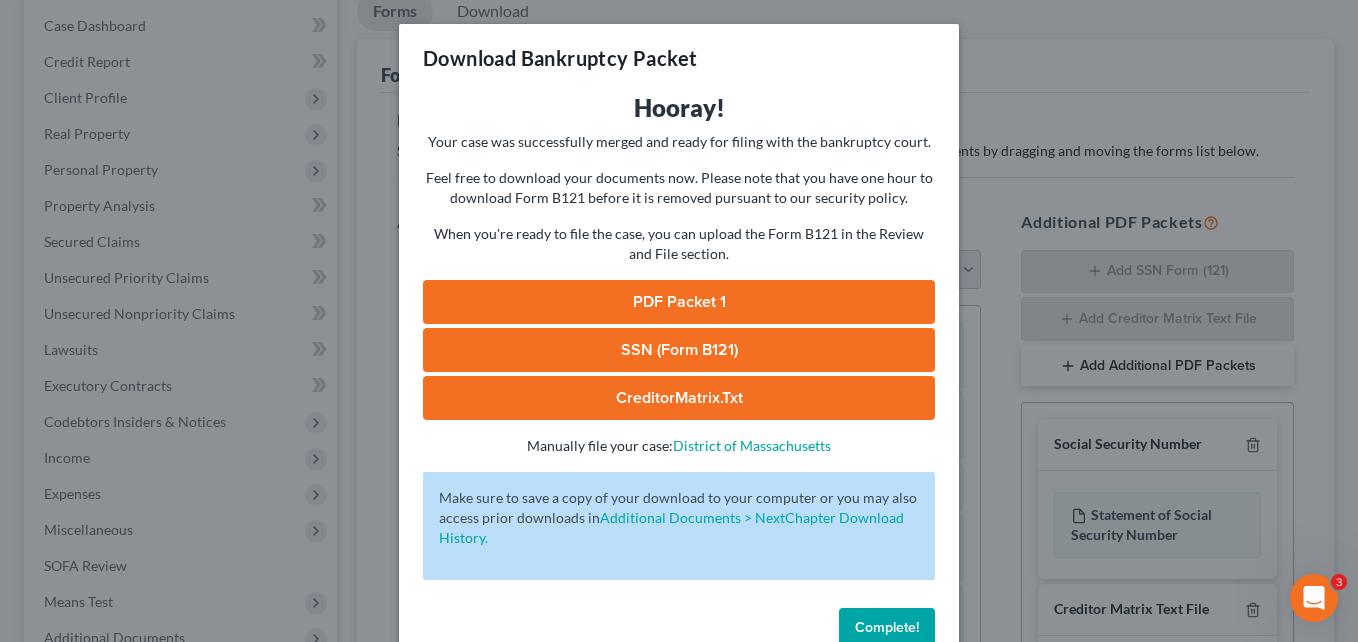 click on "PDF Packet 1" at bounding box center (679, 302) 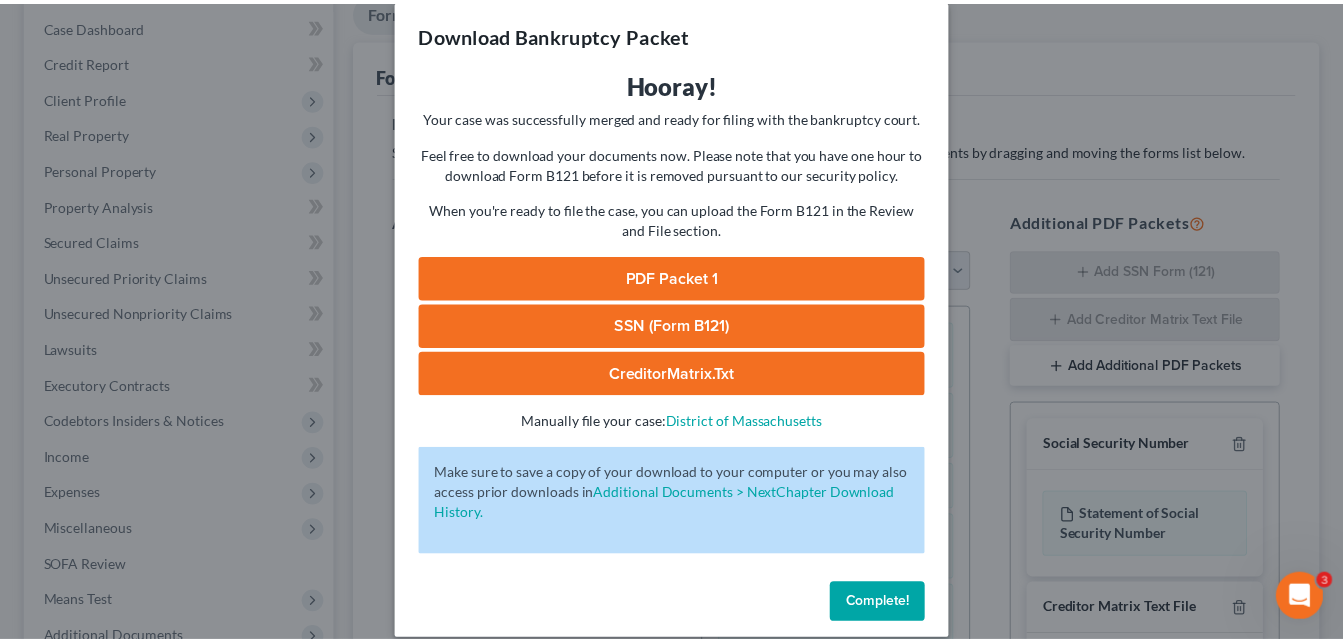 scroll, scrollTop: 46, scrollLeft: 0, axis: vertical 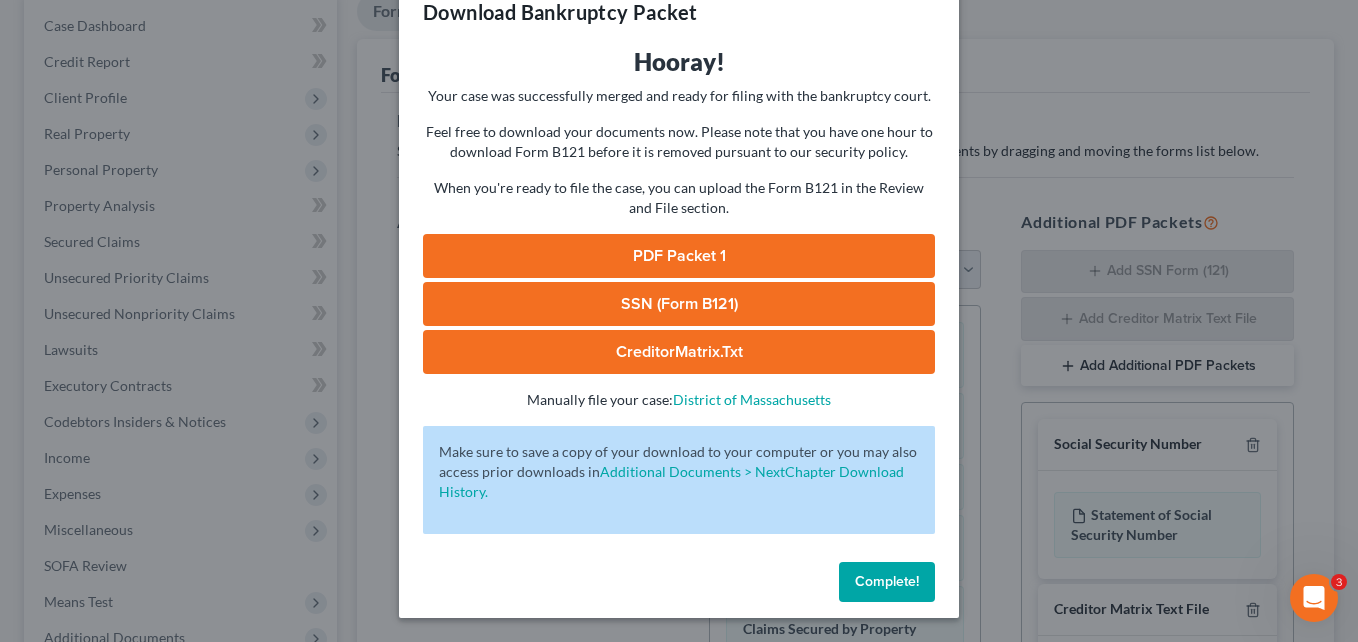 click on "Complete!" at bounding box center (887, 581) 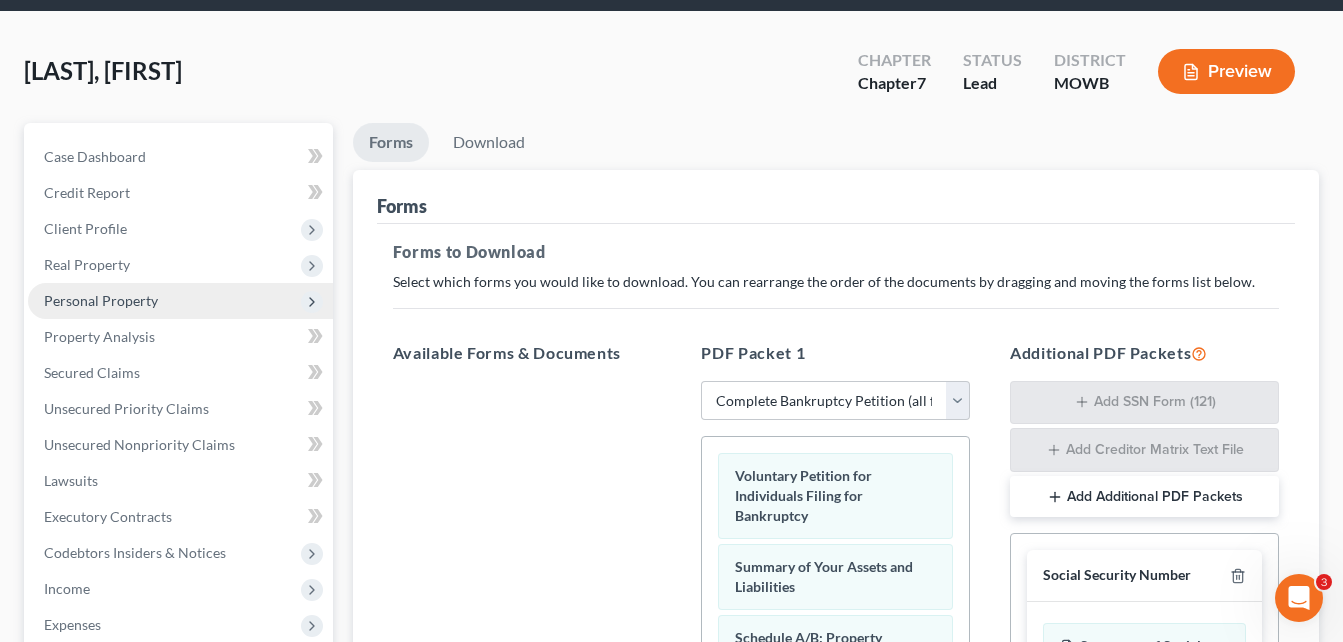 scroll, scrollTop: 0, scrollLeft: 0, axis: both 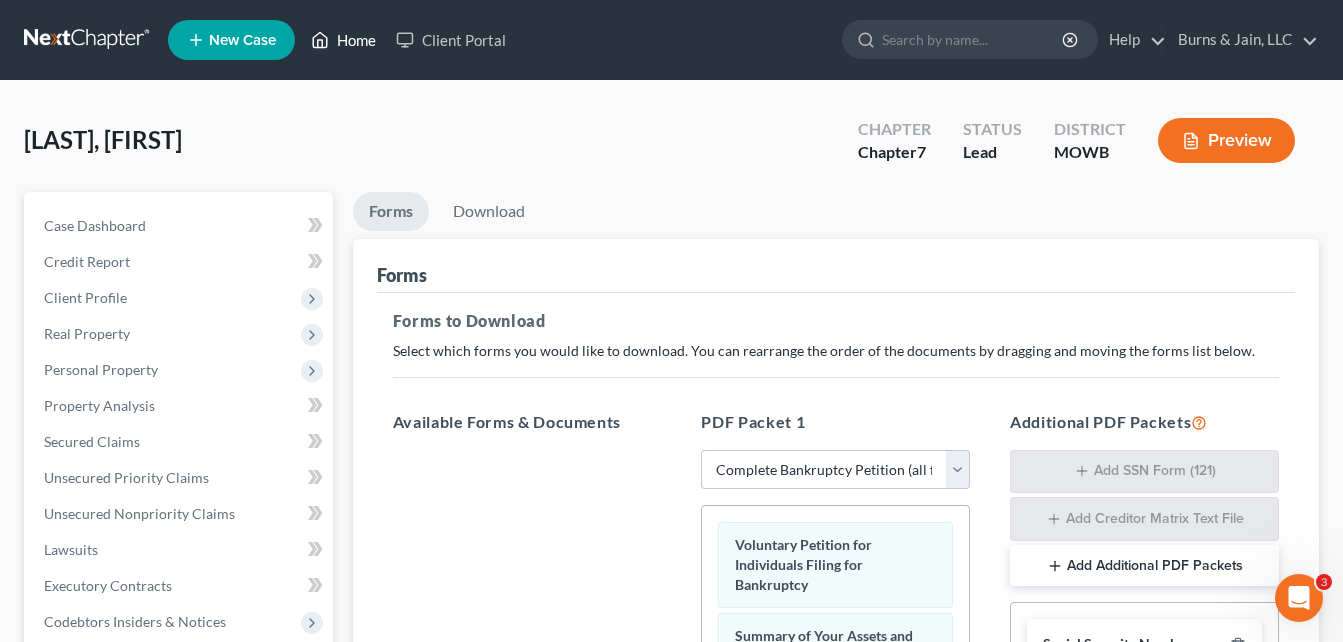 click on "Home" at bounding box center (343, 40) 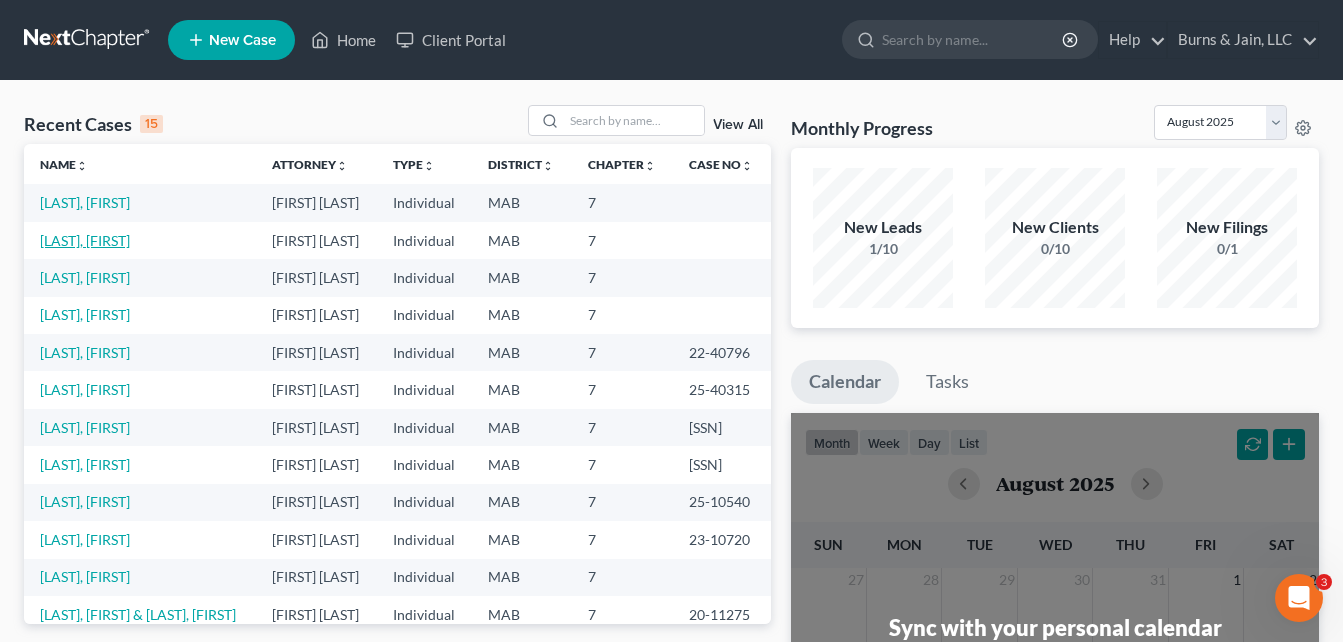 click on "[LAST], [FIRST]" at bounding box center [85, 240] 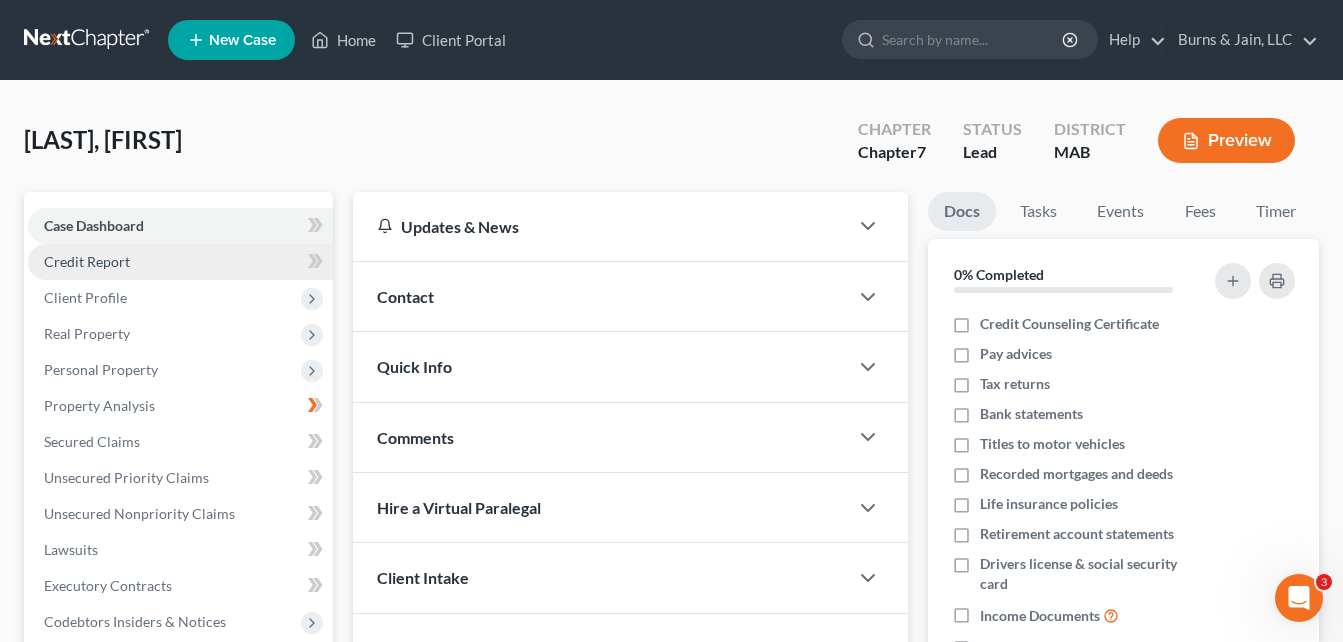 scroll, scrollTop: 200, scrollLeft: 0, axis: vertical 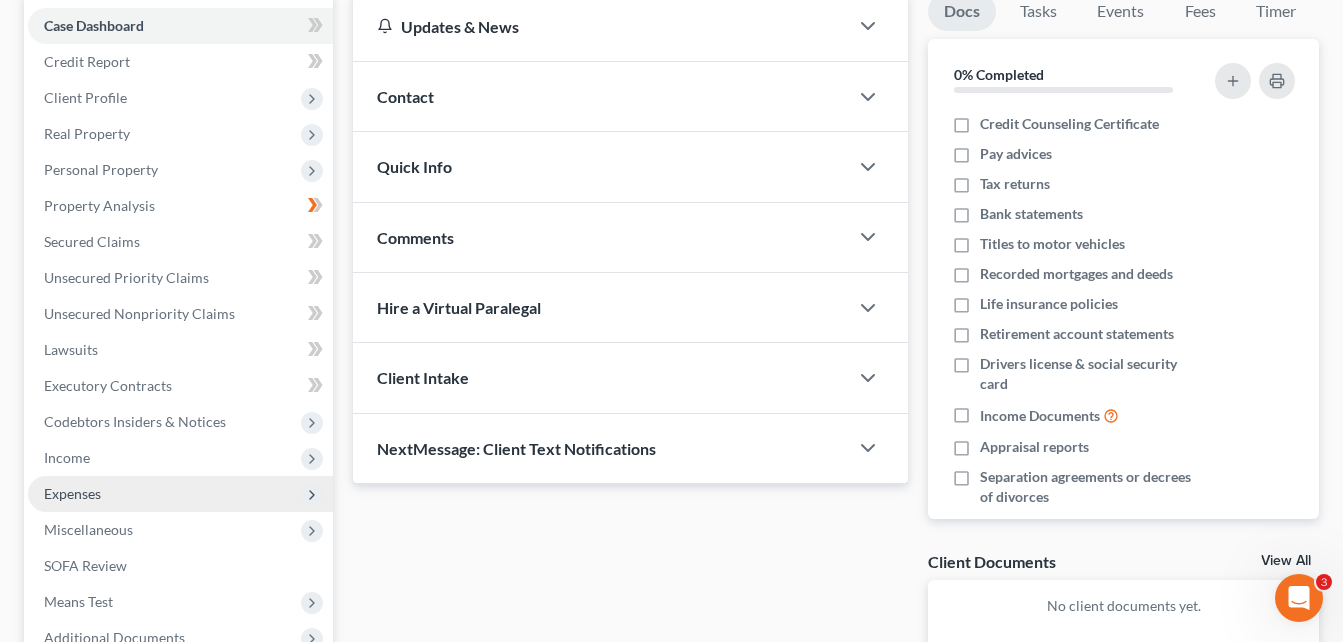 click on "Expenses" at bounding box center [180, 494] 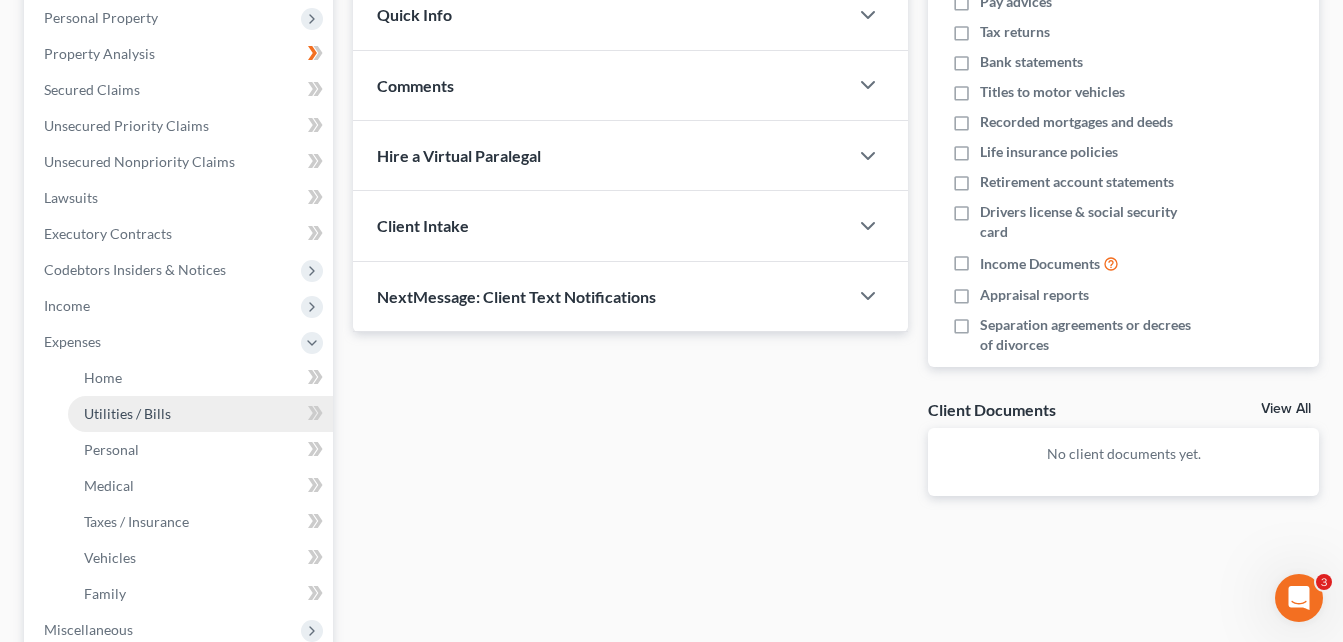 scroll, scrollTop: 400, scrollLeft: 0, axis: vertical 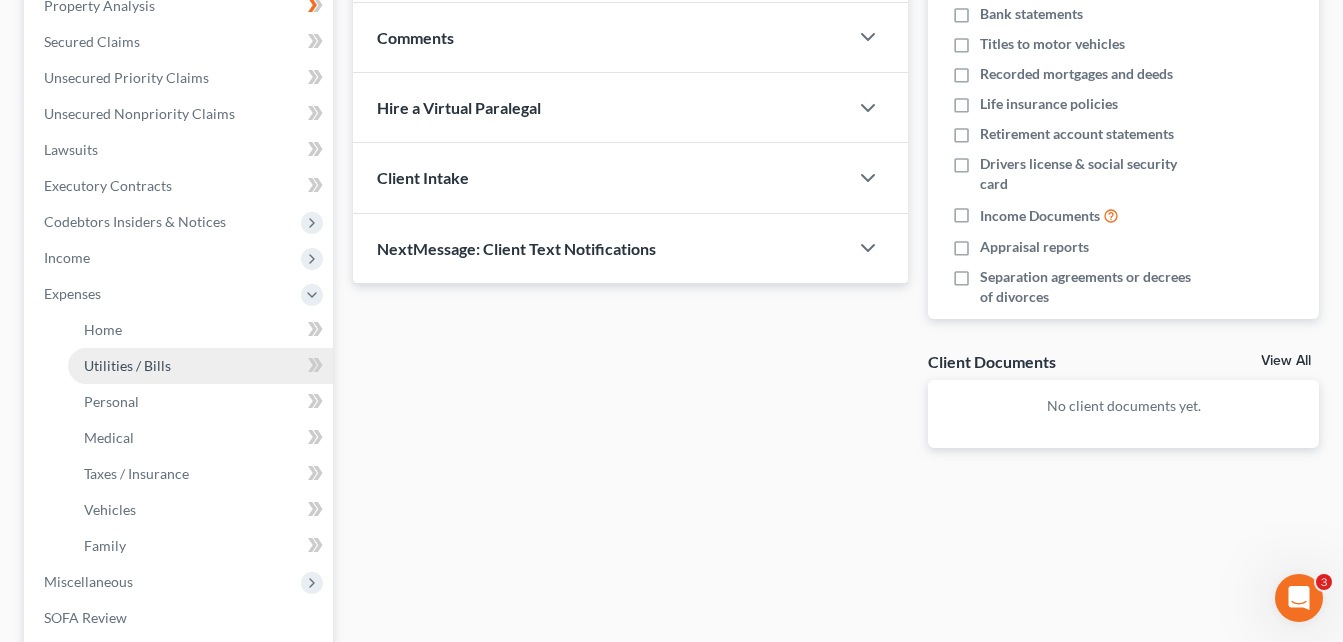 click on "Utilities / Bills" at bounding box center (200, 366) 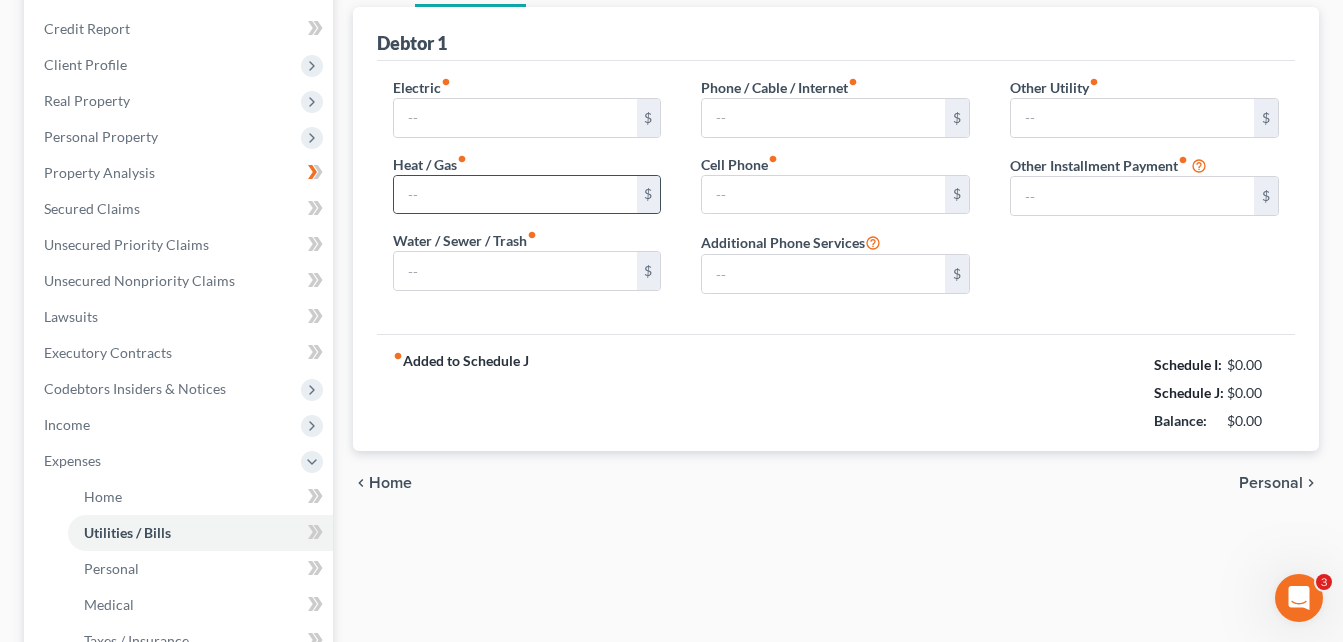 scroll, scrollTop: 0, scrollLeft: 0, axis: both 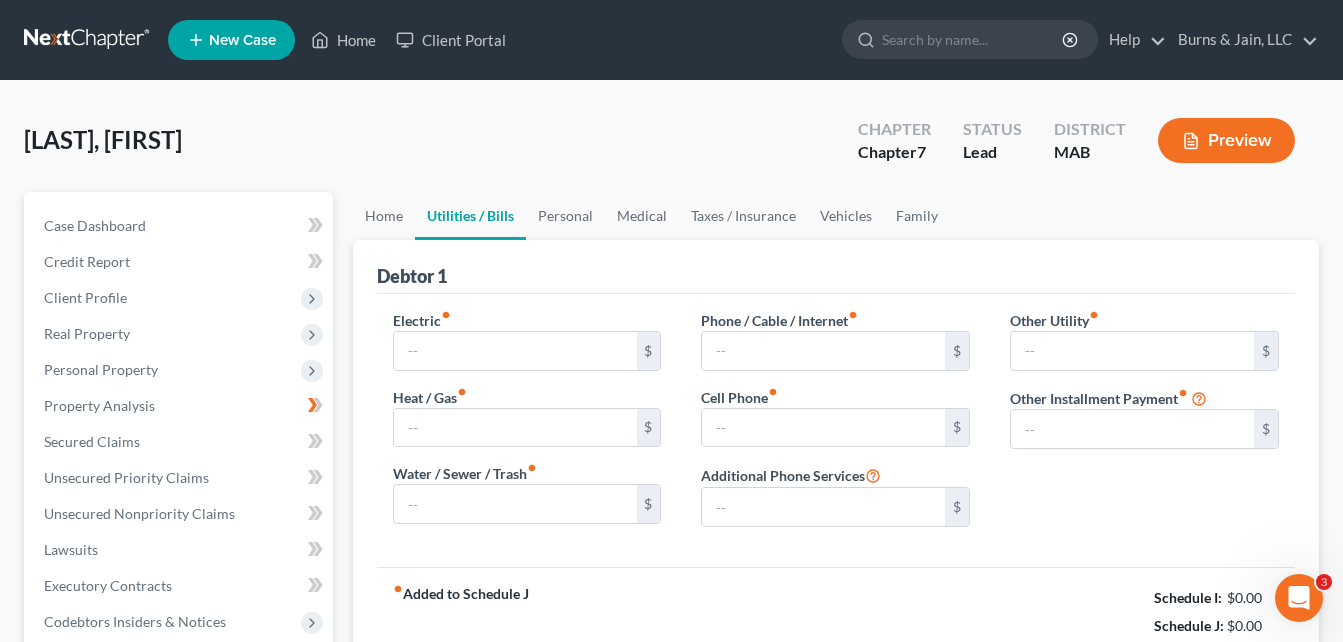 type on "56.00" 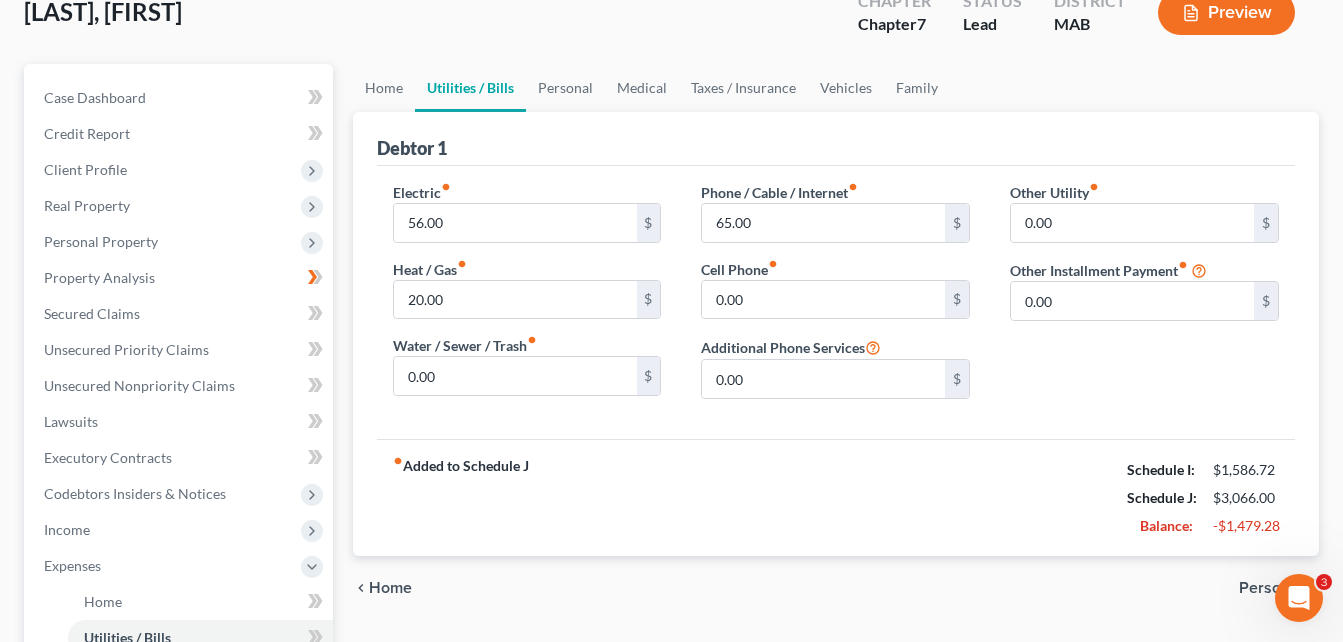 scroll, scrollTop: 200, scrollLeft: 0, axis: vertical 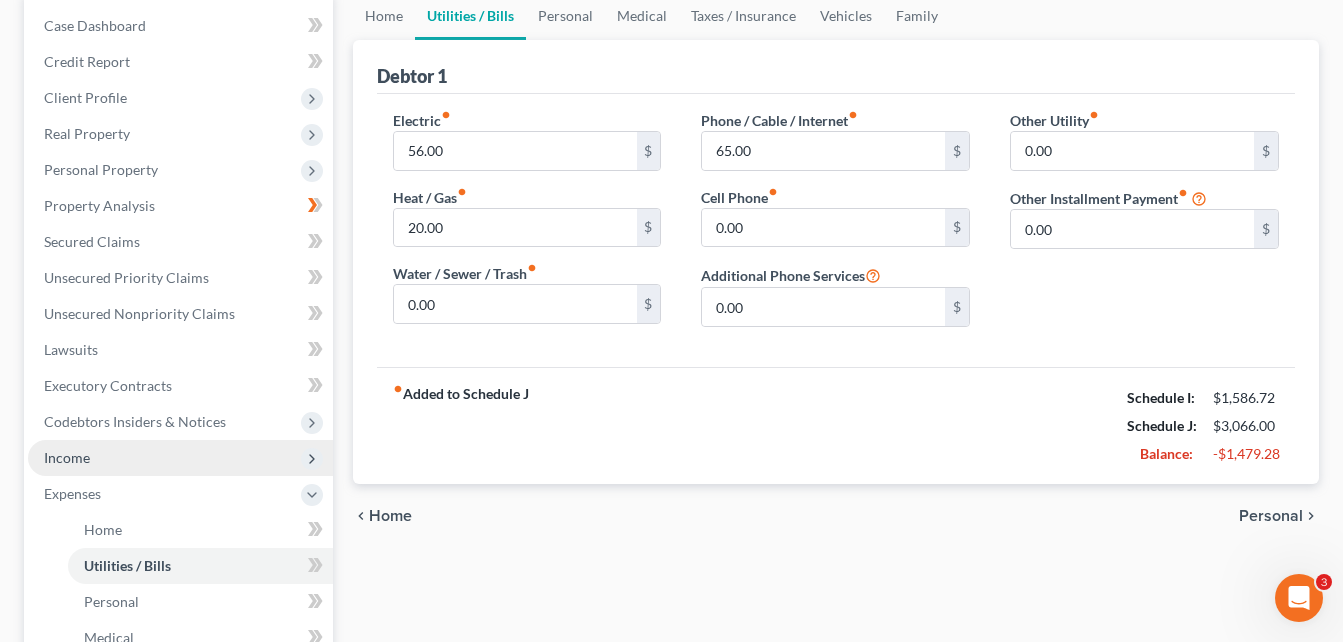 click on "Income" at bounding box center (180, 458) 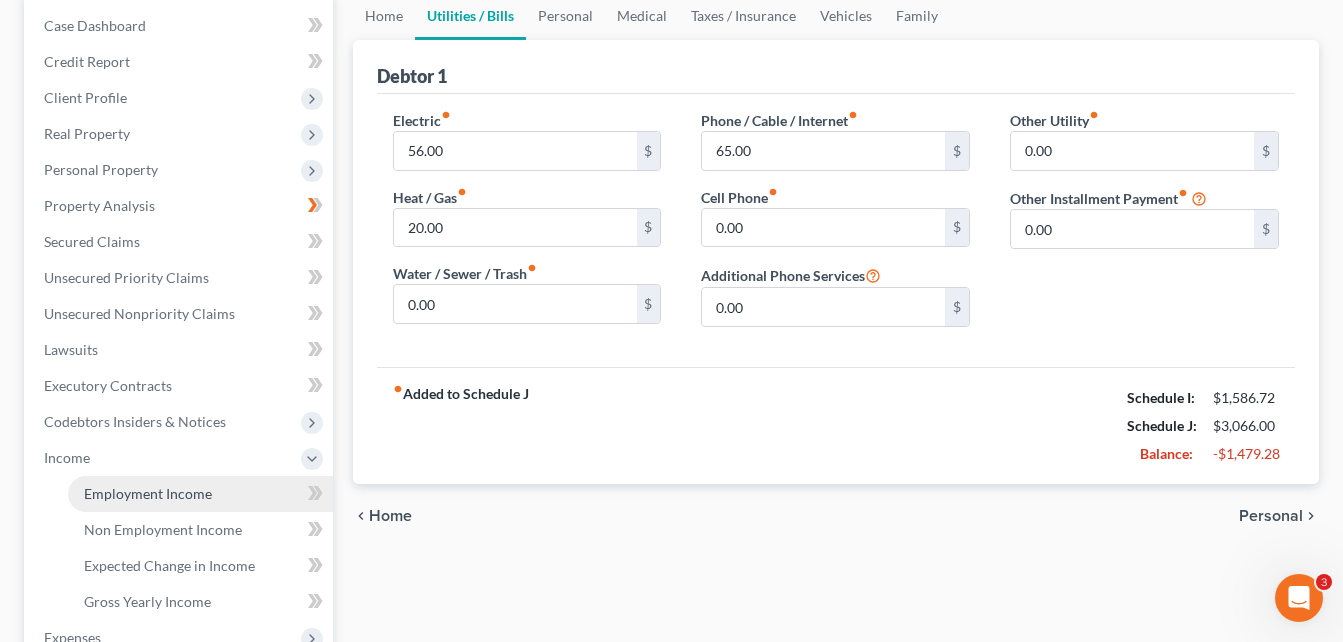click on "Employment Income" at bounding box center (148, 493) 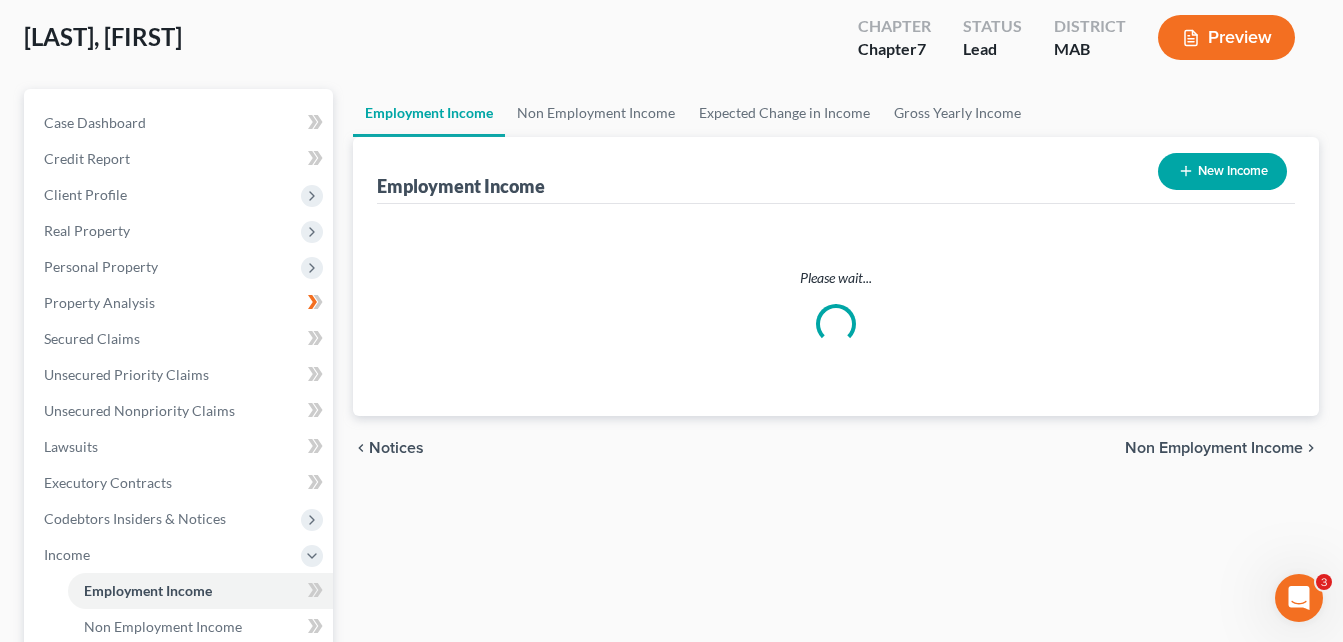 scroll, scrollTop: 0, scrollLeft: 0, axis: both 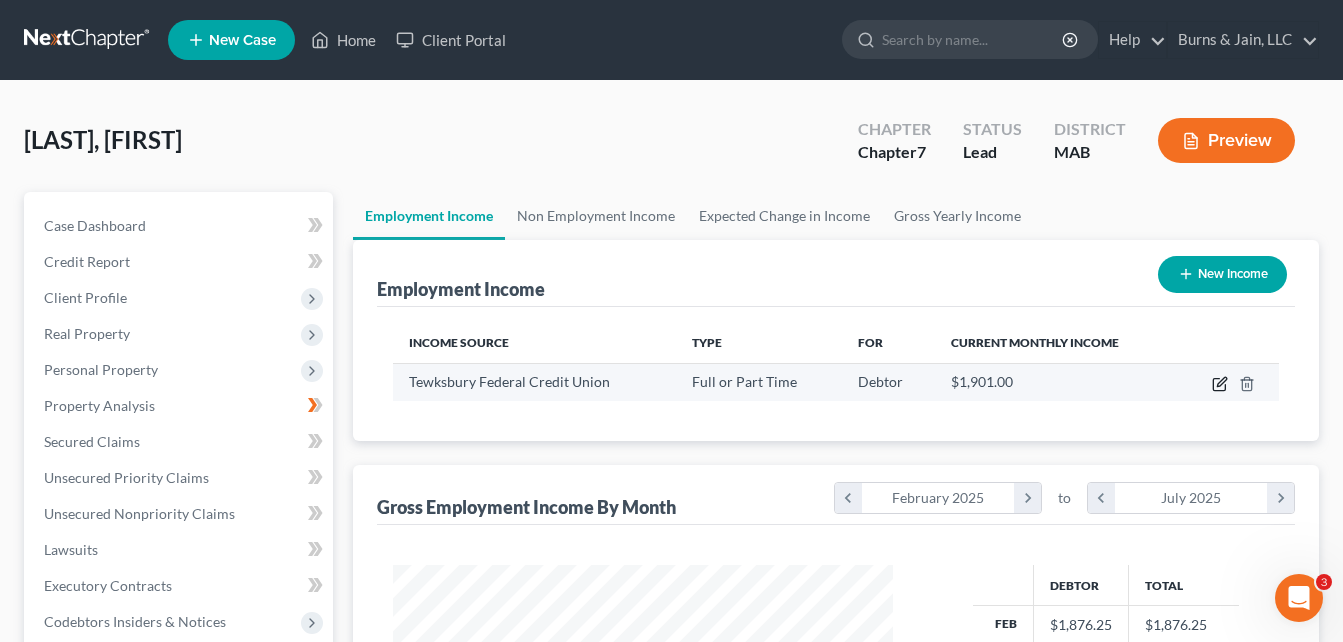click 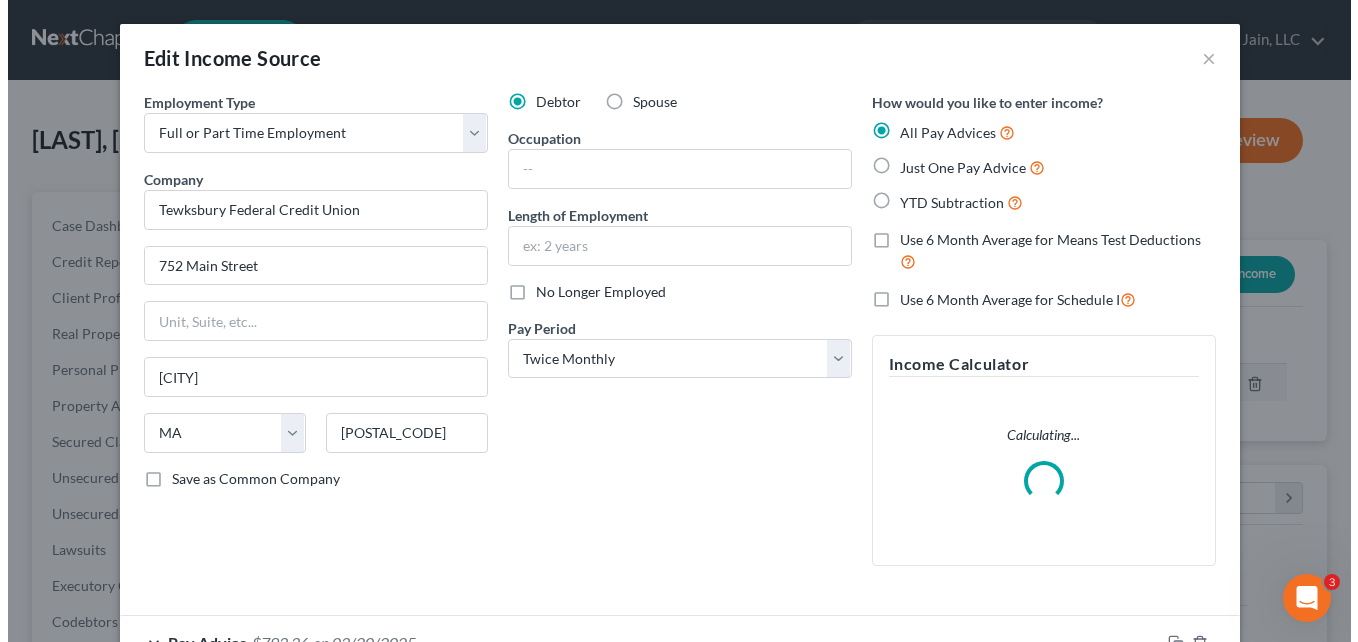 scroll, scrollTop: 999642, scrollLeft: 999453, axis: both 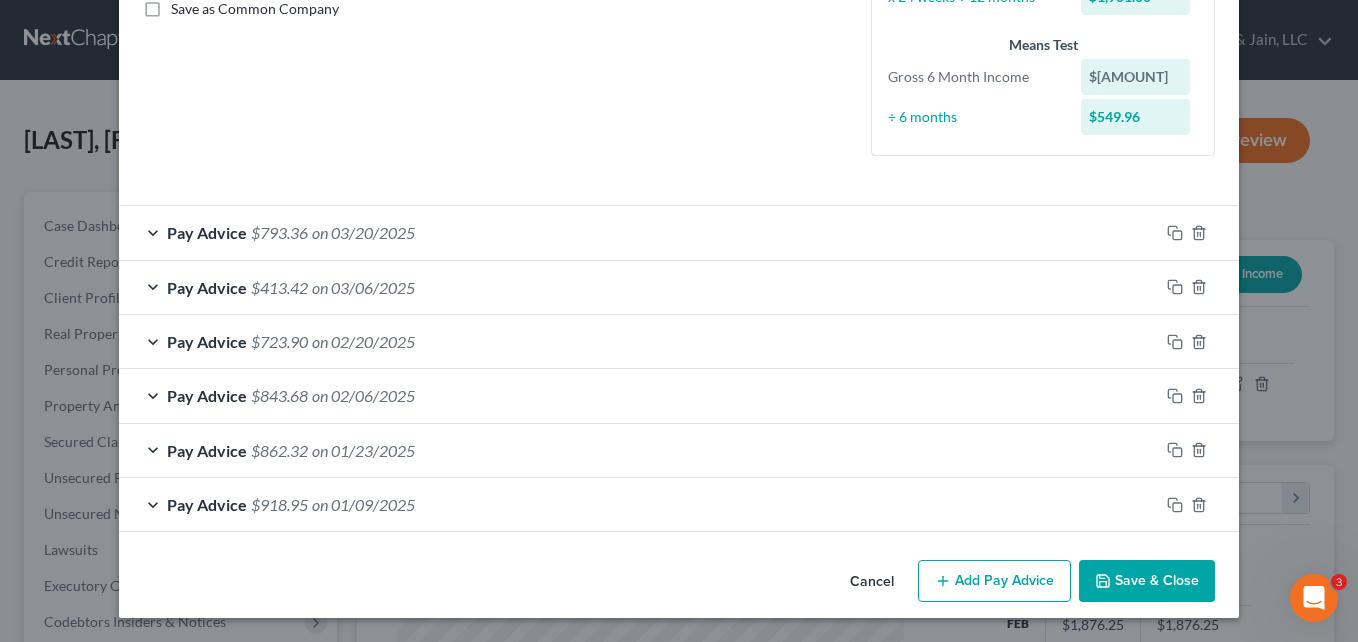click on "Add Pay Advice" at bounding box center [994, 581] 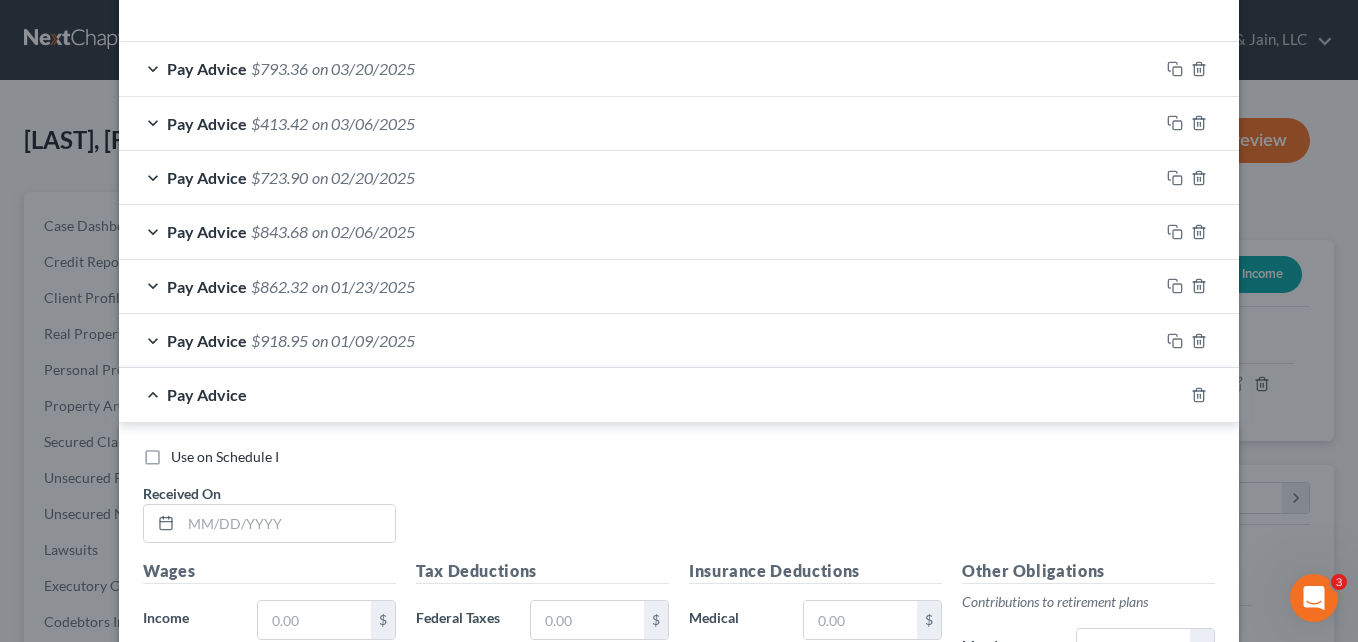 scroll, scrollTop: 870, scrollLeft: 0, axis: vertical 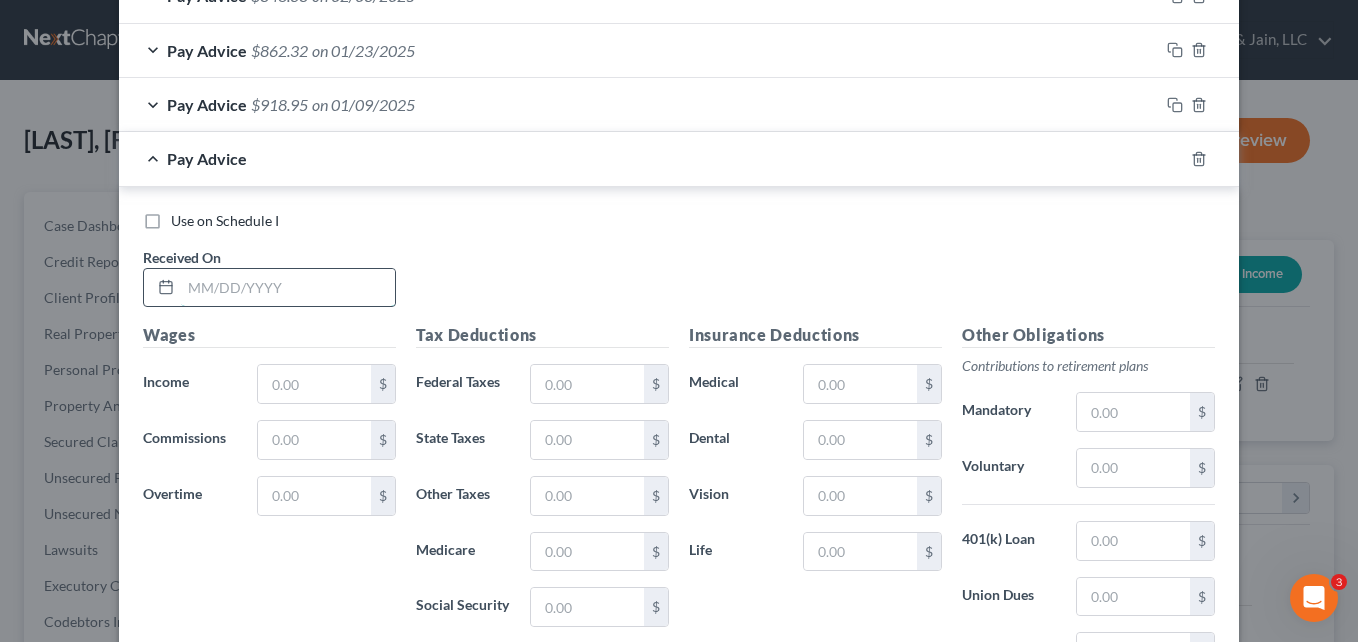 click at bounding box center [288, 288] 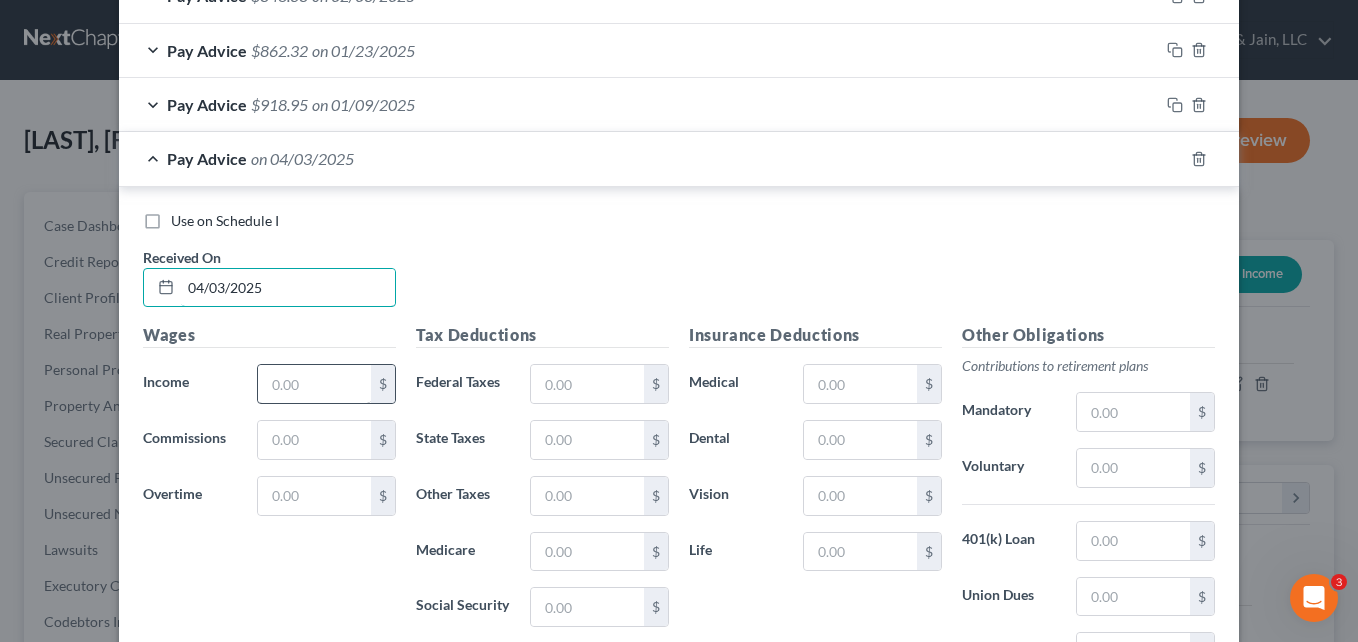 type on "04/03/2025" 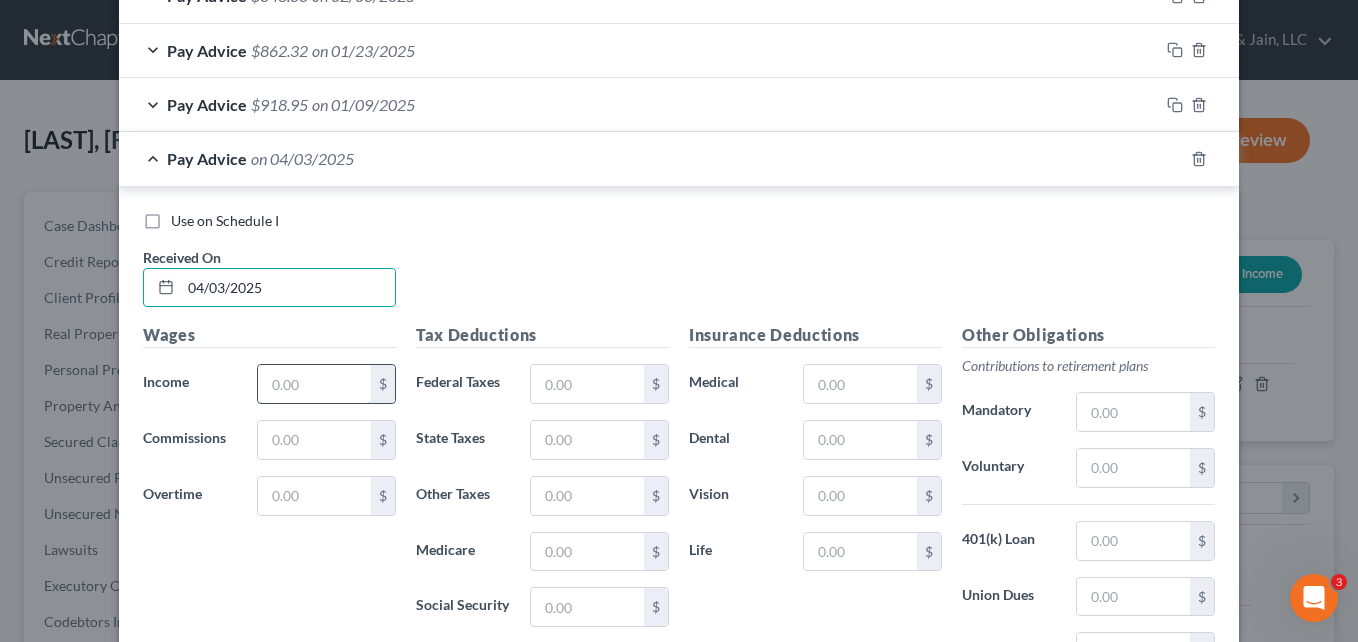 click at bounding box center (314, 384) 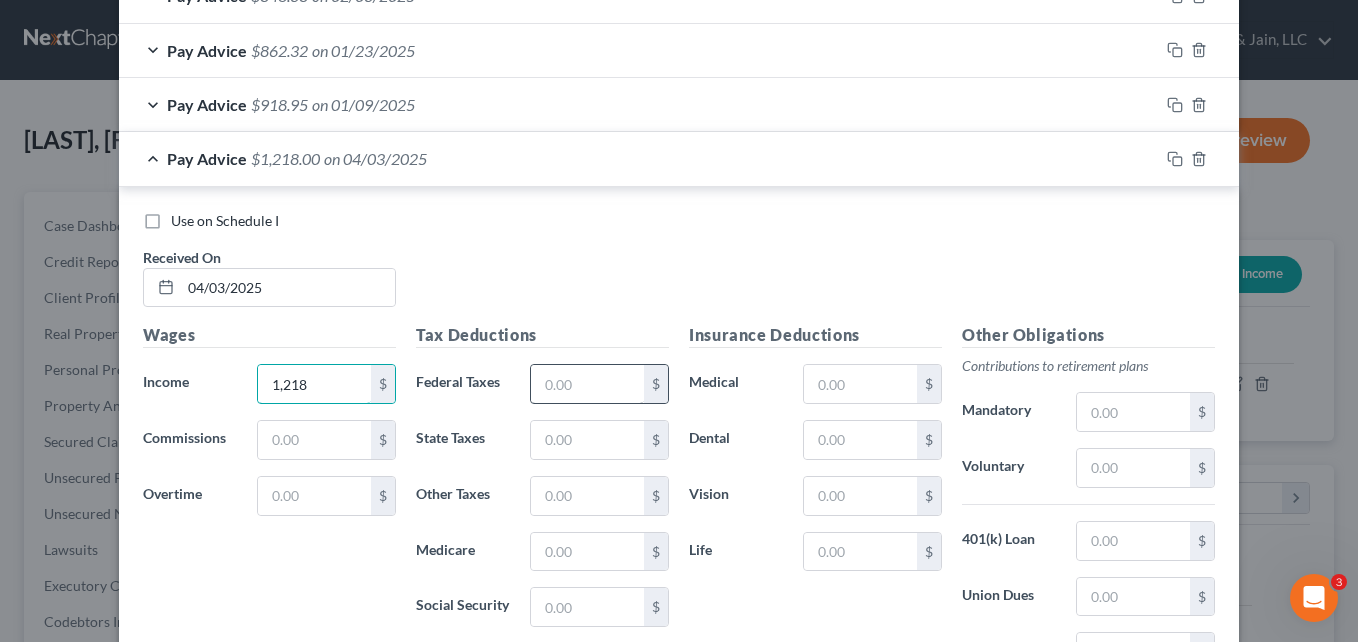 type on "1,218" 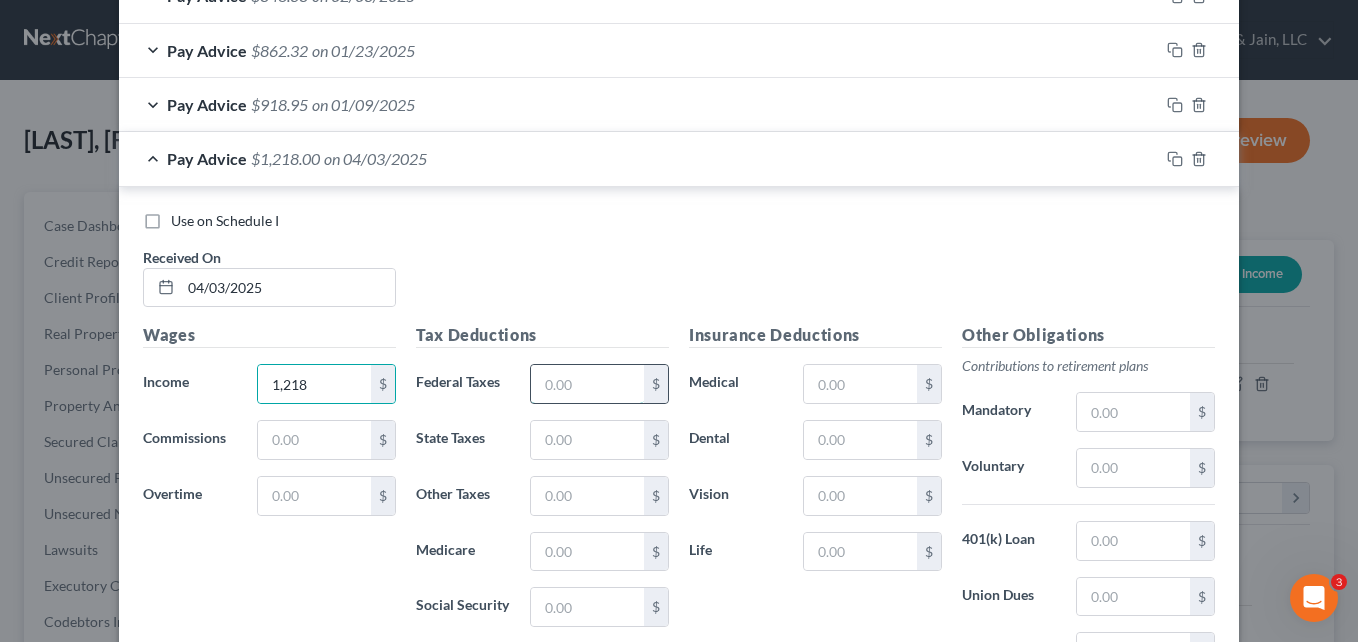 click at bounding box center (587, 384) 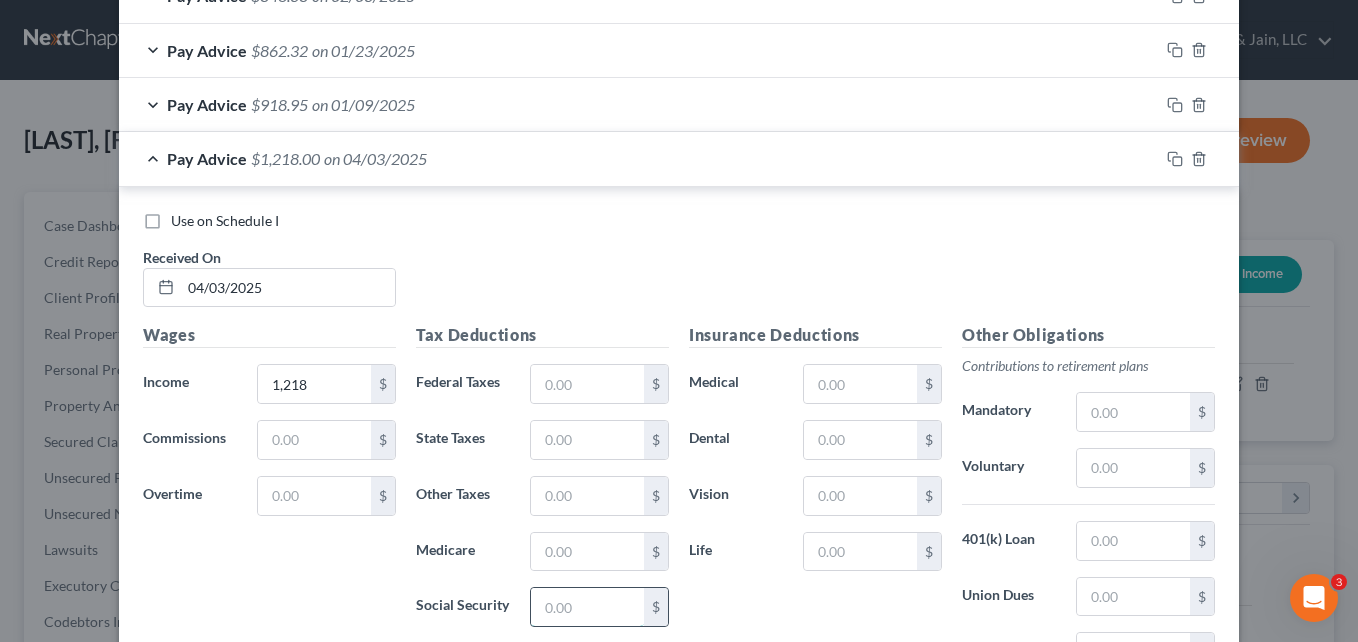 click at bounding box center (587, 607) 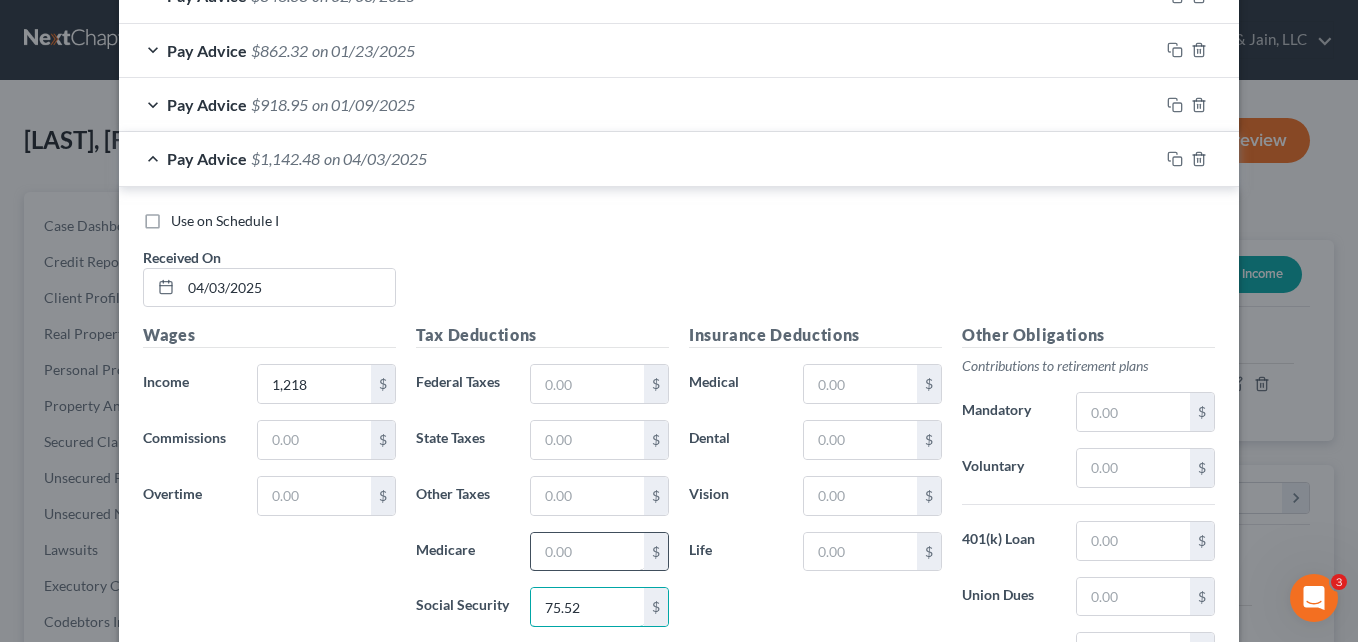 type on "75.52" 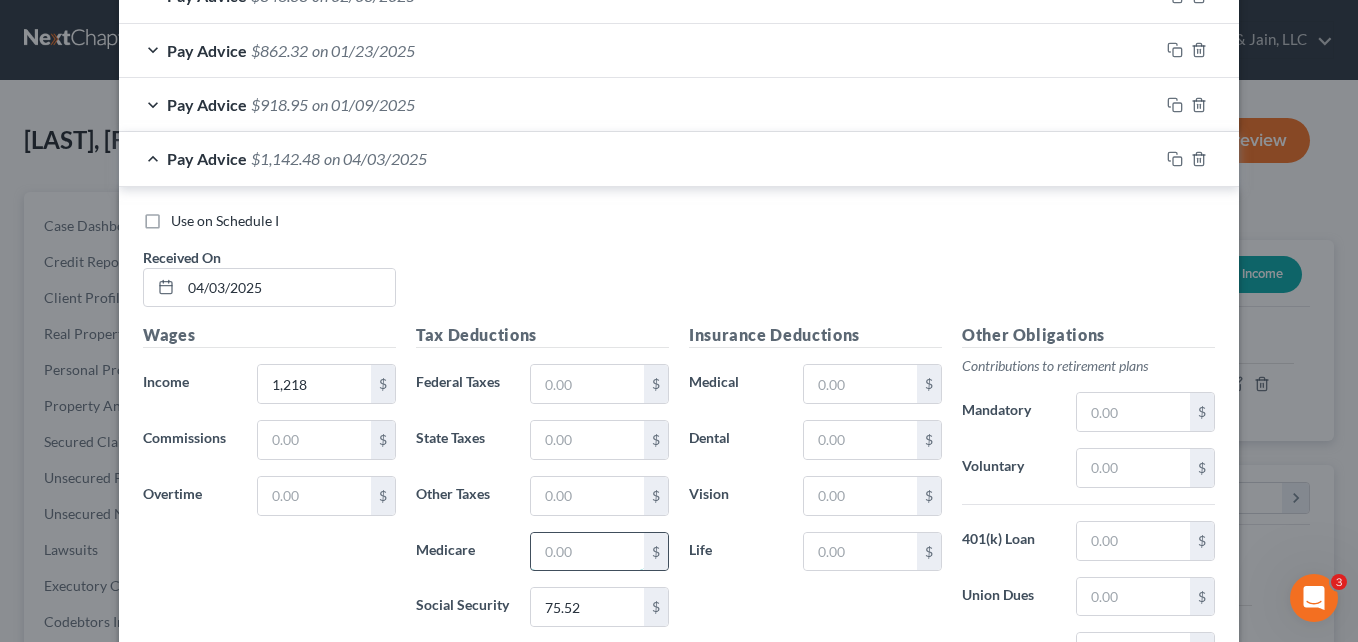 click at bounding box center (587, 552) 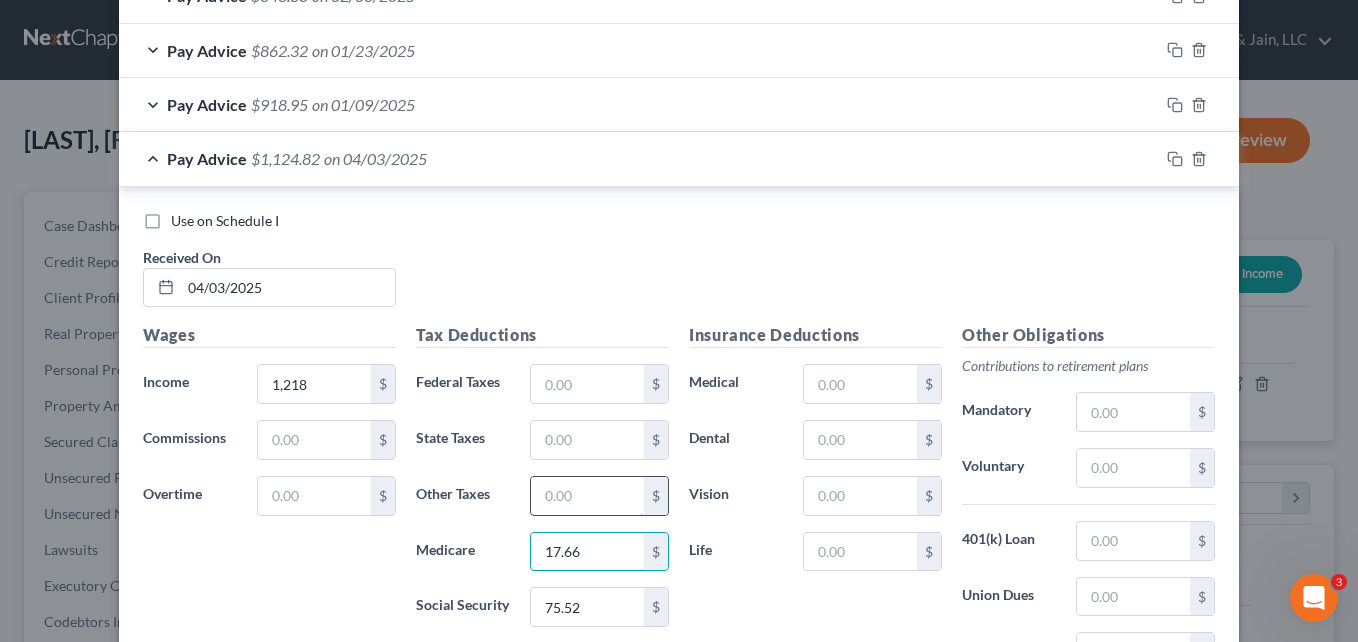 type on "17.66" 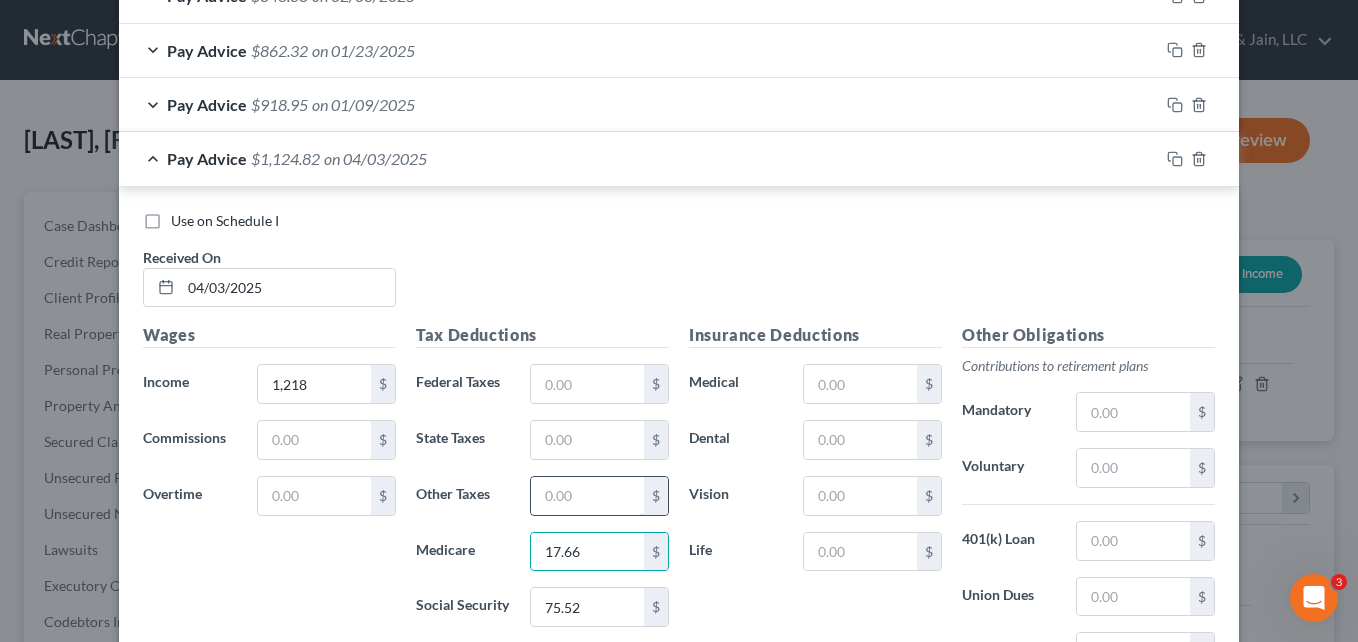 click at bounding box center (587, 496) 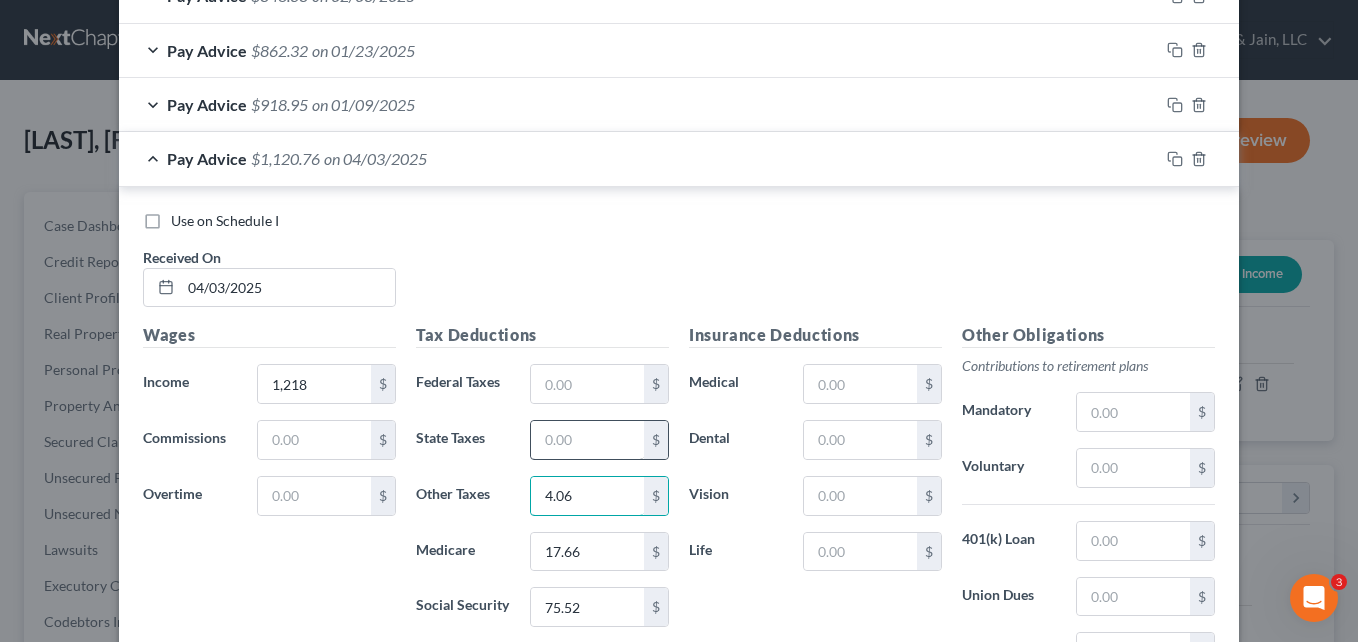 type on "4.06" 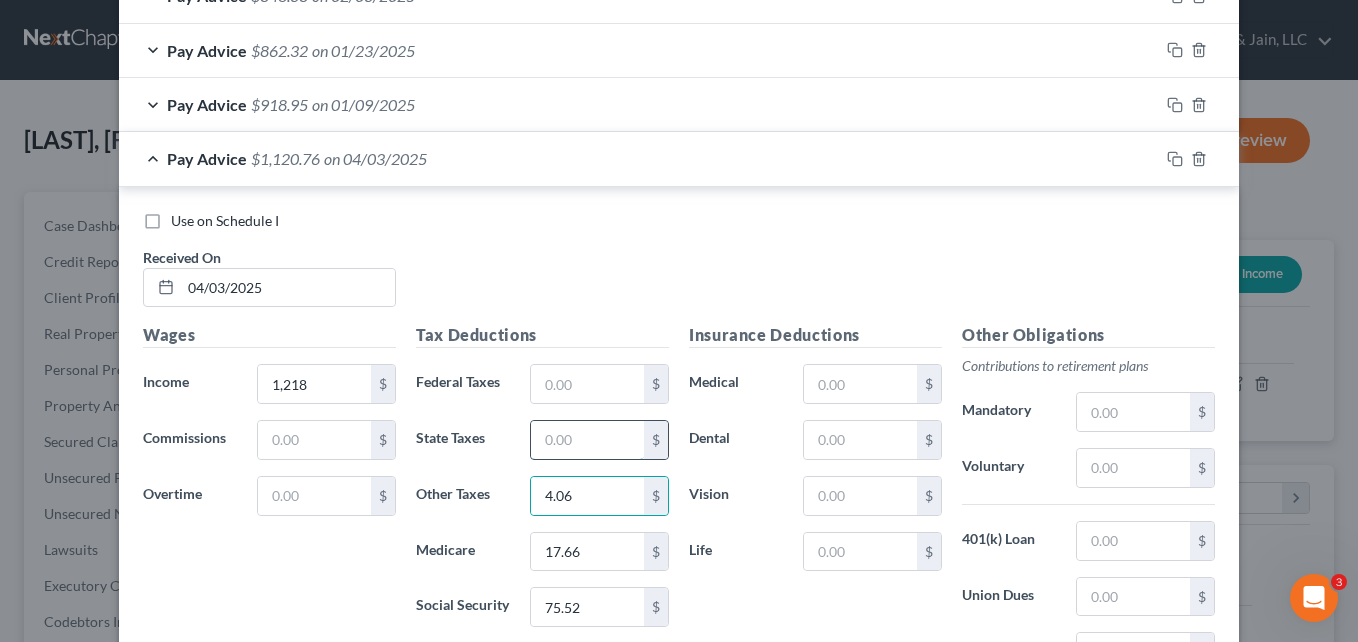 click at bounding box center [587, 440] 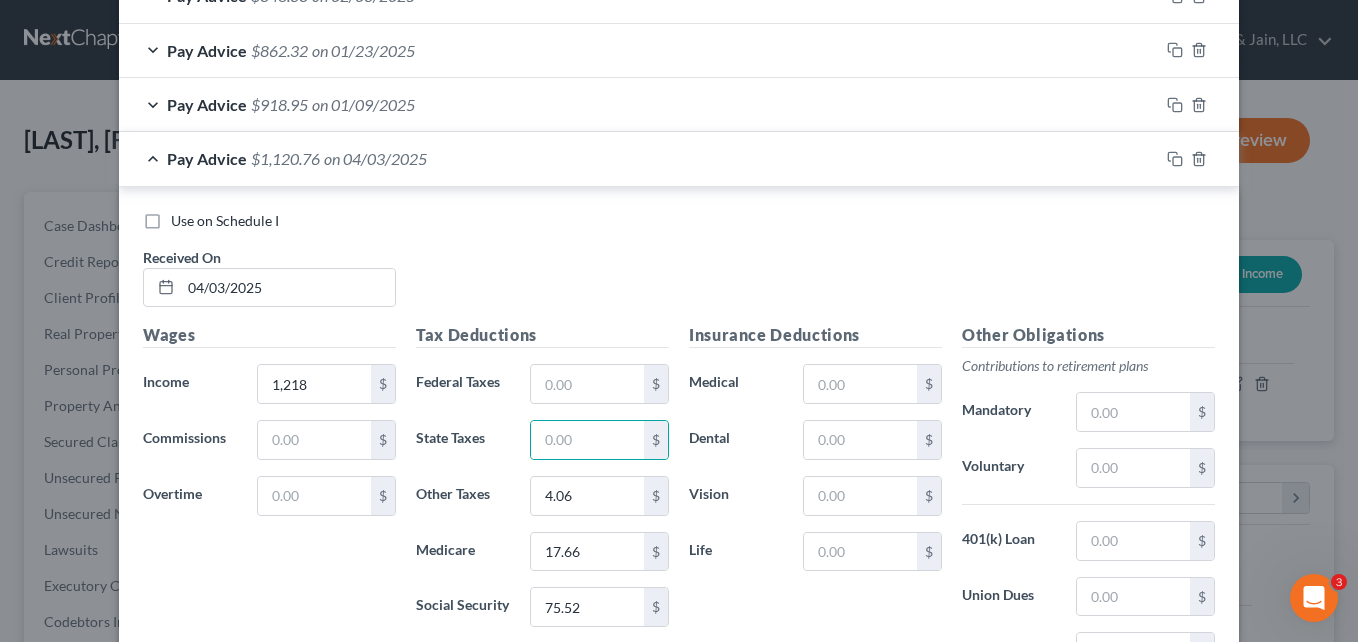 click on "Use on Schedule I" at bounding box center (679, 221) 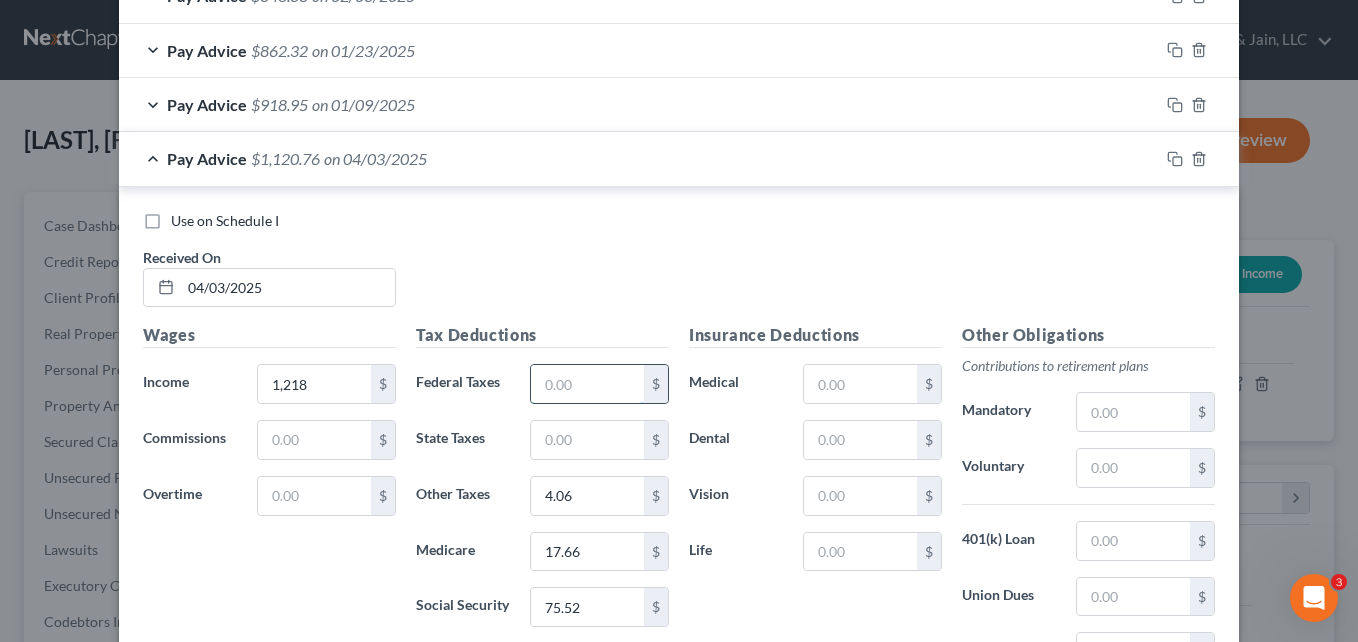 click at bounding box center (587, 384) 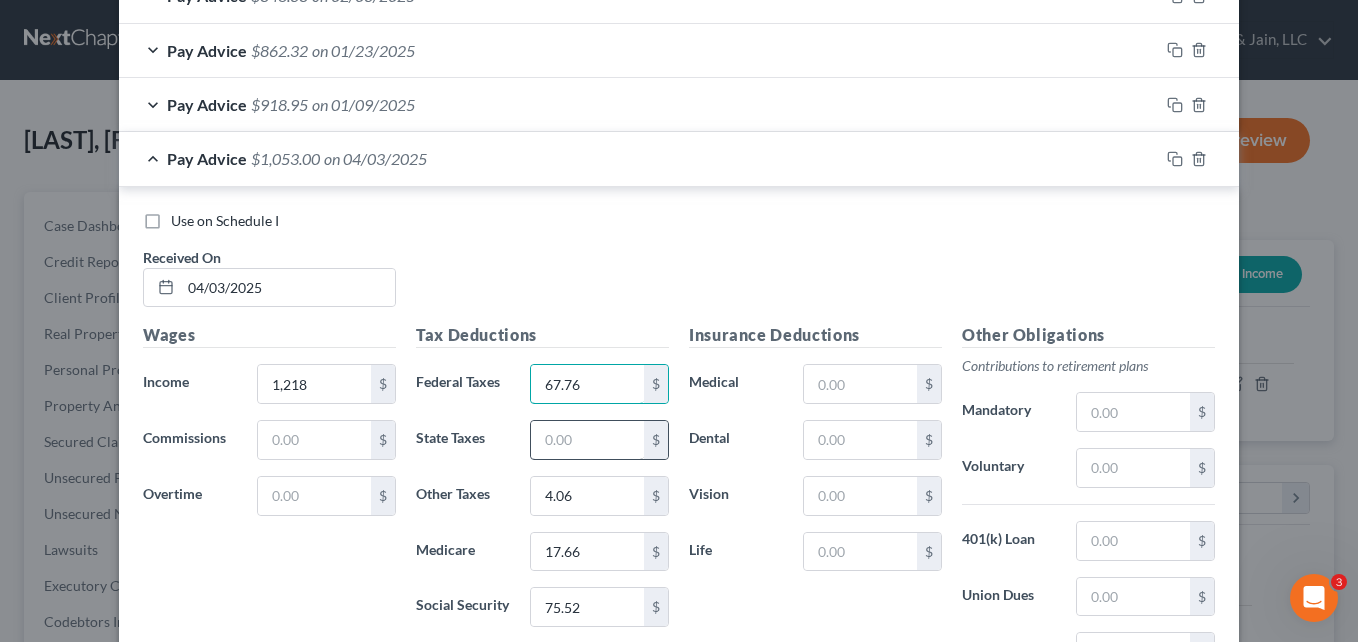 type on "67.76" 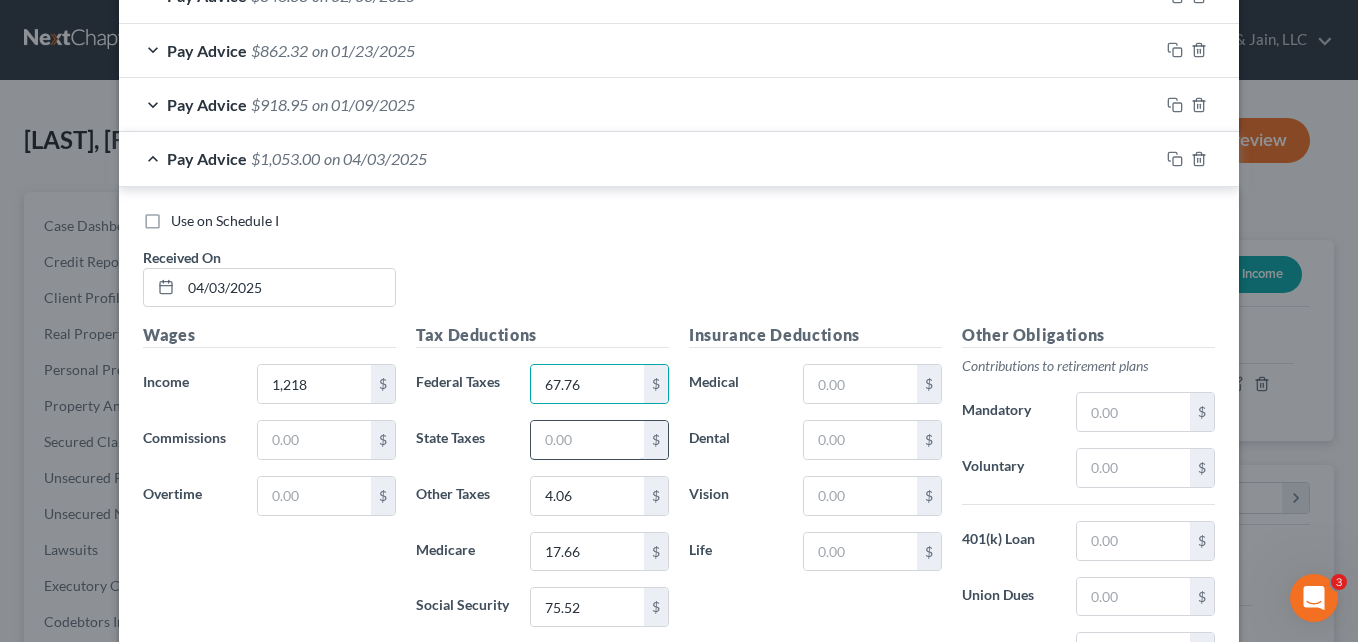 click at bounding box center [587, 440] 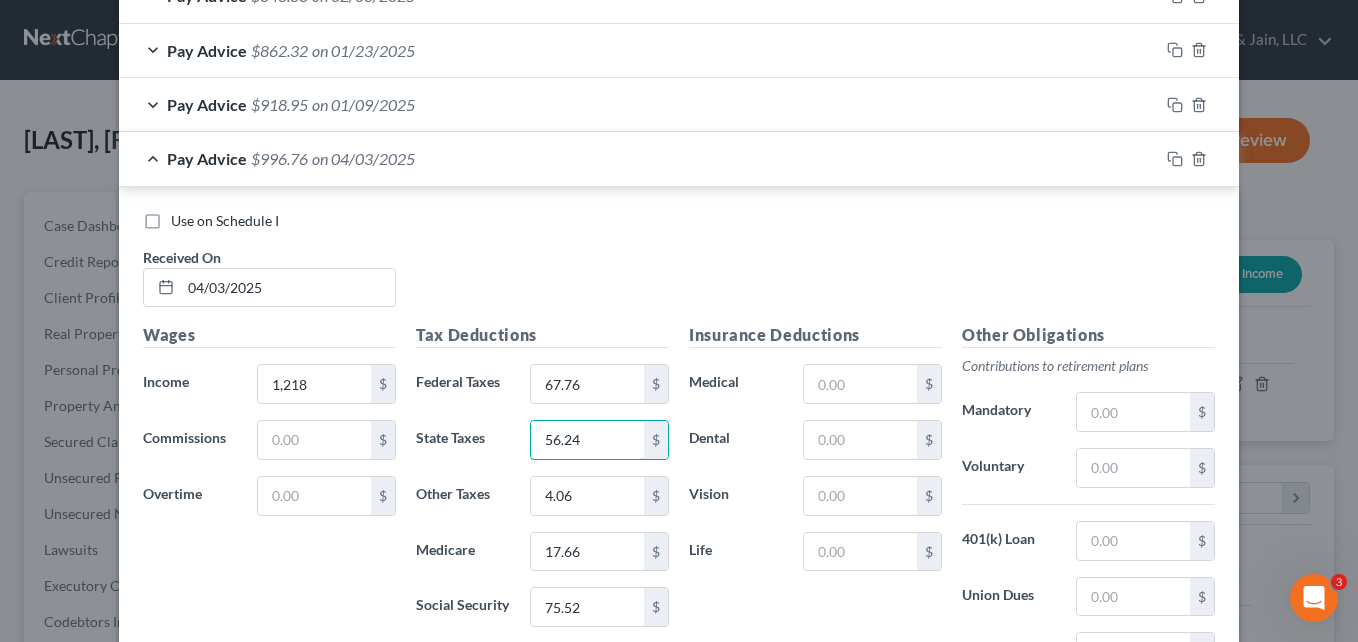 type on "56.24" 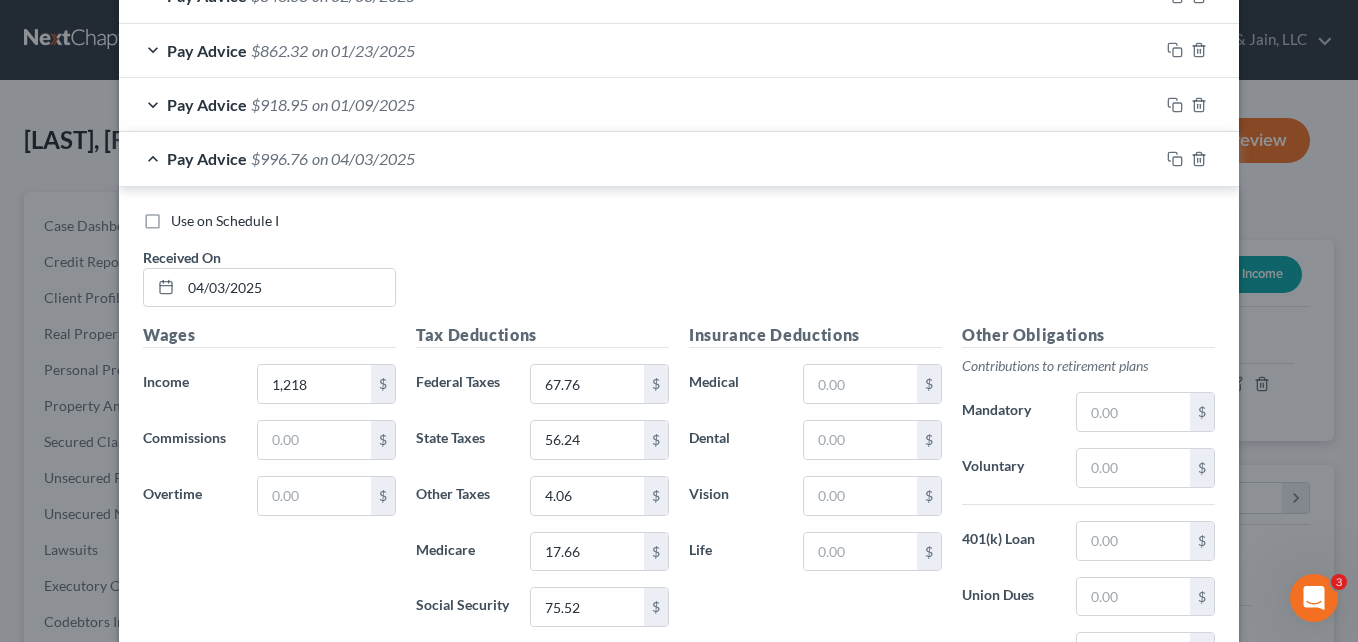 click on "Use on Schedule I
Received On
*
04/03/2025" at bounding box center [679, 267] 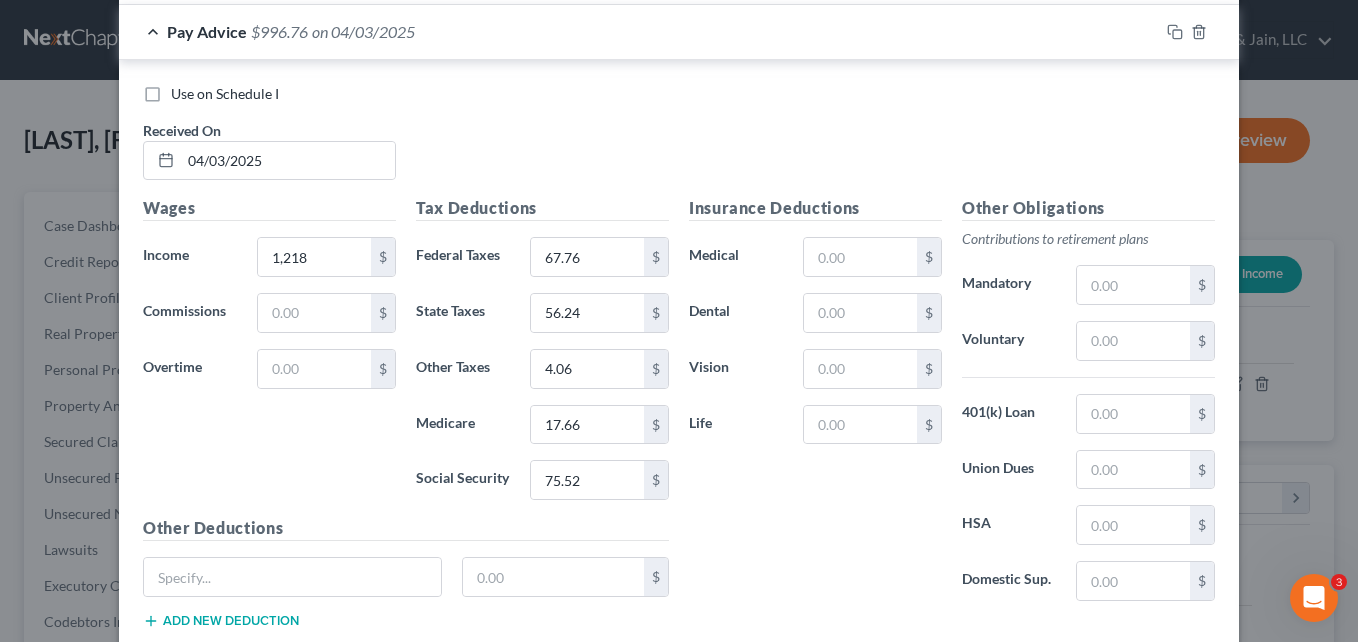 scroll, scrollTop: 926, scrollLeft: 0, axis: vertical 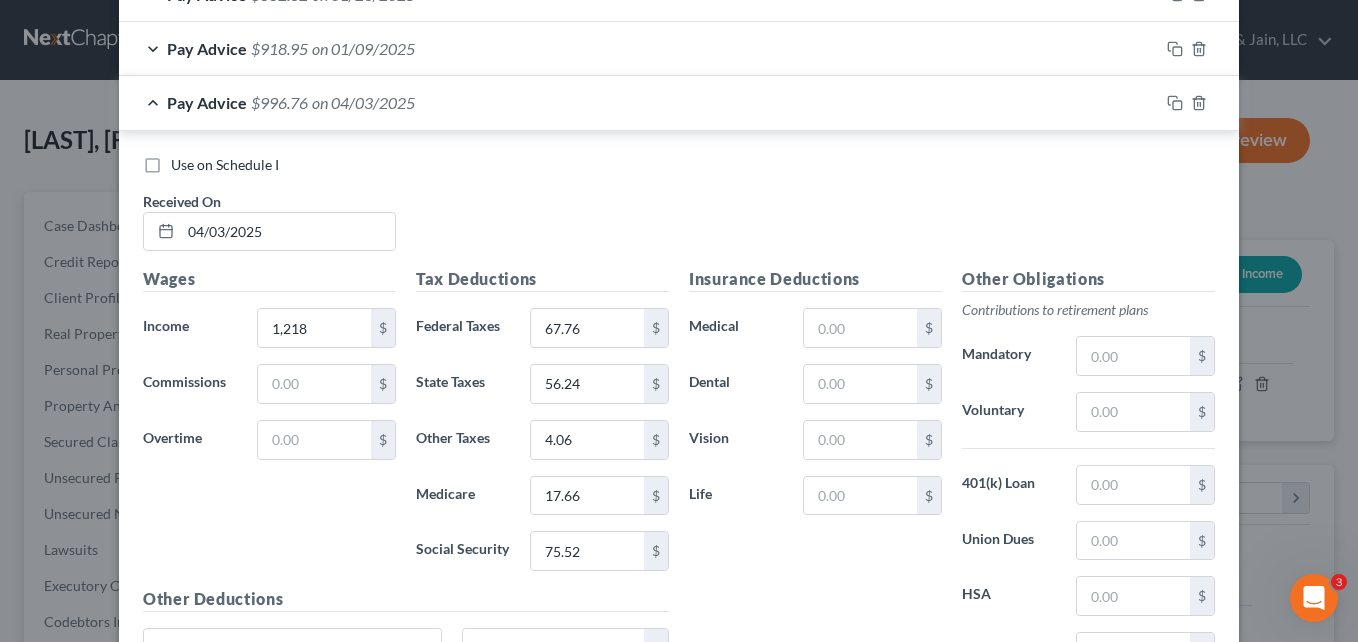 click on "Pay Advice $[AMOUNT] on [MM]/[DD]/[YYYY]" at bounding box center [639, 102] 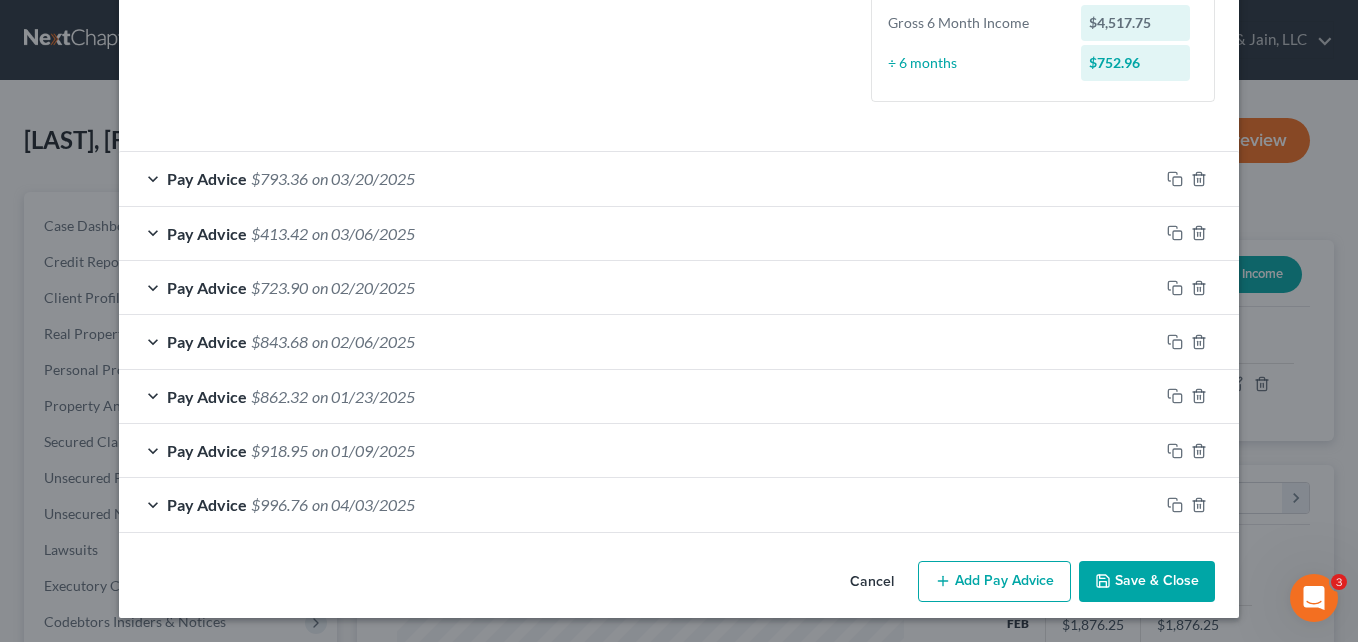 scroll, scrollTop: 524, scrollLeft: 0, axis: vertical 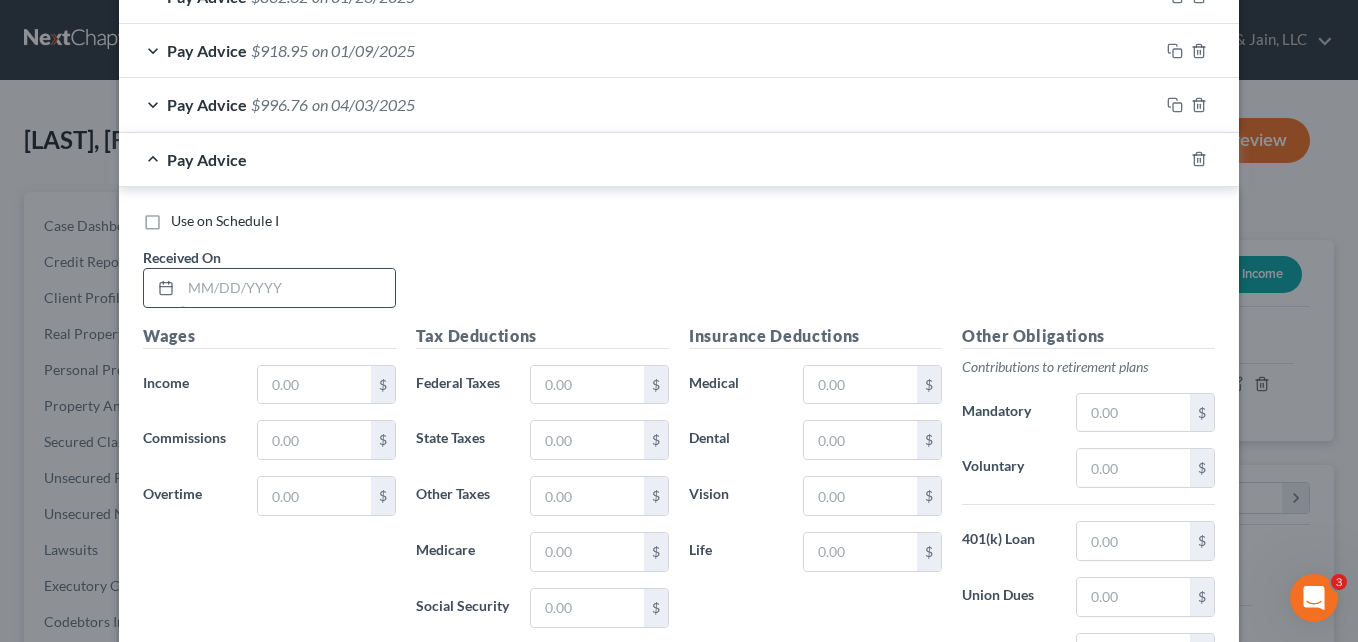 click at bounding box center (288, 288) 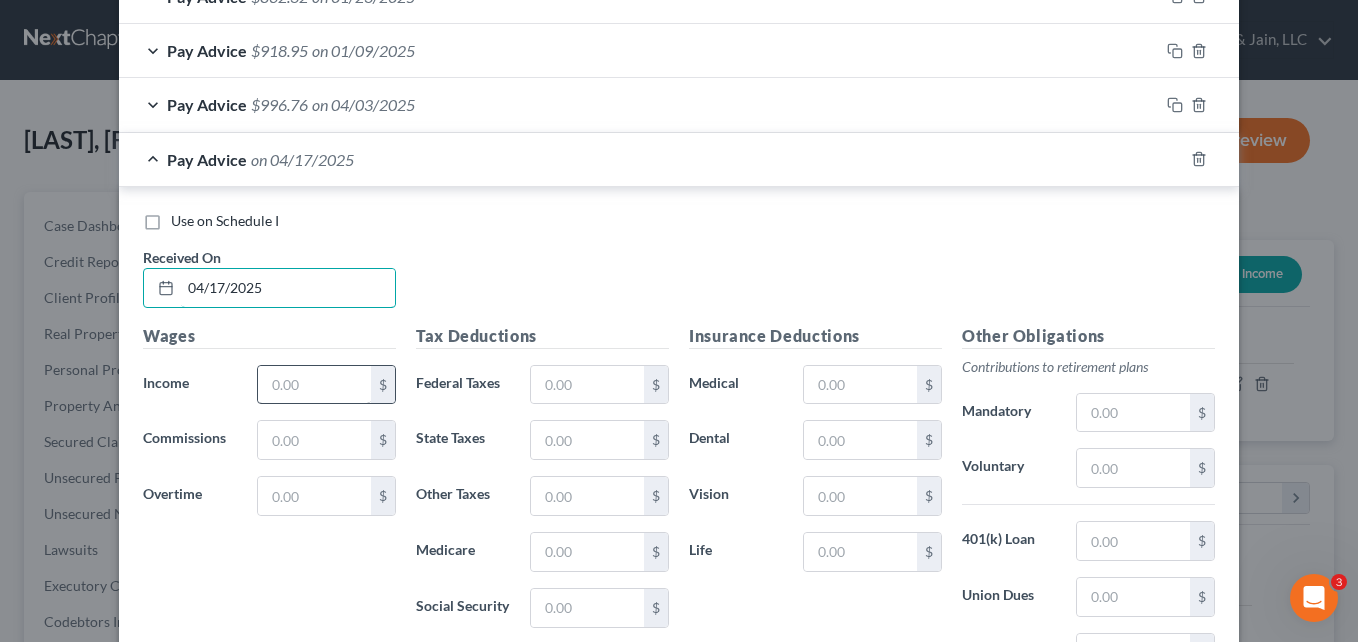 type on "04/17/2025" 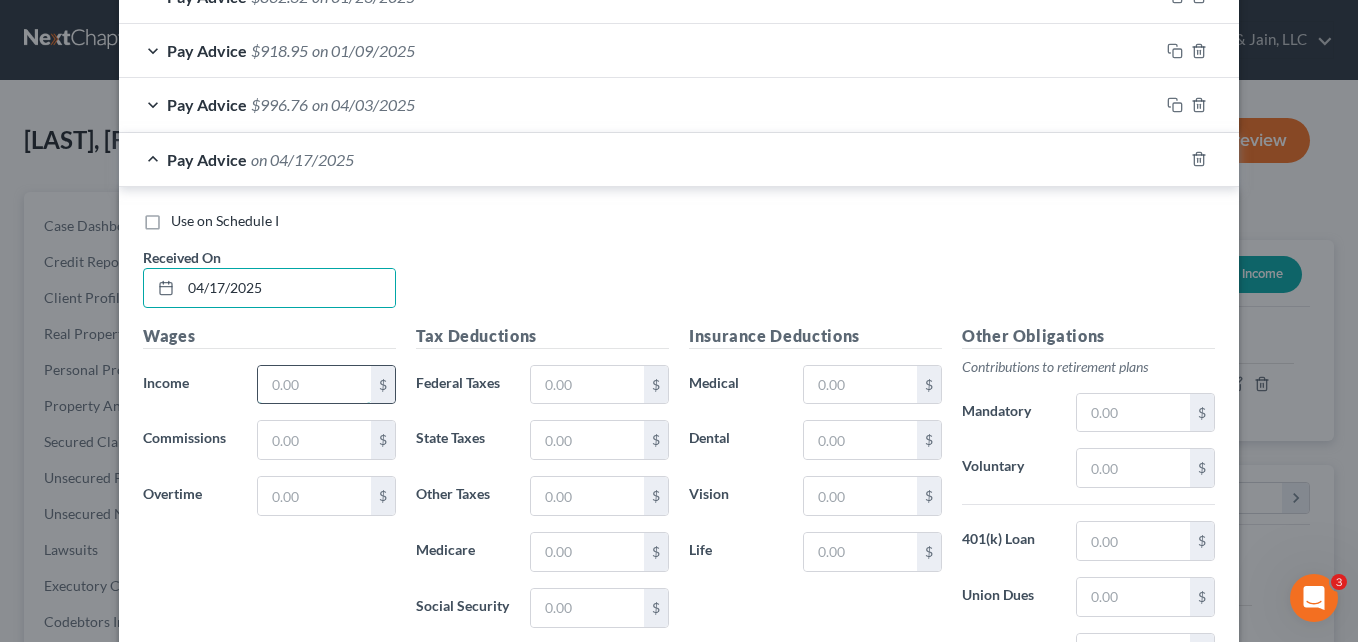 click at bounding box center [314, 385] 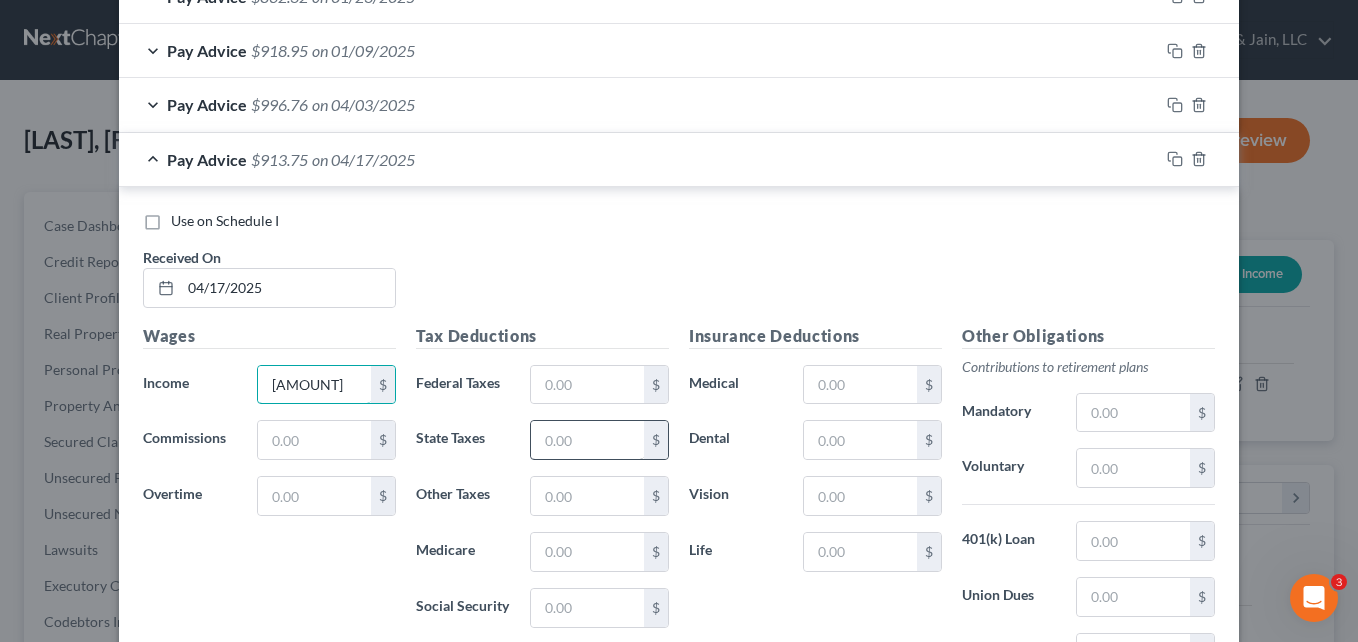 scroll, scrollTop: 1124, scrollLeft: 0, axis: vertical 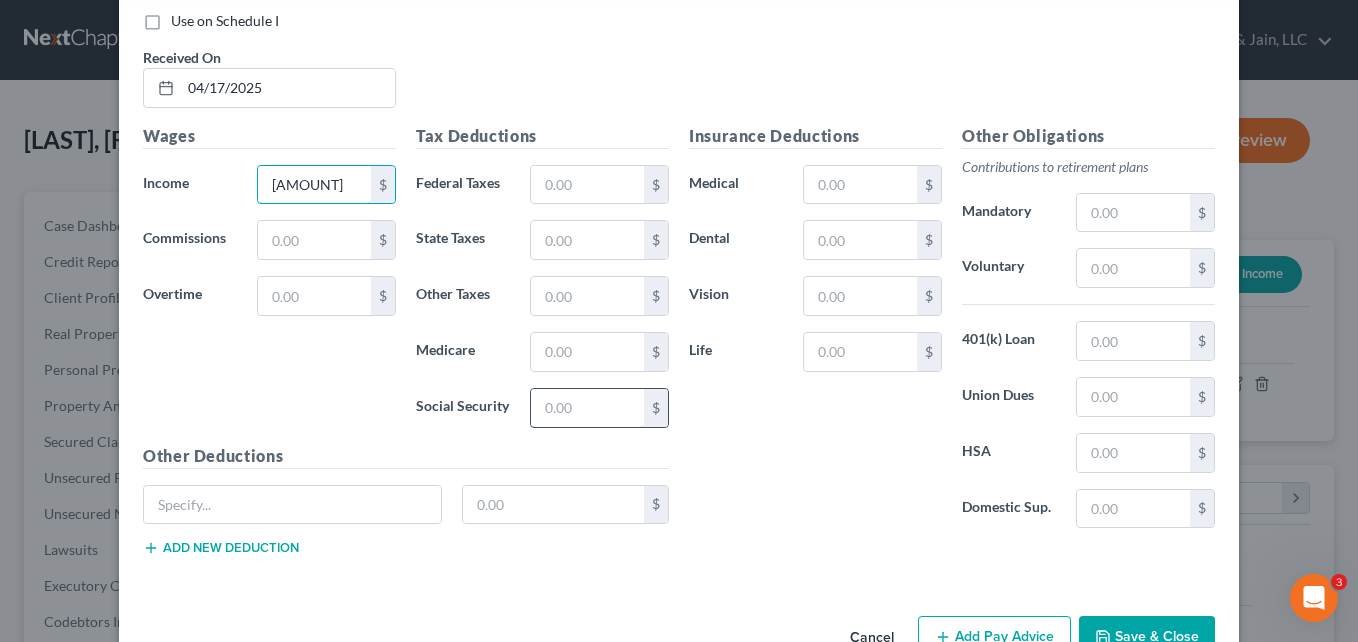 type on "[AMOUNT]" 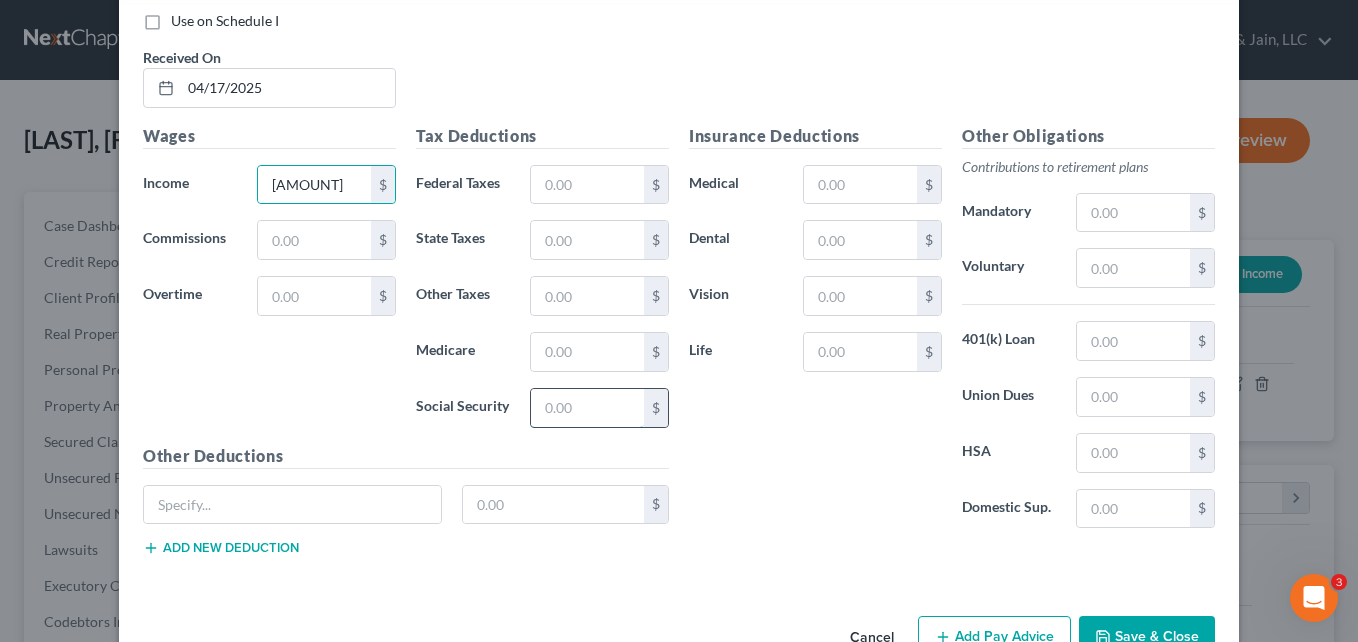 click at bounding box center [587, 408] 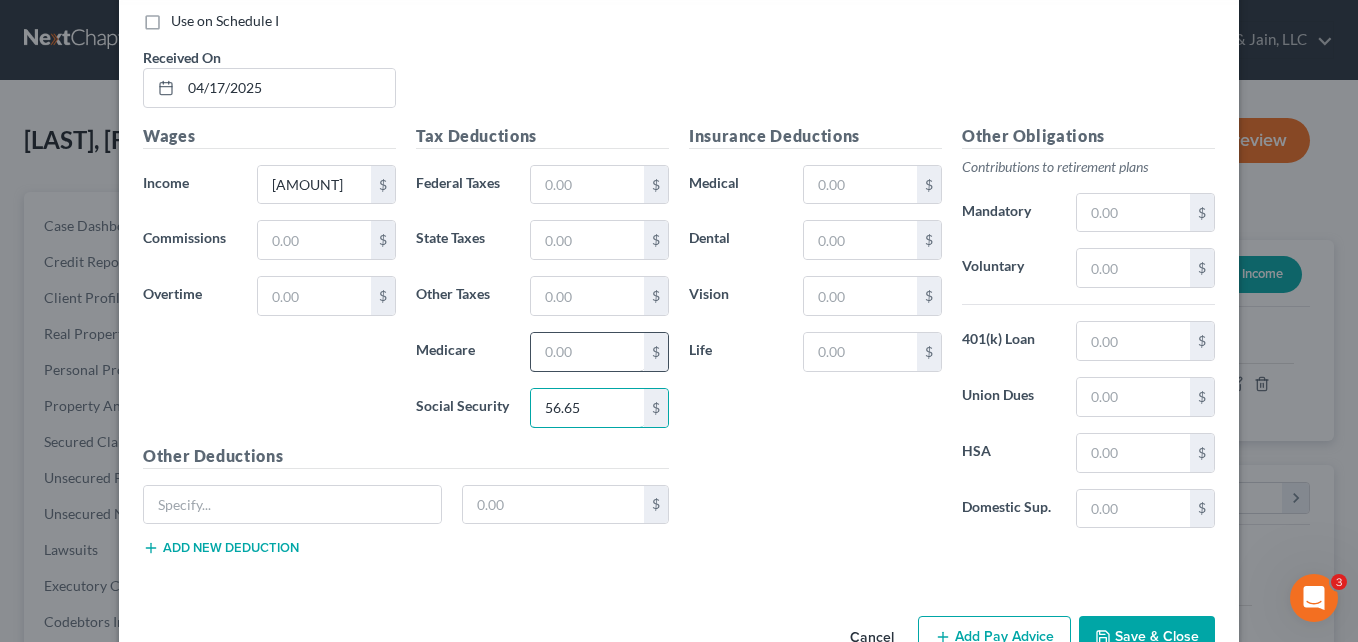 type on "56.65" 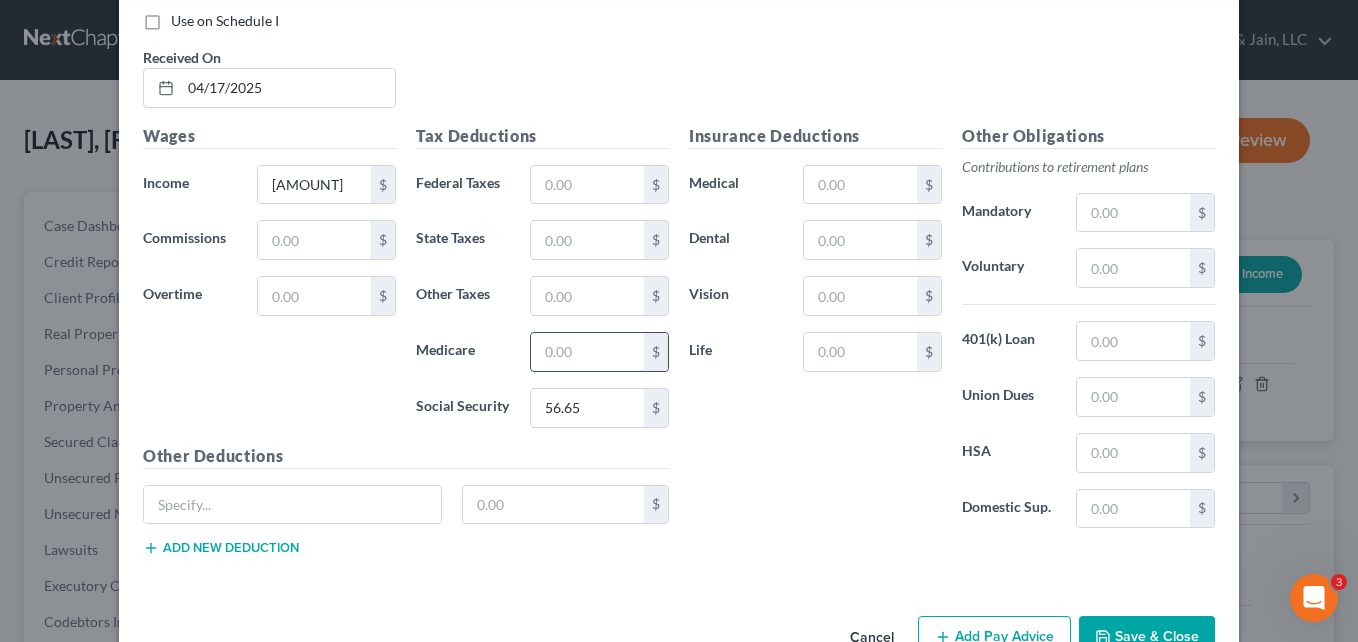 click at bounding box center [587, 352] 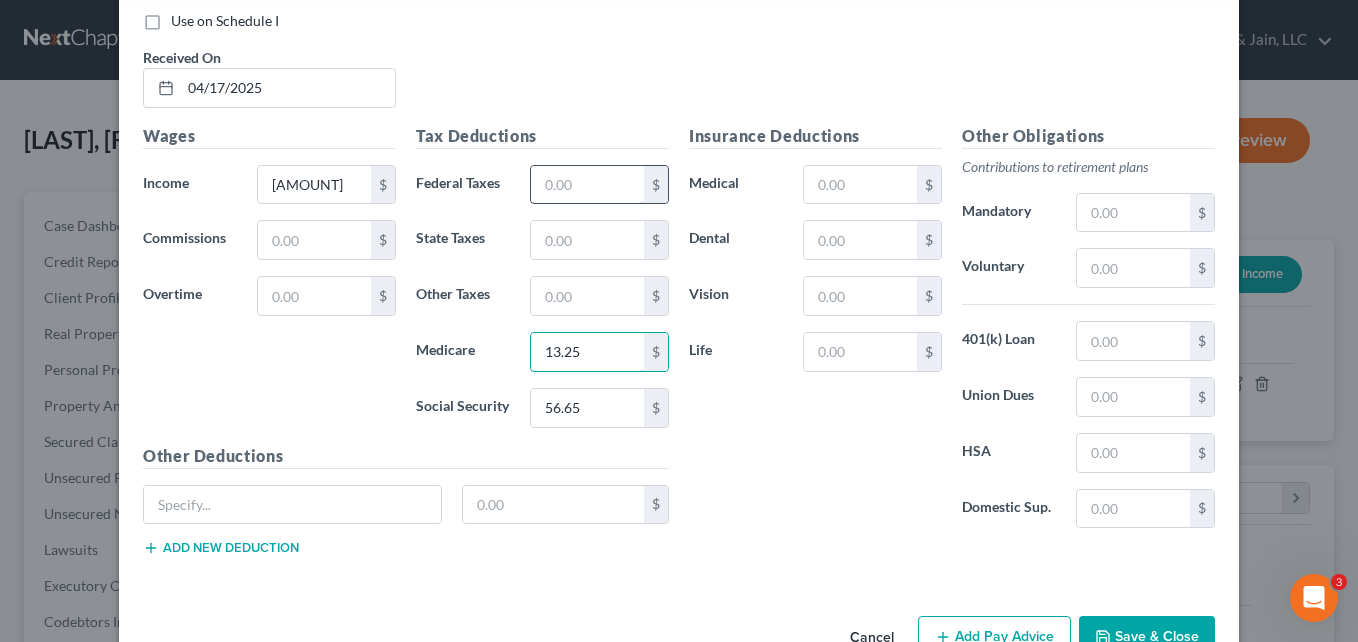 type on "13.25" 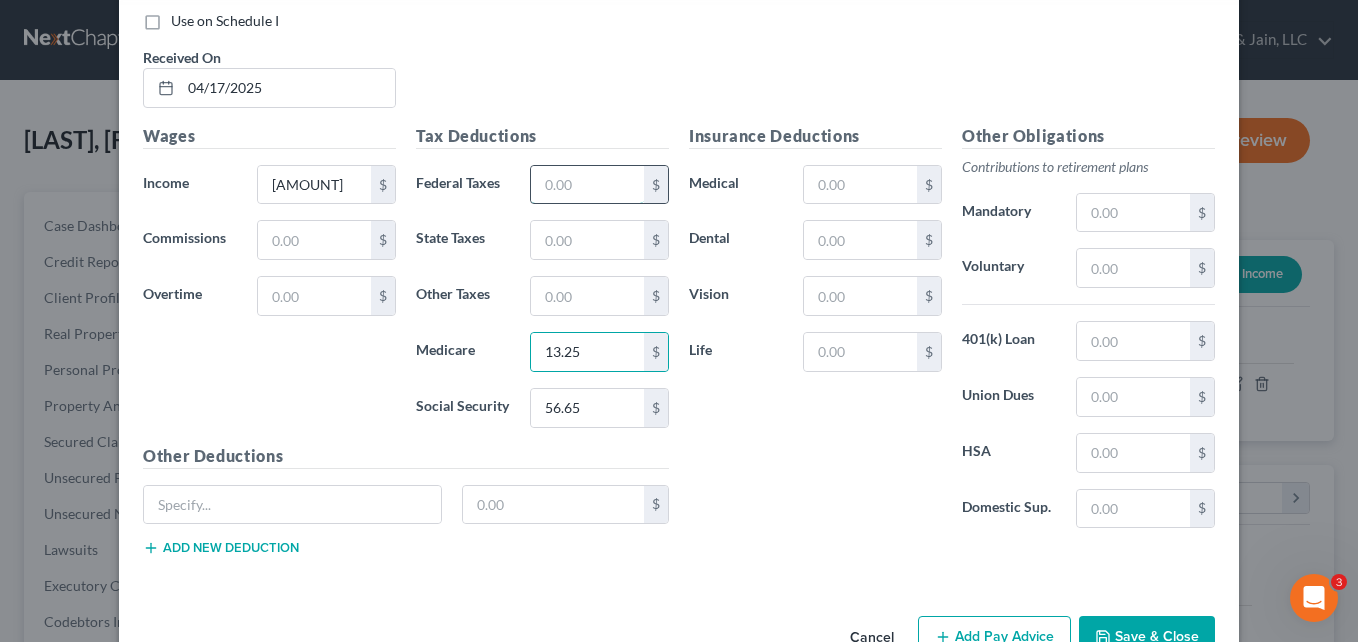 click at bounding box center (587, 185) 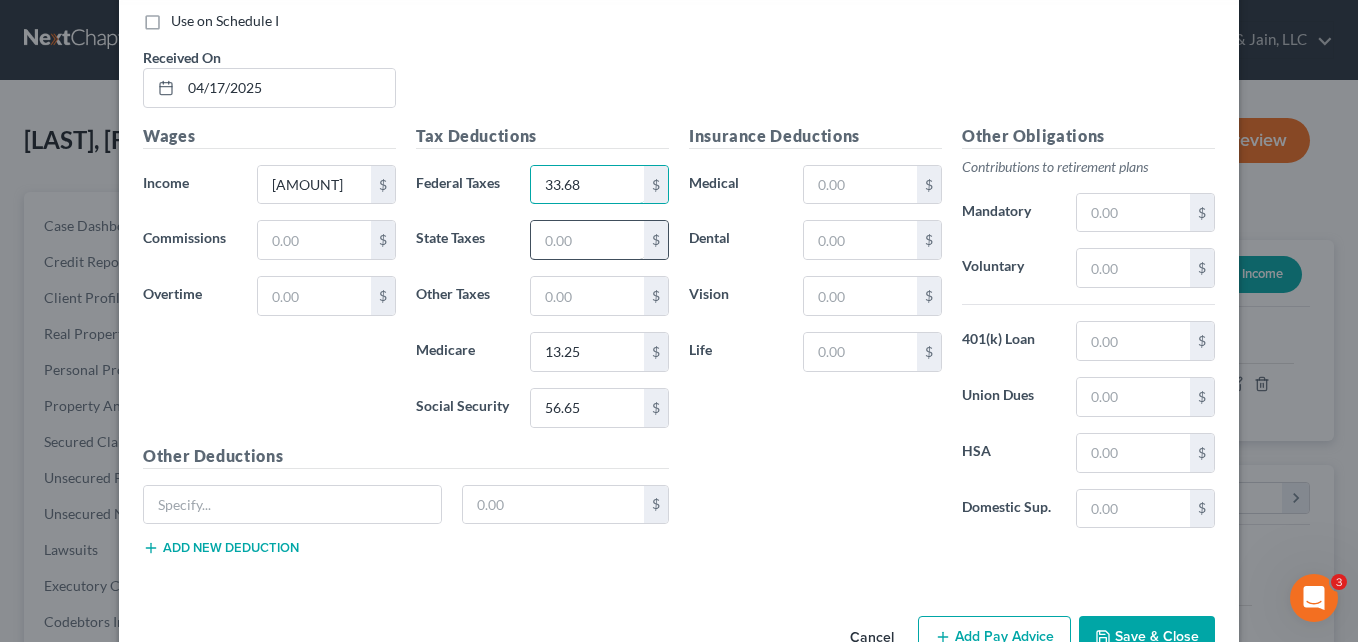 type on "33.68" 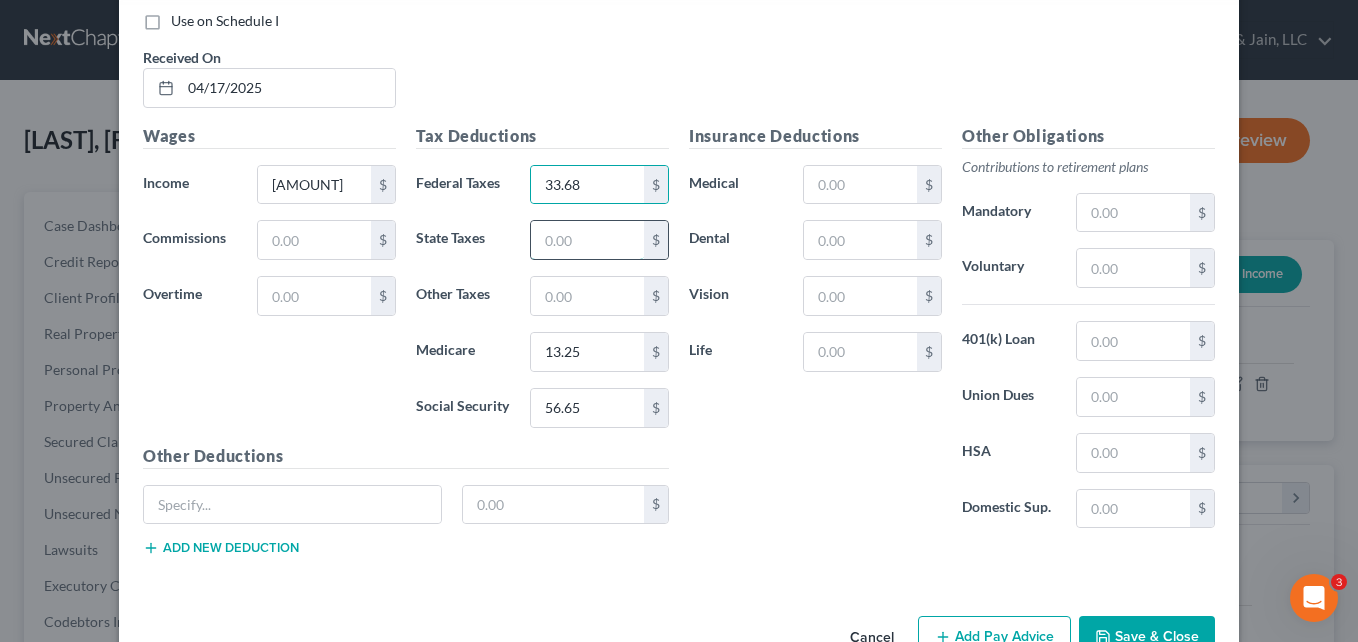 click at bounding box center [587, 240] 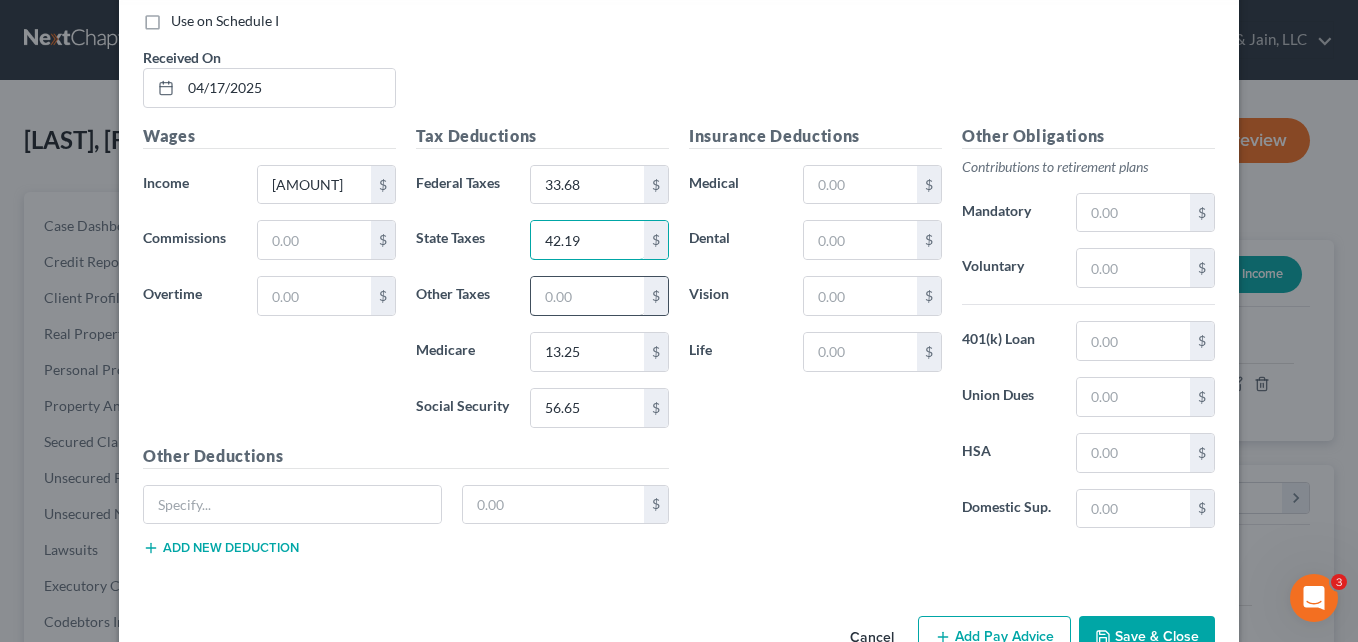type on "42.19" 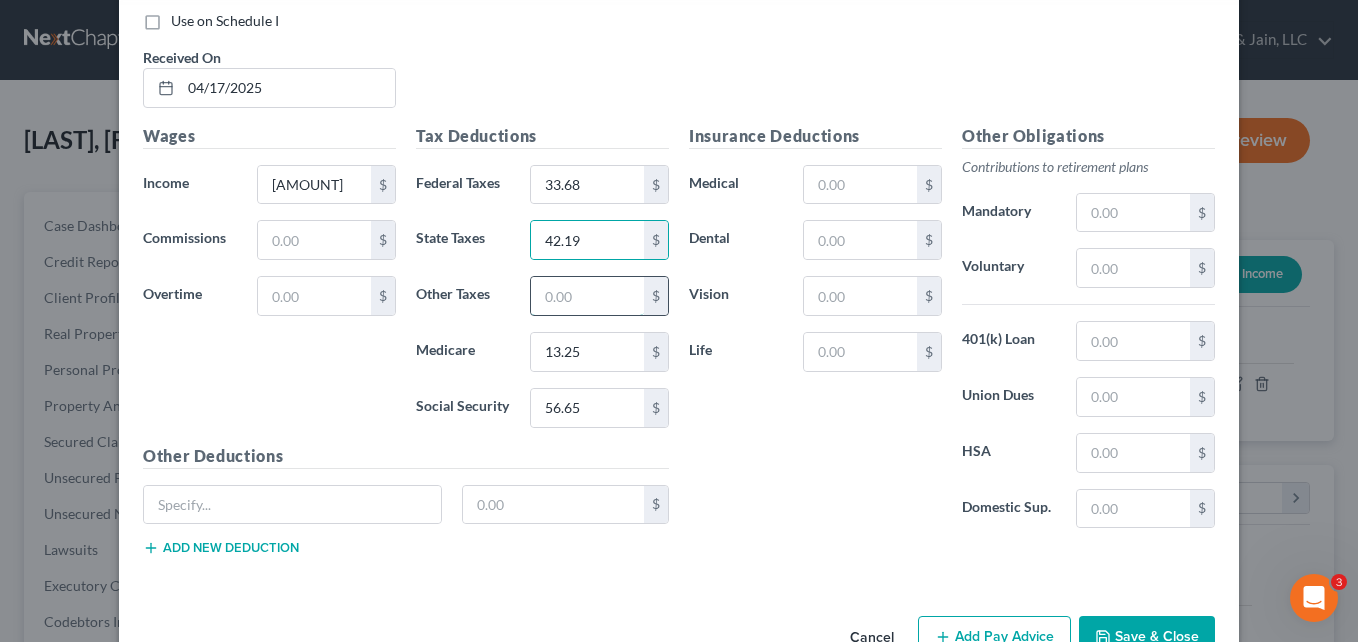 click at bounding box center (587, 296) 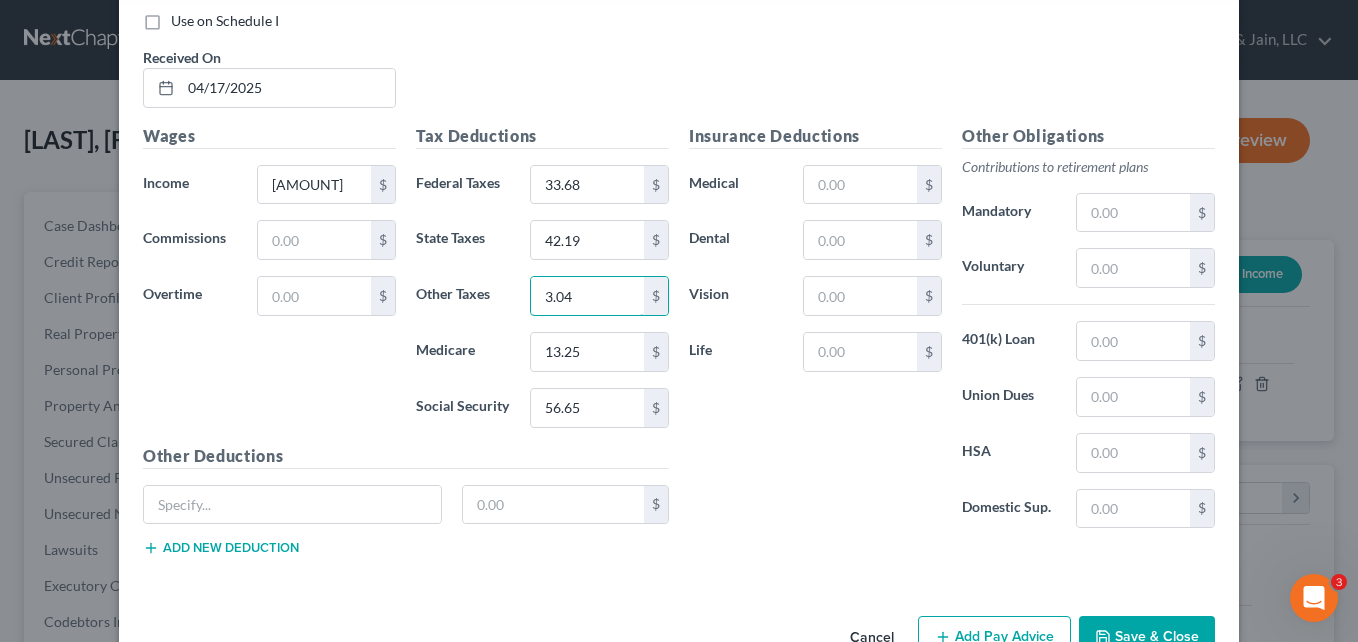 type on "3.04" 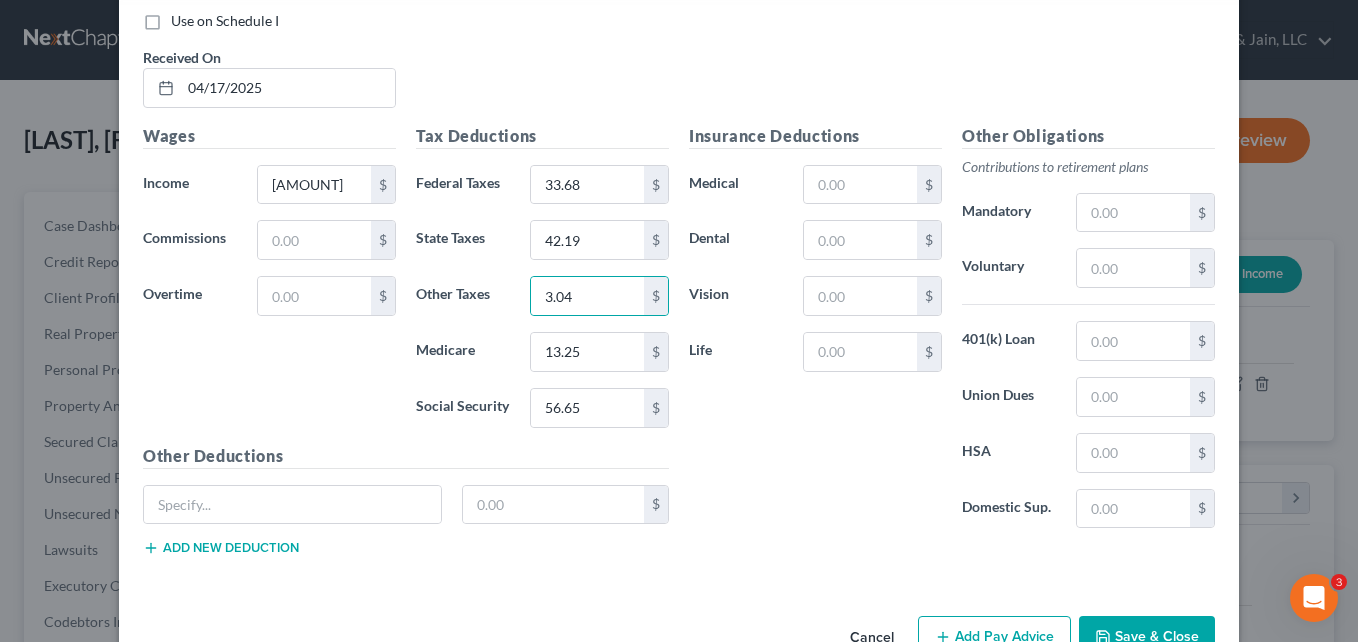 click on "Insurance Deductions Medical $ Dental $ Vision $ Life $" at bounding box center (815, 334) 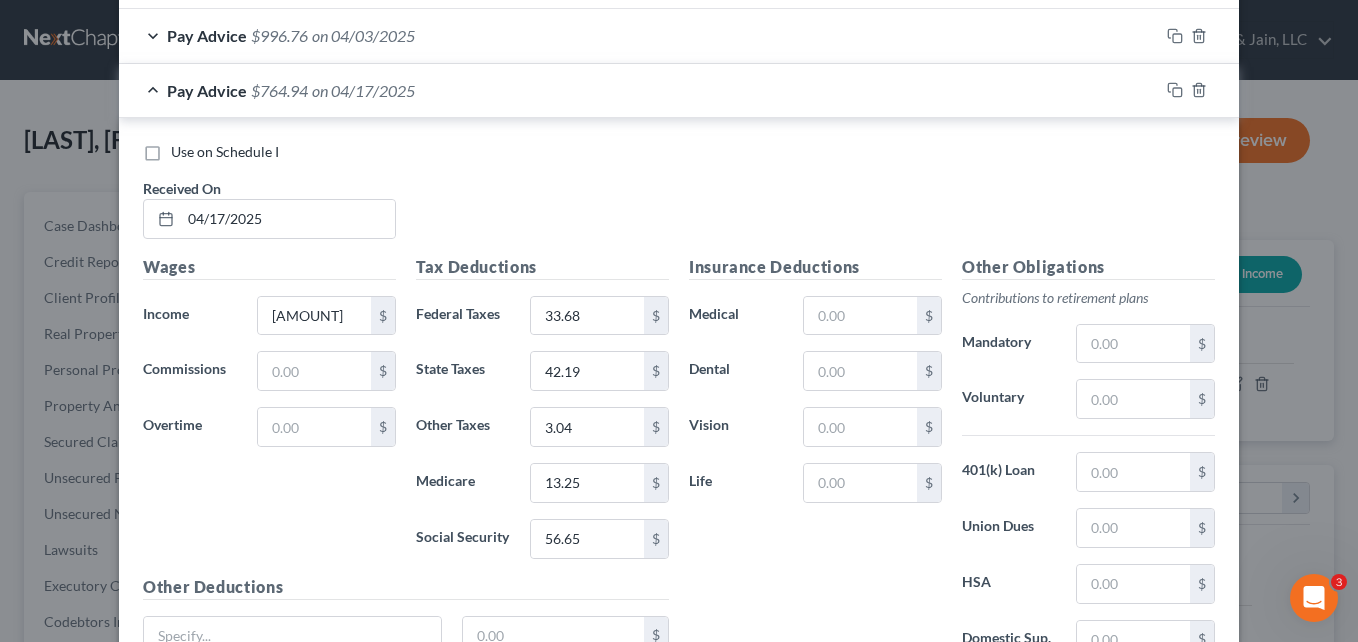 scroll, scrollTop: 924, scrollLeft: 0, axis: vertical 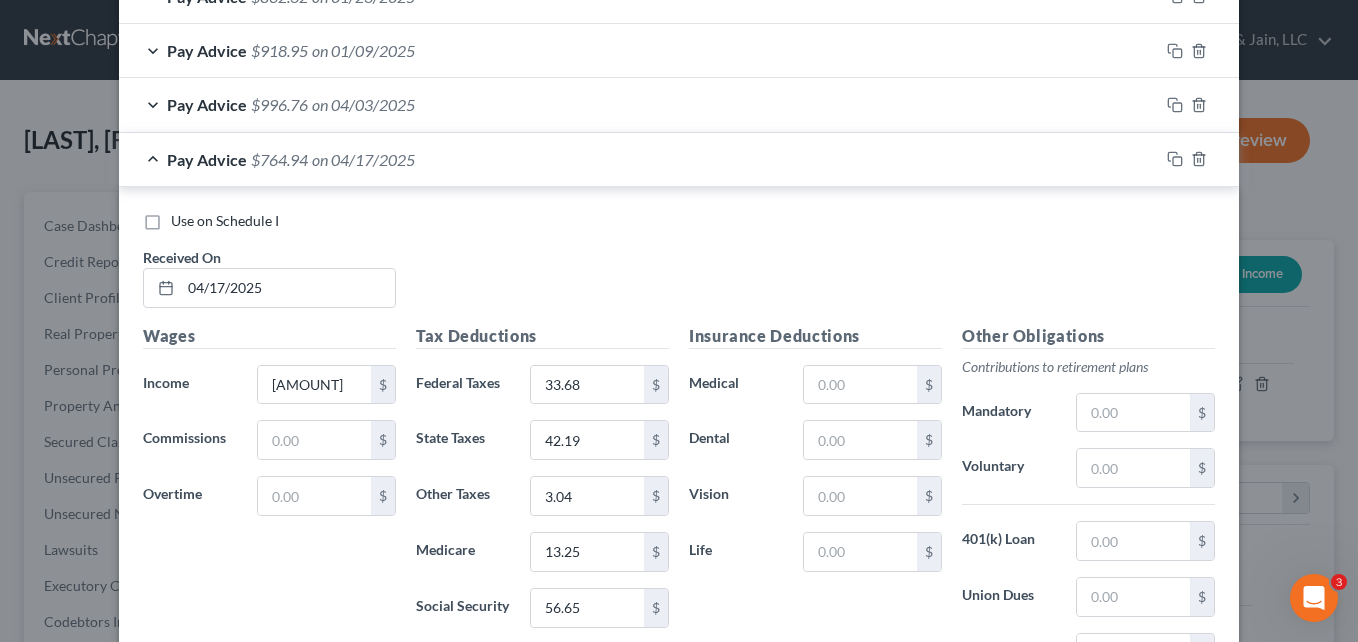 click on "Pay Advice $[AMOUNT] on [MM]/[DD]/[YYYY]" at bounding box center (639, 159) 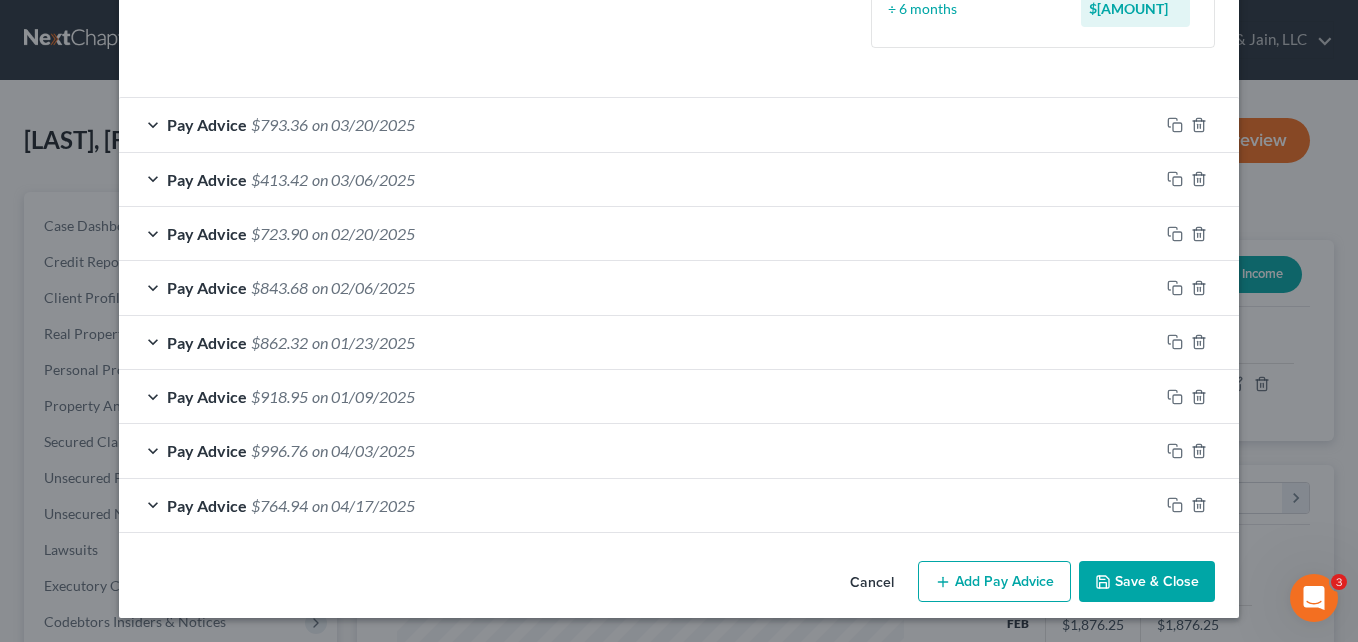 scroll, scrollTop: 578, scrollLeft: 0, axis: vertical 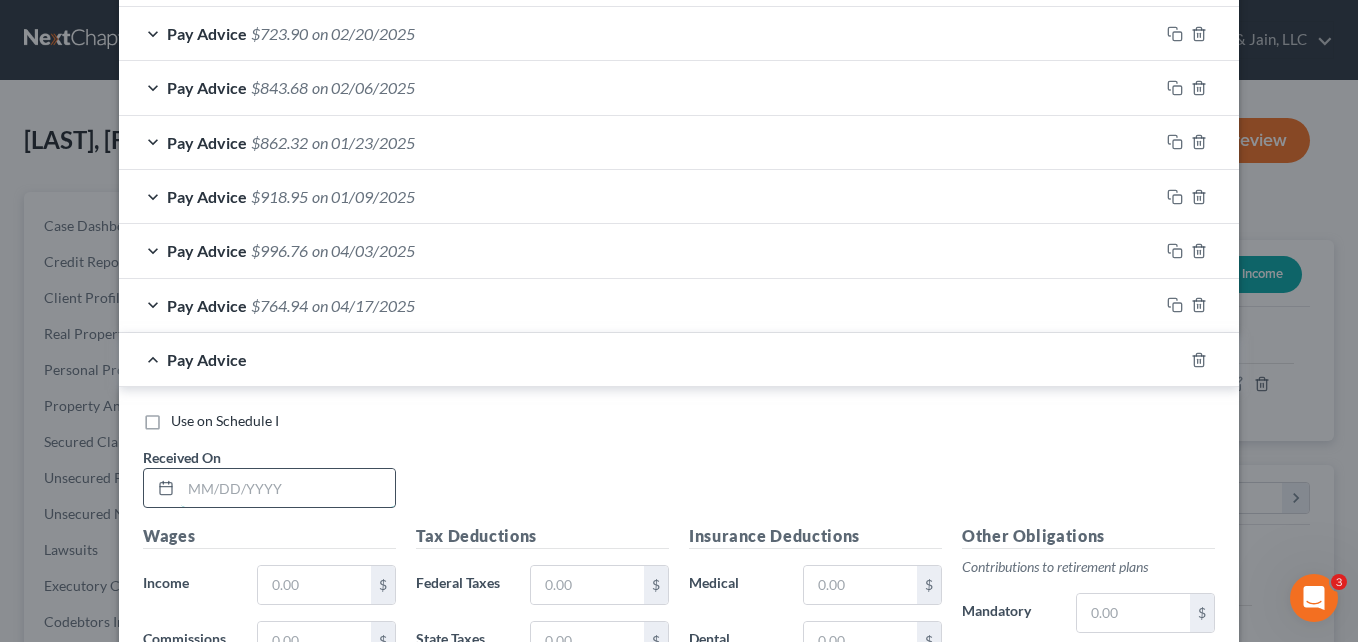 click at bounding box center [288, 488] 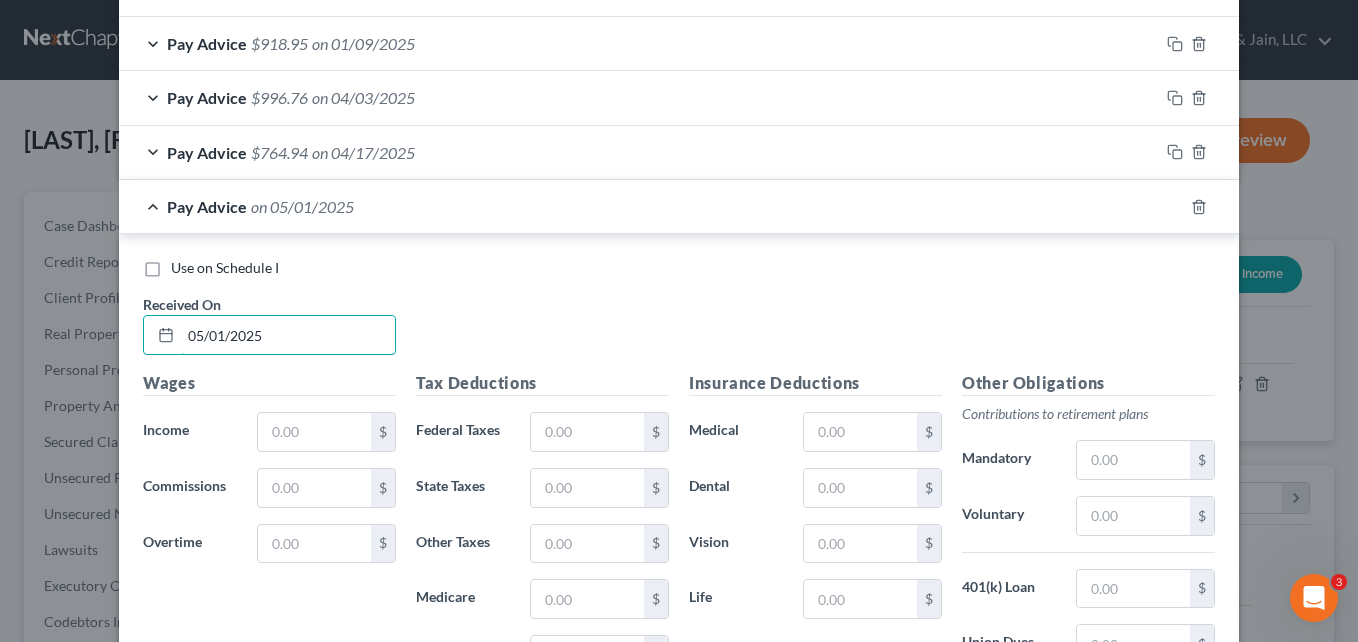 scroll, scrollTop: 978, scrollLeft: 0, axis: vertical 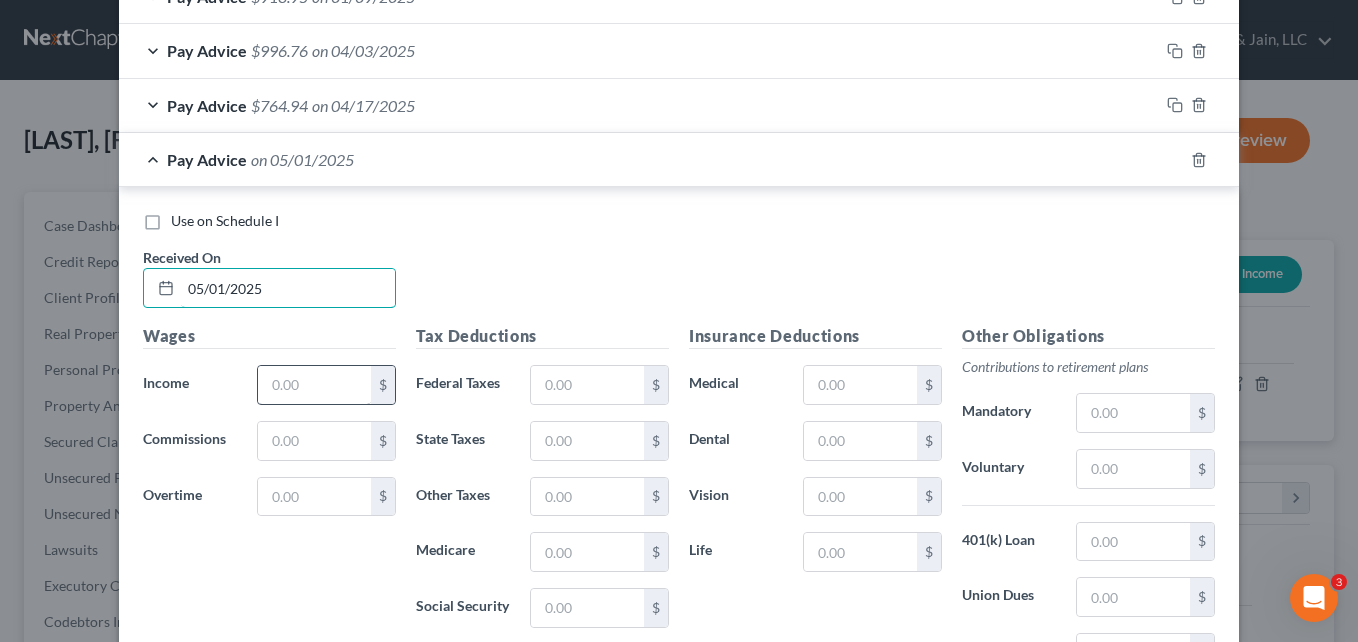 type on "05/01/2025" 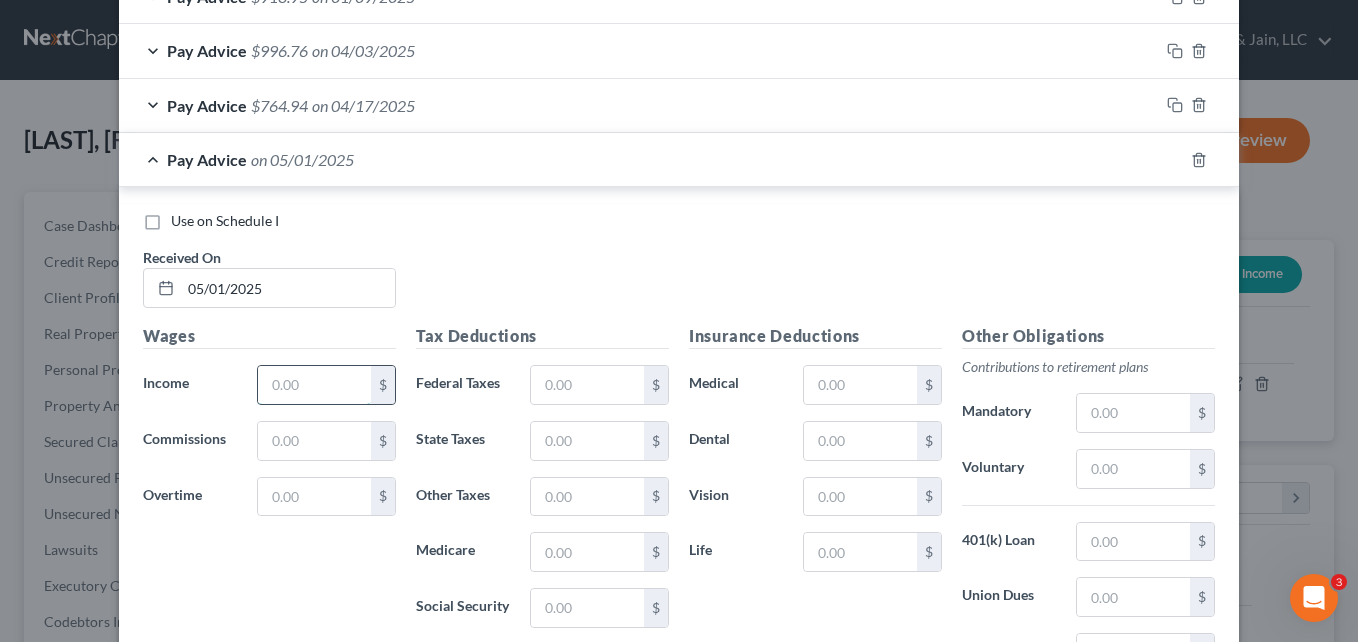 drag, startPoint x: 296, startPoint y: 387, endPoint x: 314, endPoint y: 380, distance: 19.313208 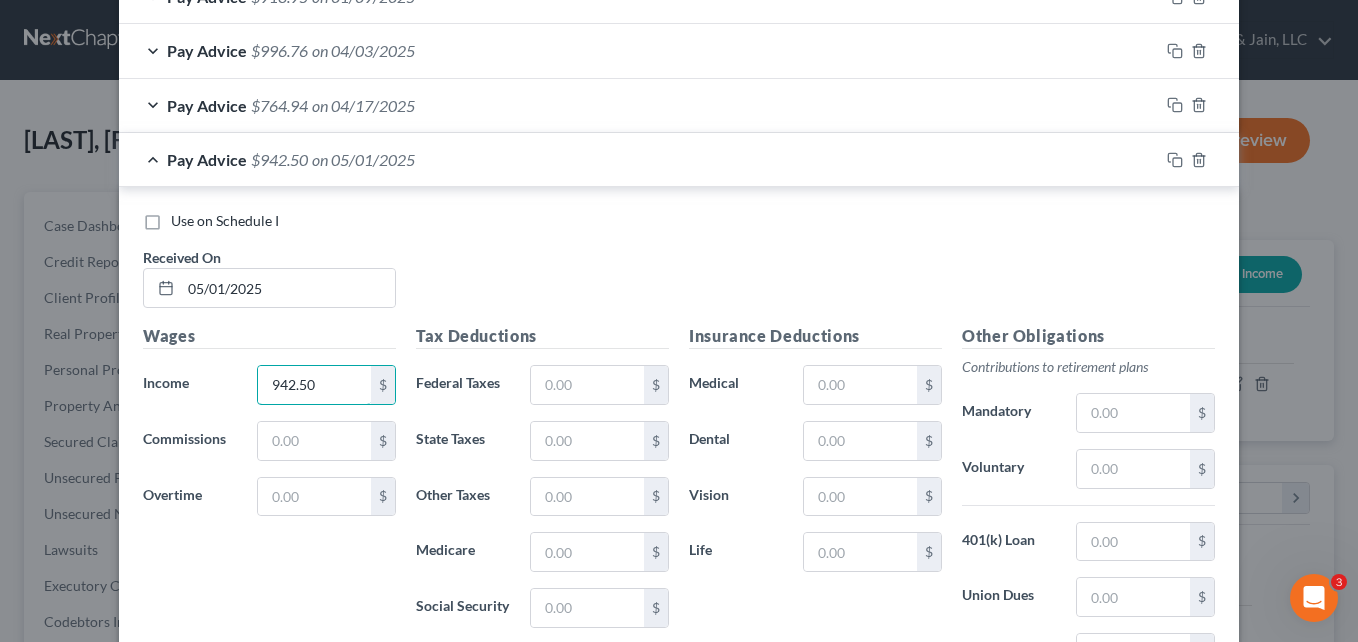 scroll, scrollTop: 1178, scrollLeft: 0, axis: vertical 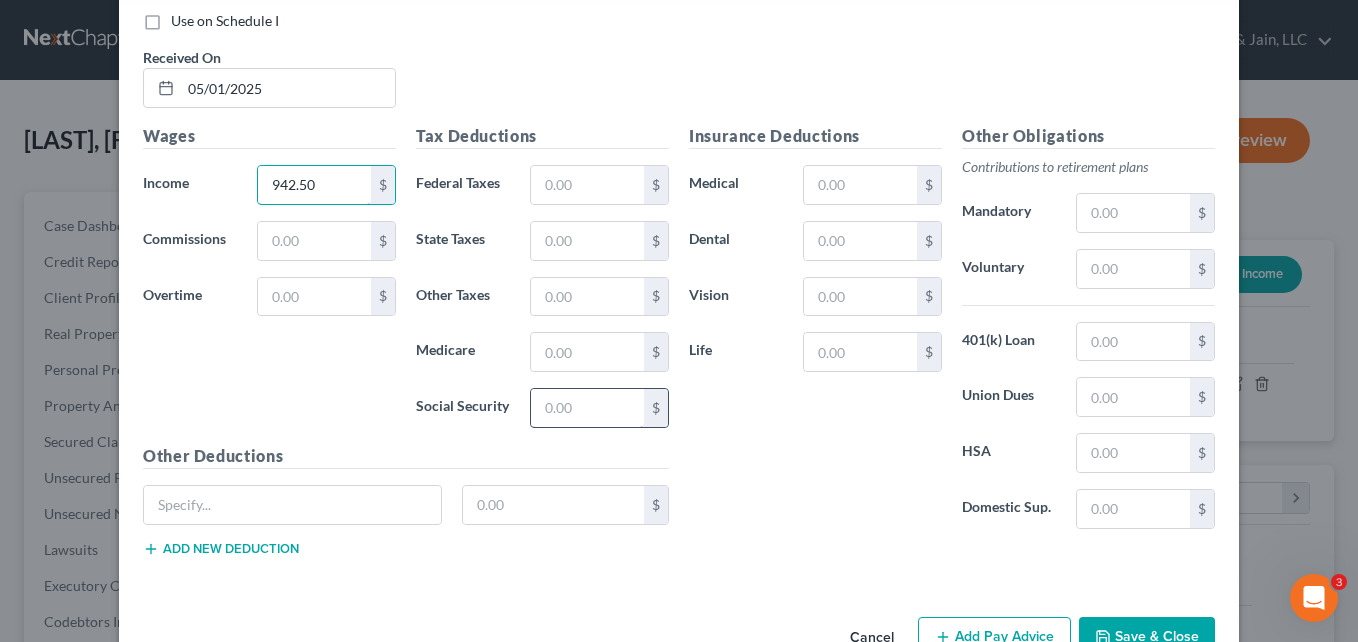 type on "942.50" 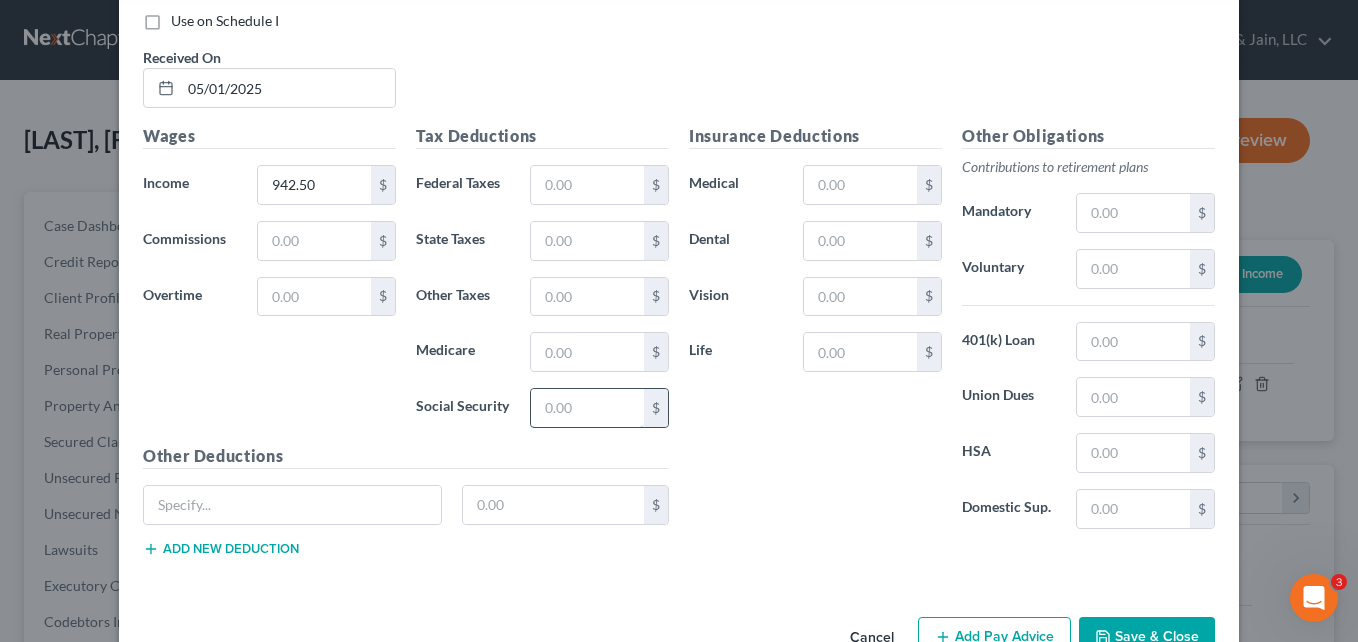 click at bounding box center [587, 408] 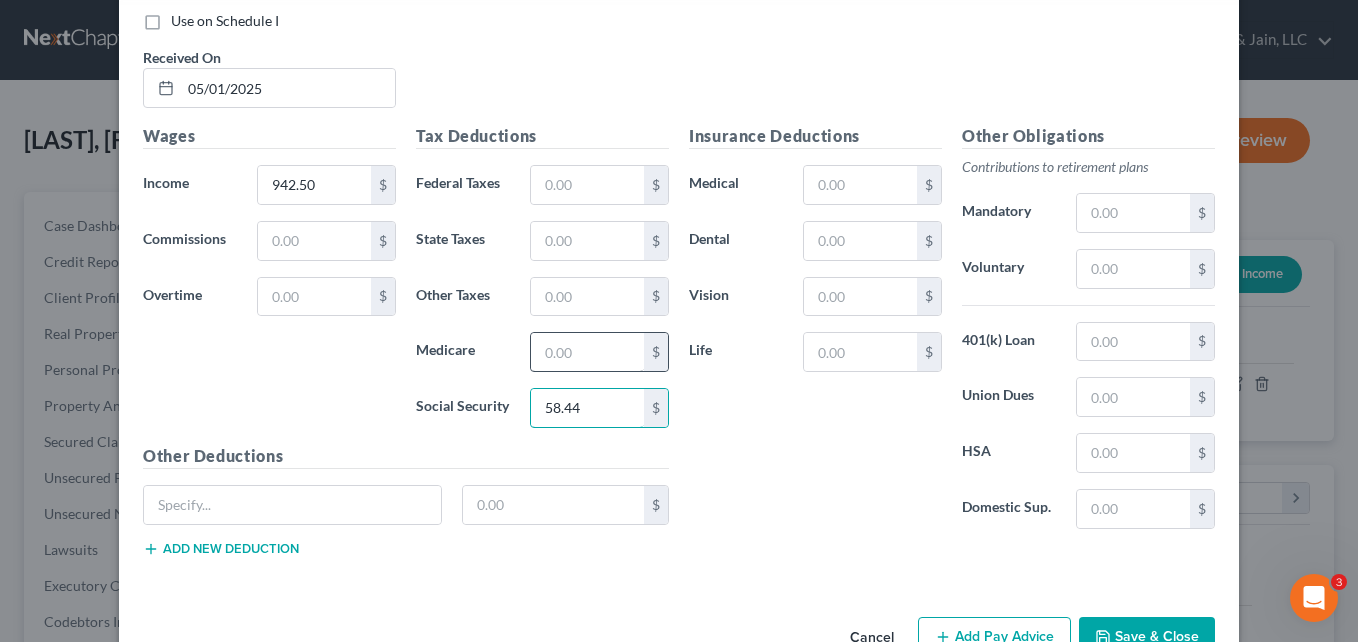 type on "58.44" 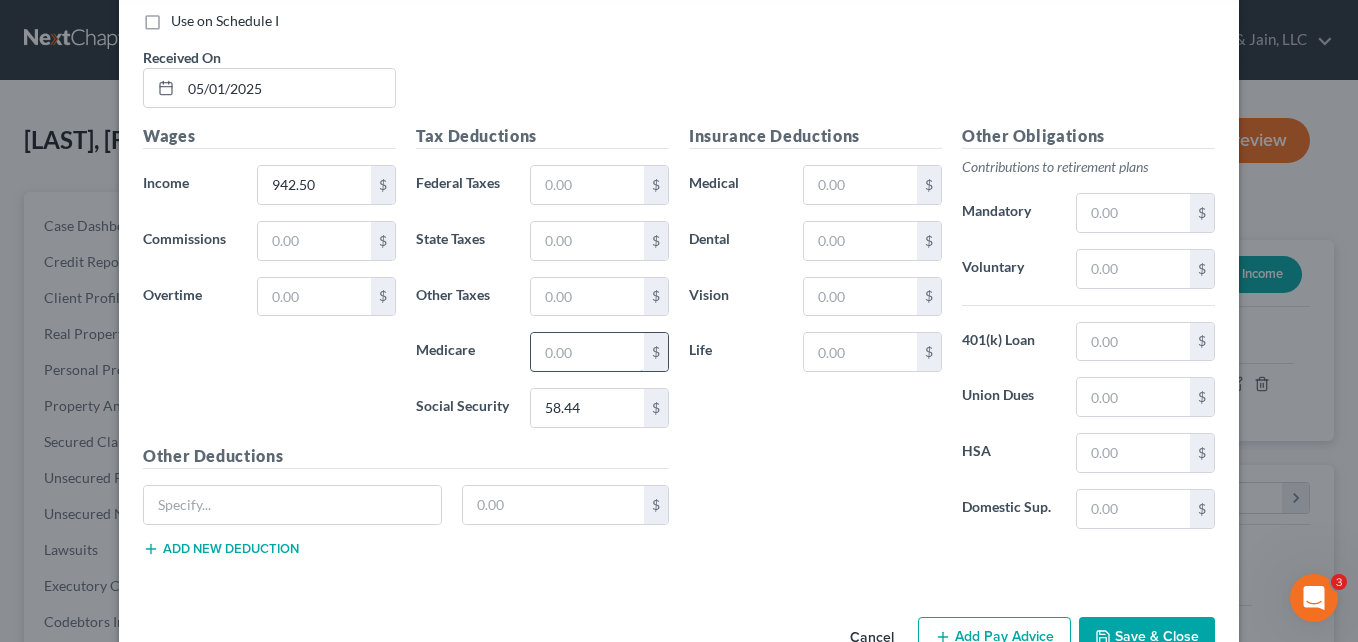 click at bounding box center (587, 352) 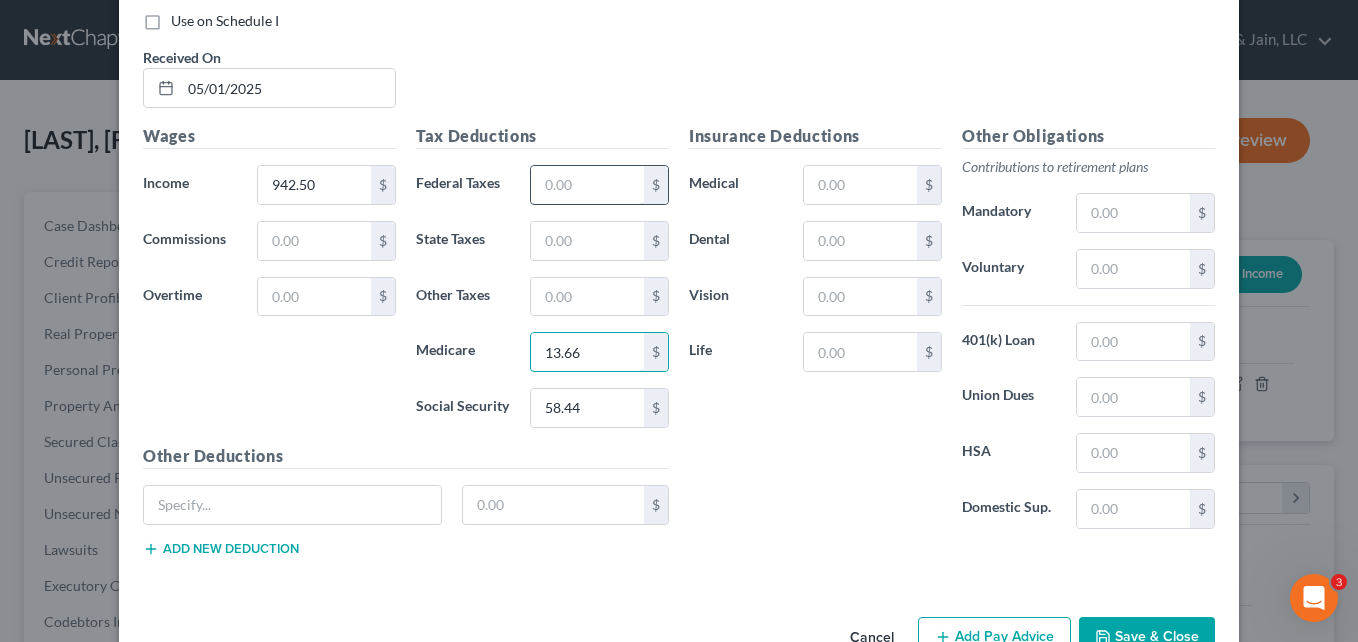 type on "13.66" 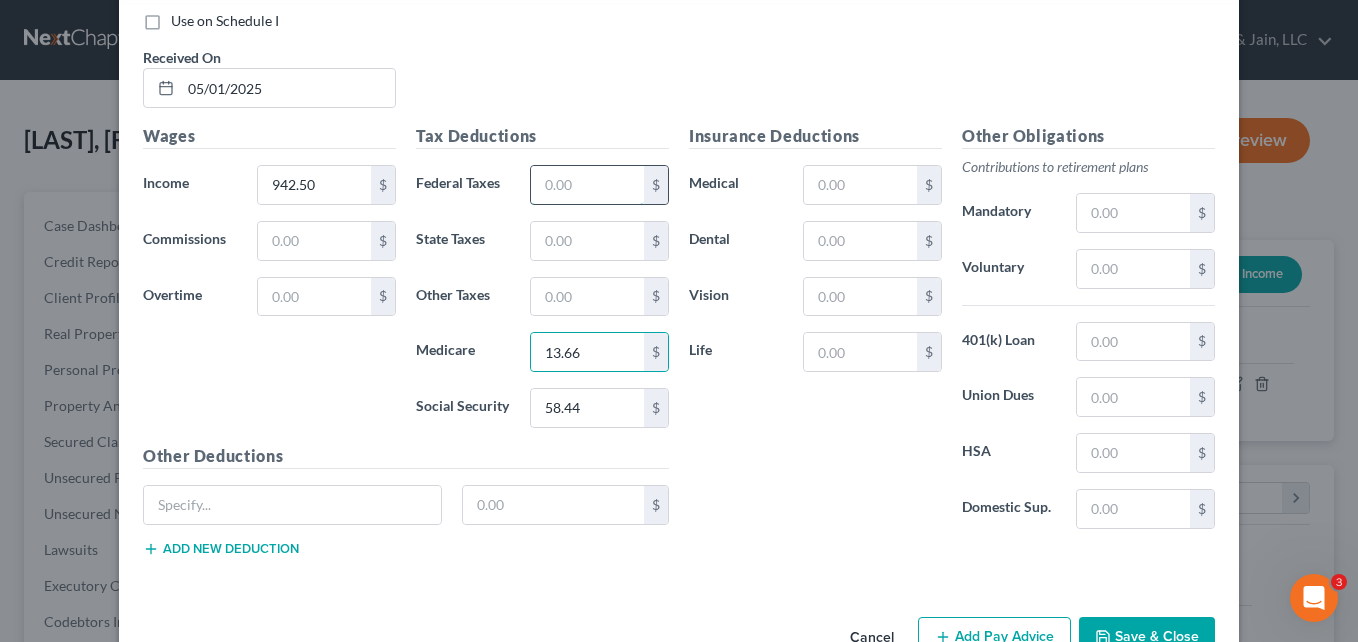 click at bounding box center [587, 185] 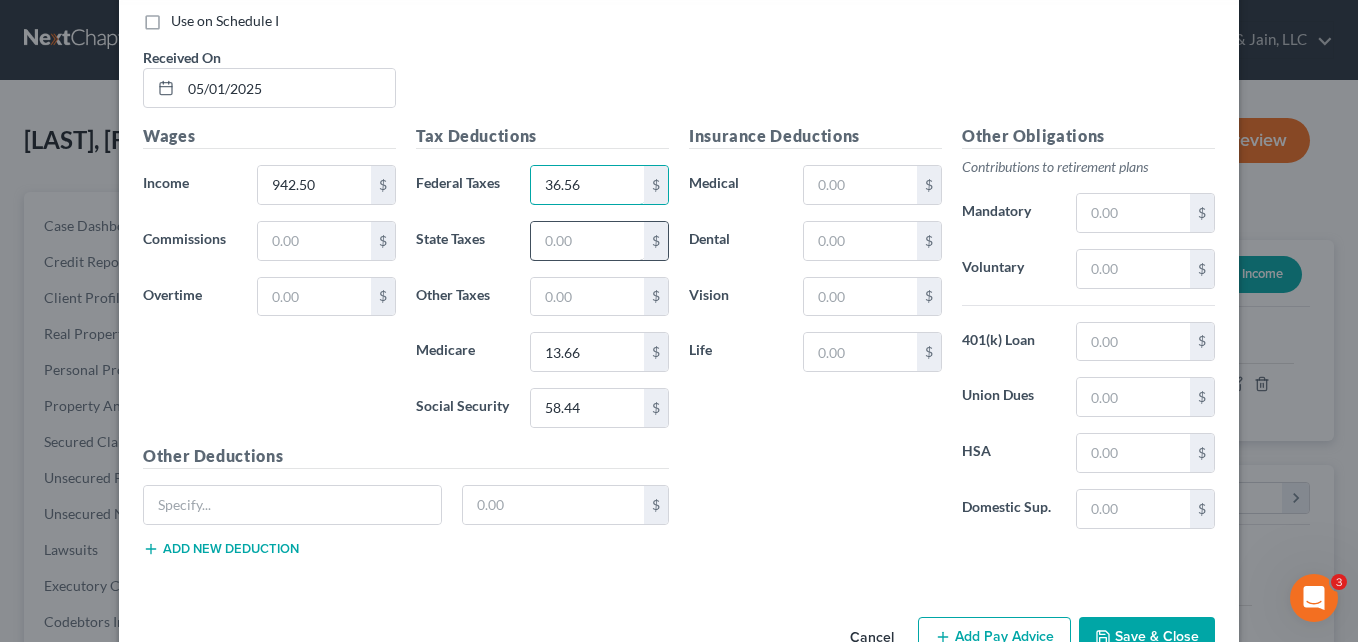type on "36.56" 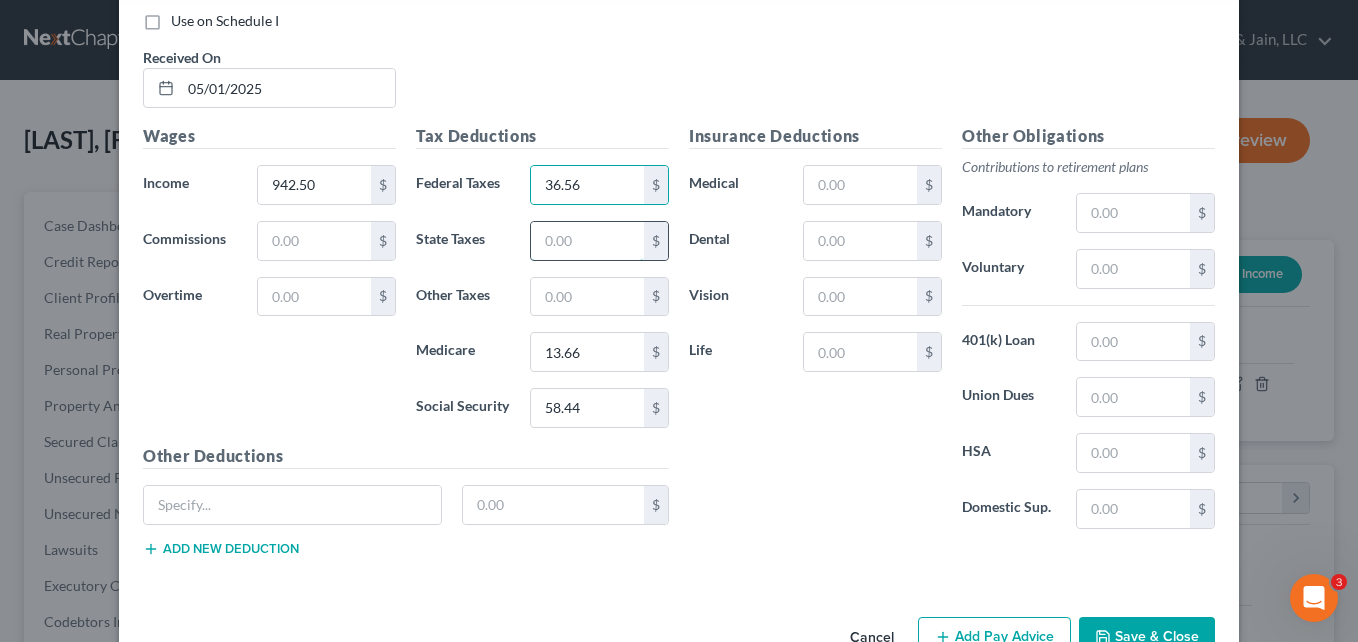 click at bounding box center (587, 241) 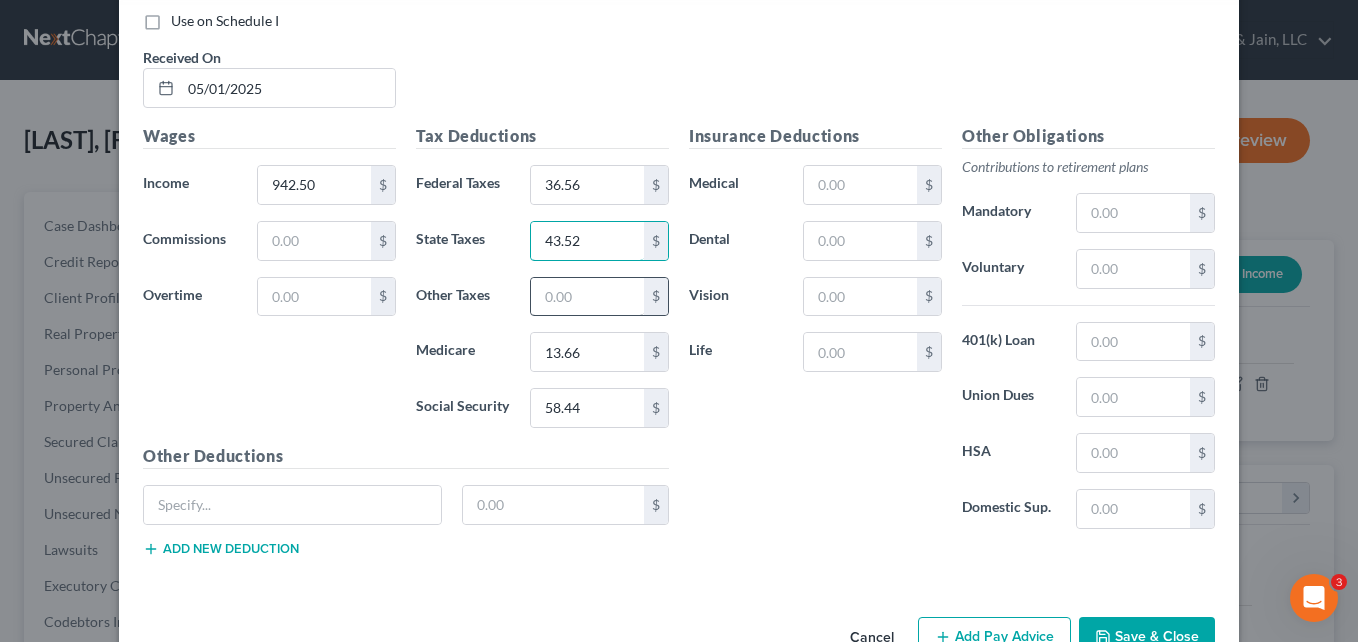 type on "43.52" 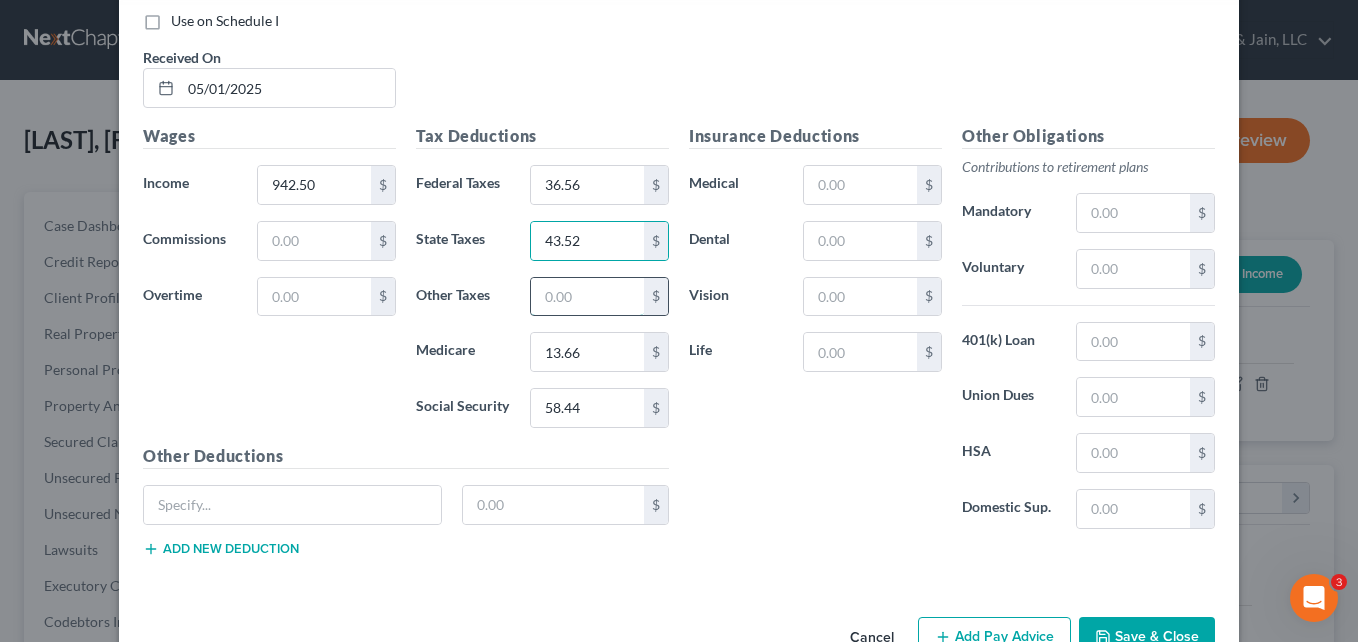 drag, startPoint x: 592, startPoint y: 299, endPoint x: 547, endPoint y: 291, distance: 45.705578 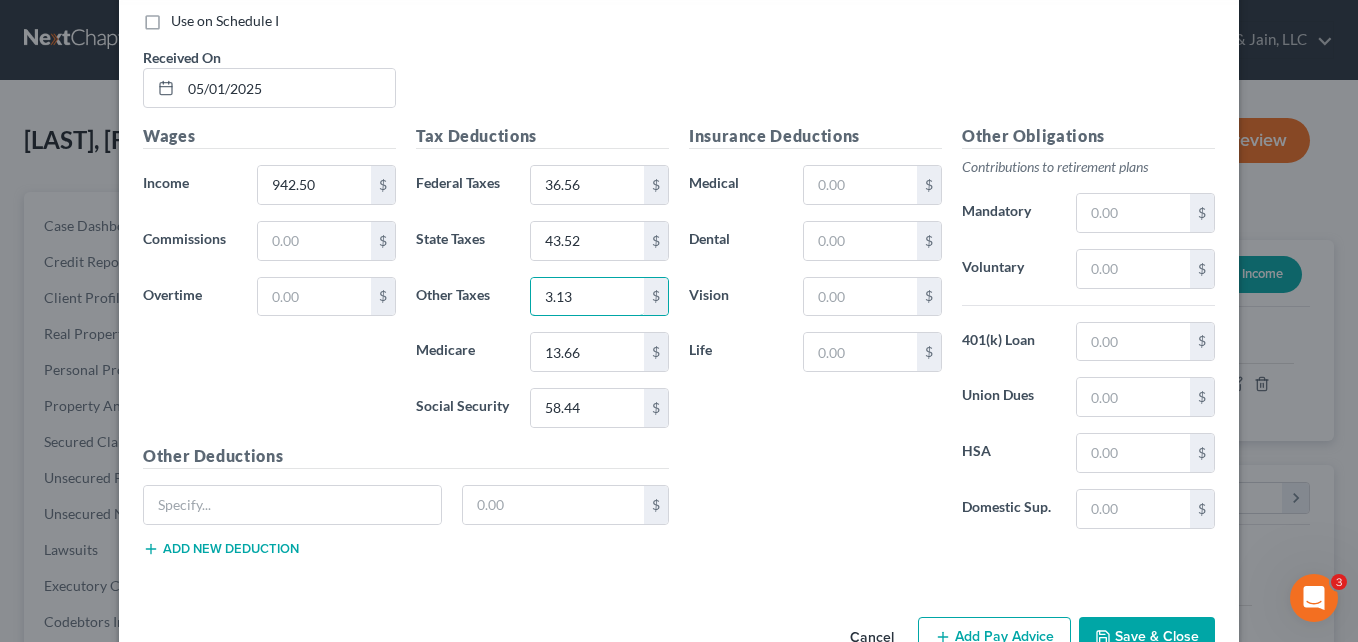 type on "3.13" 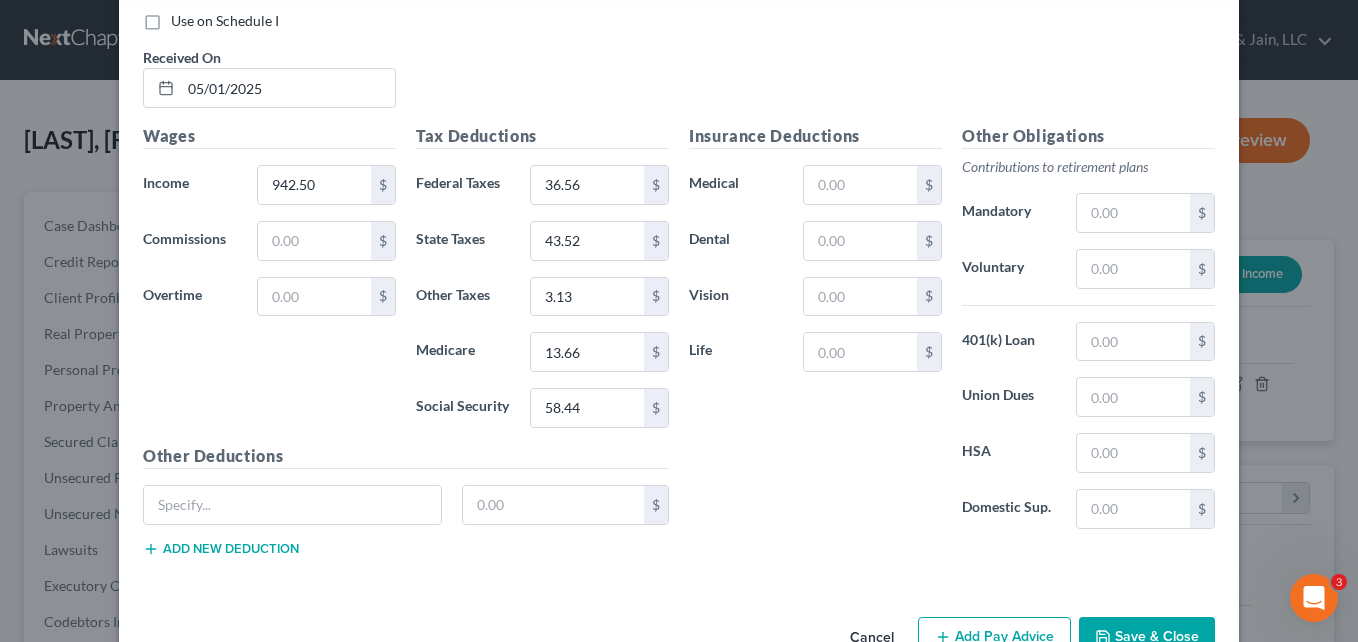 click on "Wages
Income
*
$[AMOUNT] $ Commissions $ Overtime $" at bounding box center [269, 284] 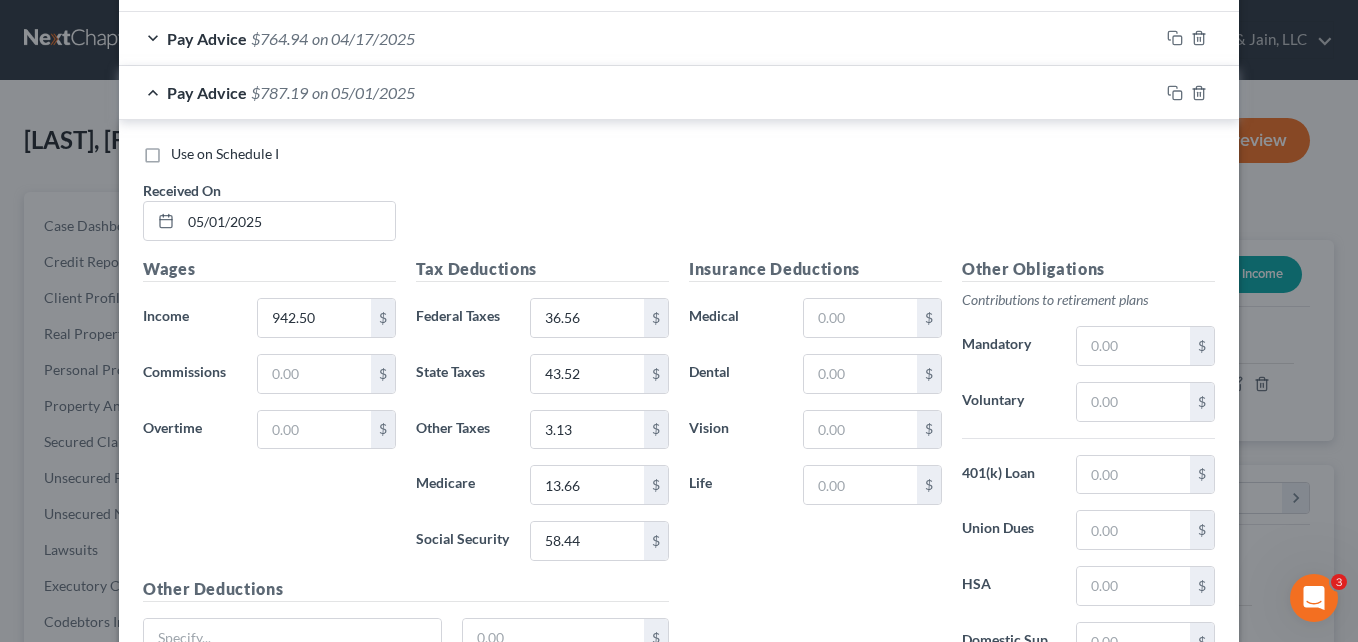 scroll, scrollTop: 978, scrollLeft: 0, axis: vertical 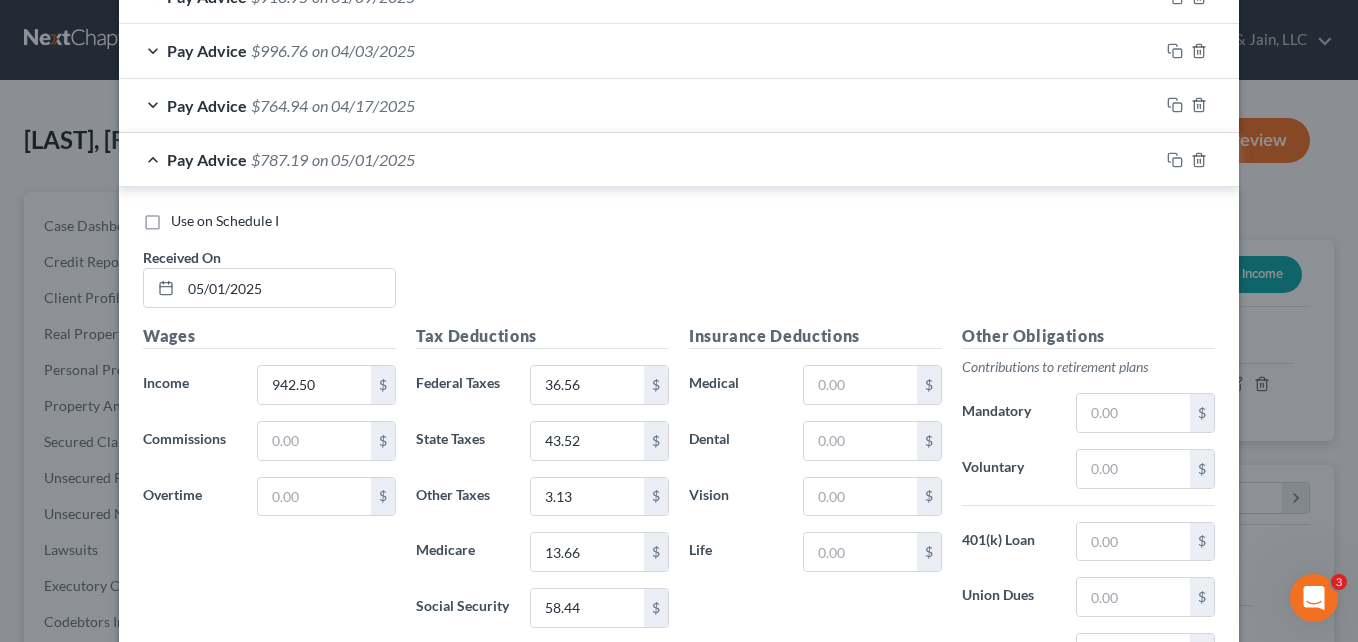 click on "Pay Advice $[AMOUNT] on [MM]/[DD]/[YYYY]" at bounding box center (639, 159) 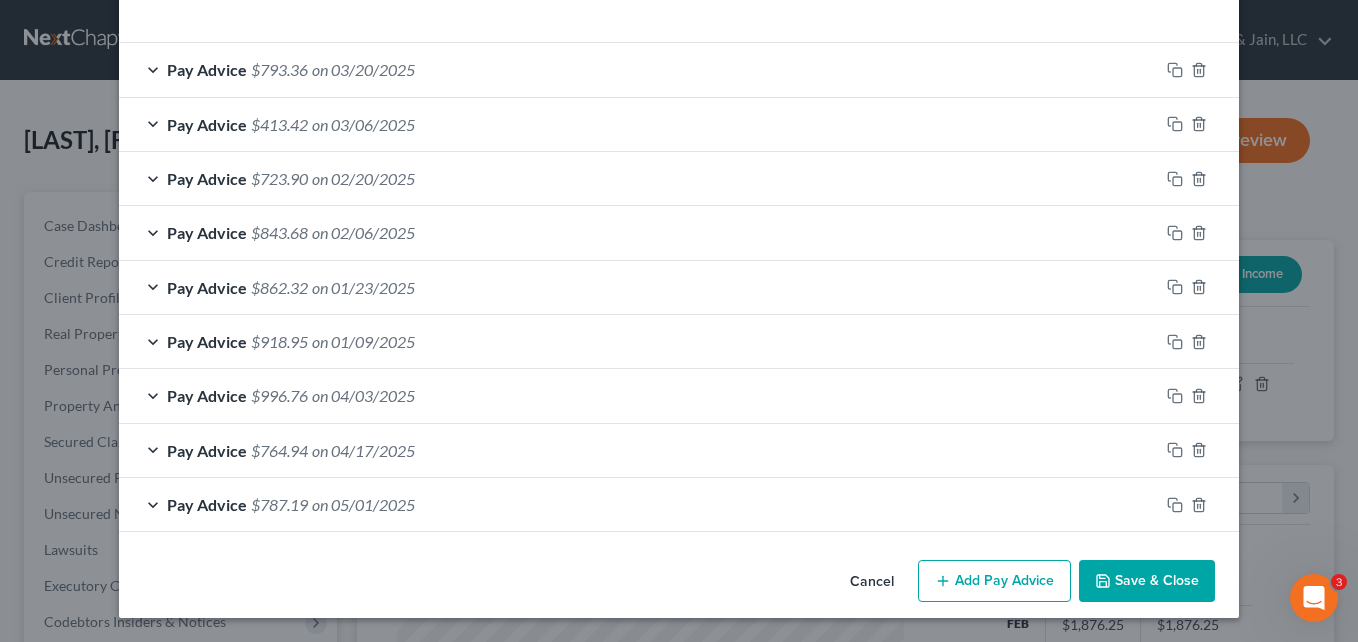 scroll, scrollTop: 633, scrollLeft: 0, axis: vertical 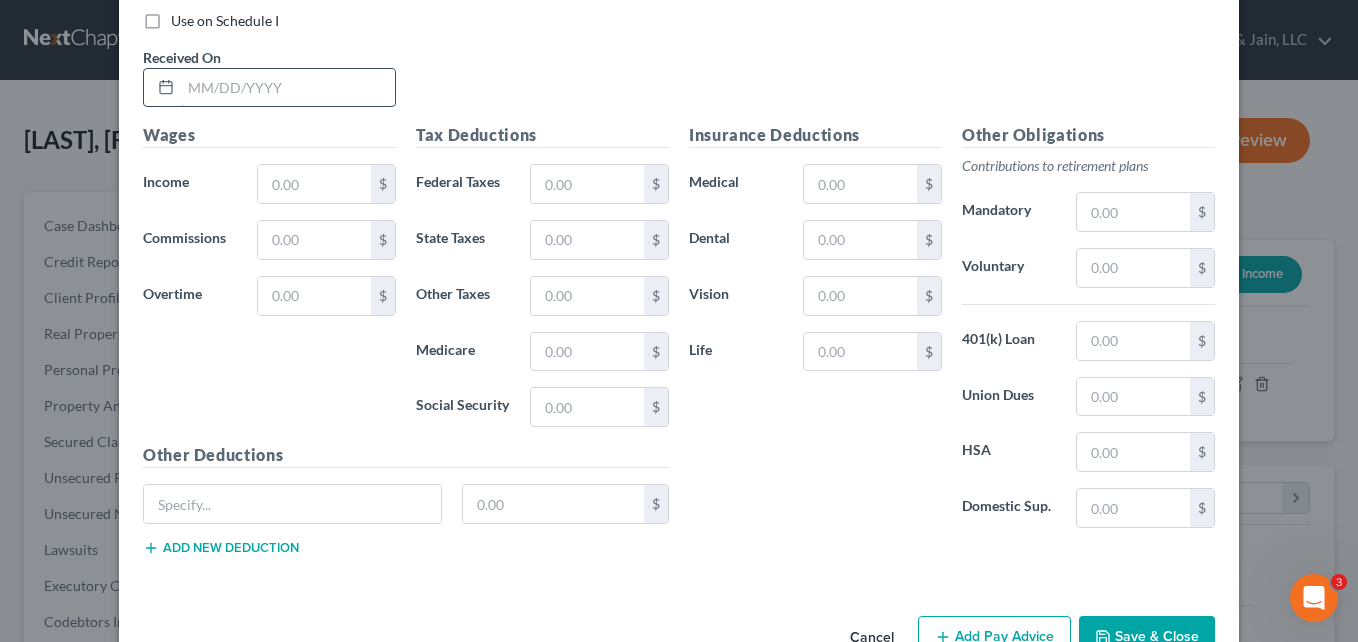 click at bounding box center [288, 88] 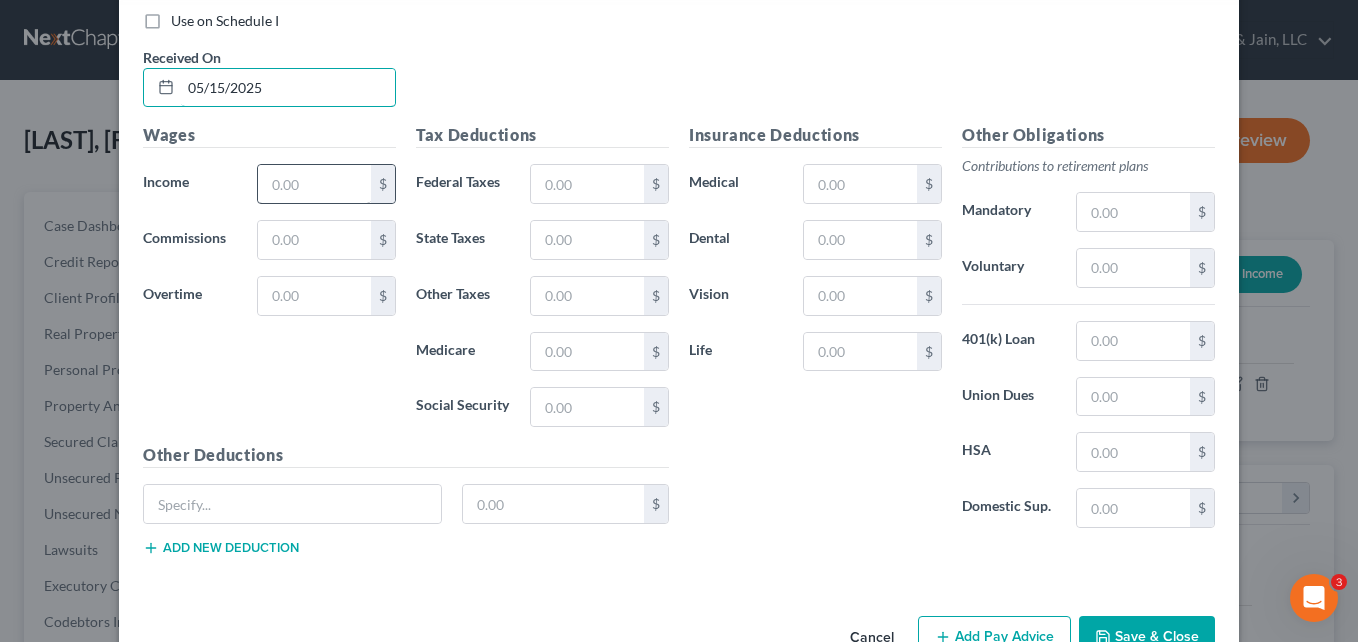 type on "05/15/2025" 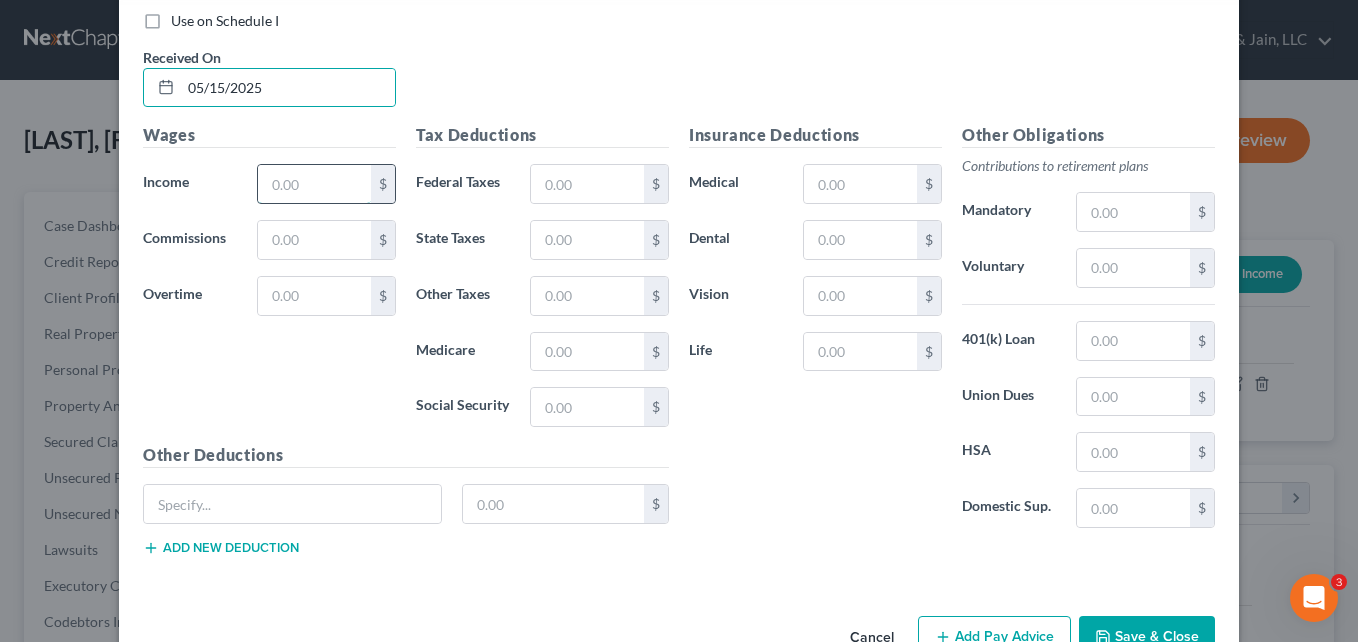 click at bounding box center [314, 184] 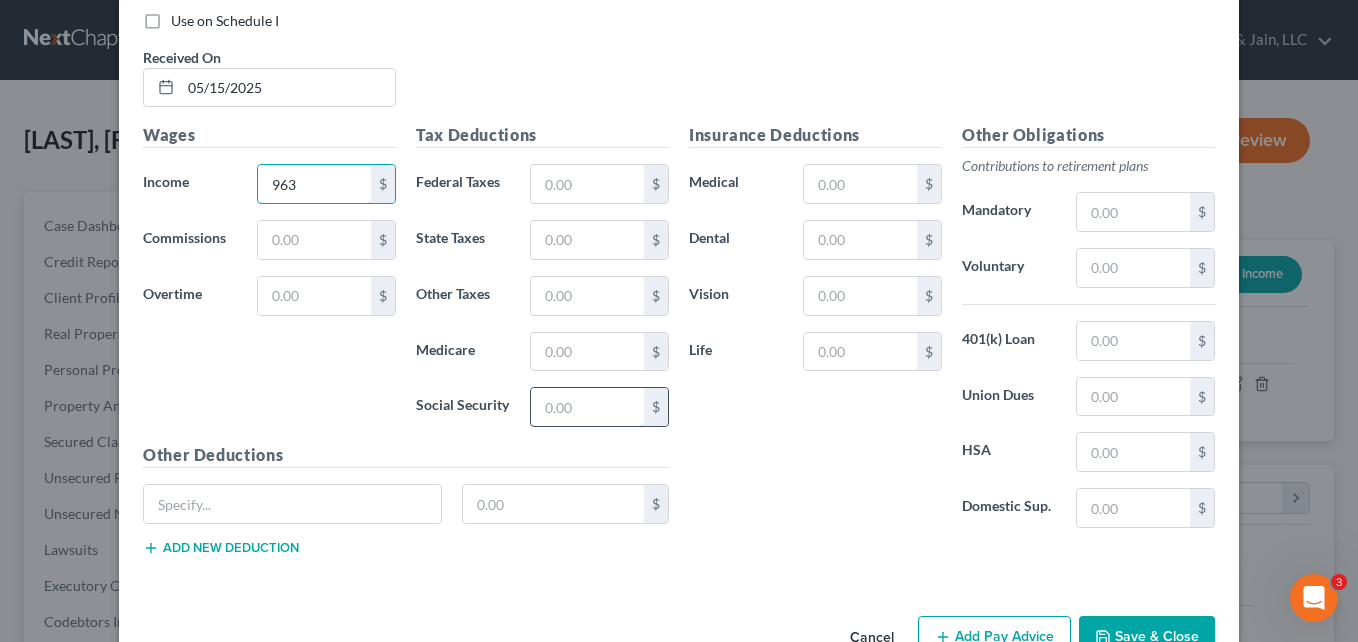 type on "963" 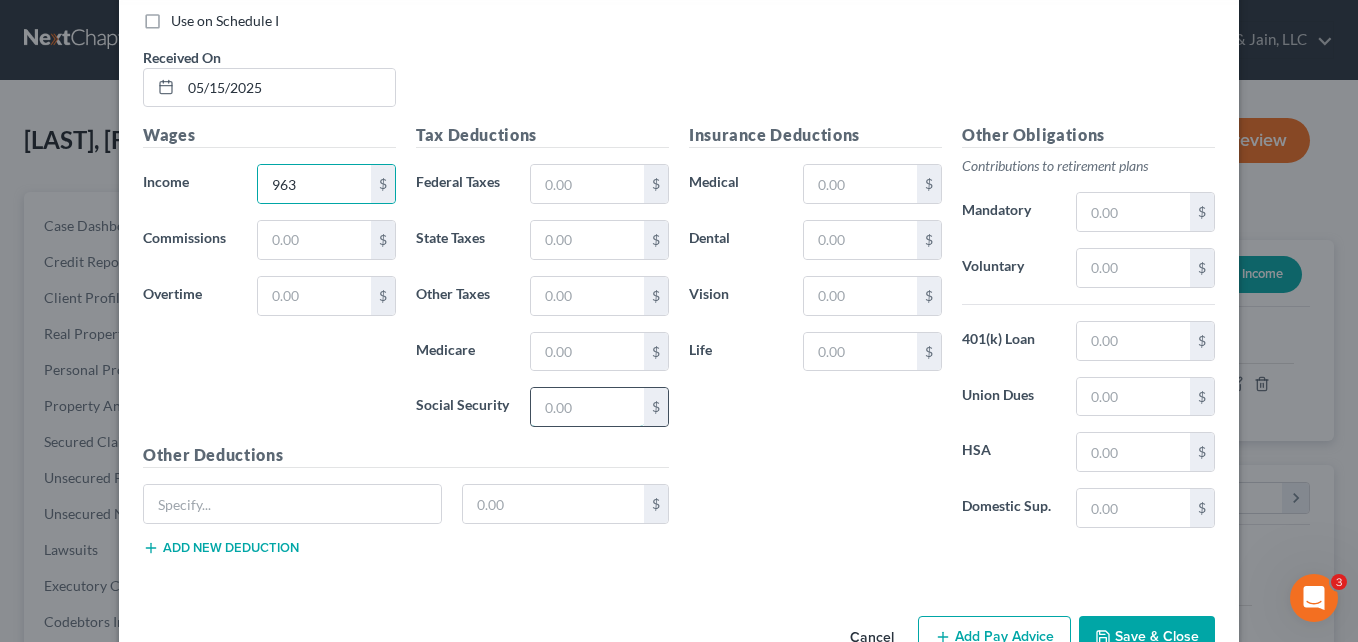 click at bounding box center (587, 407) 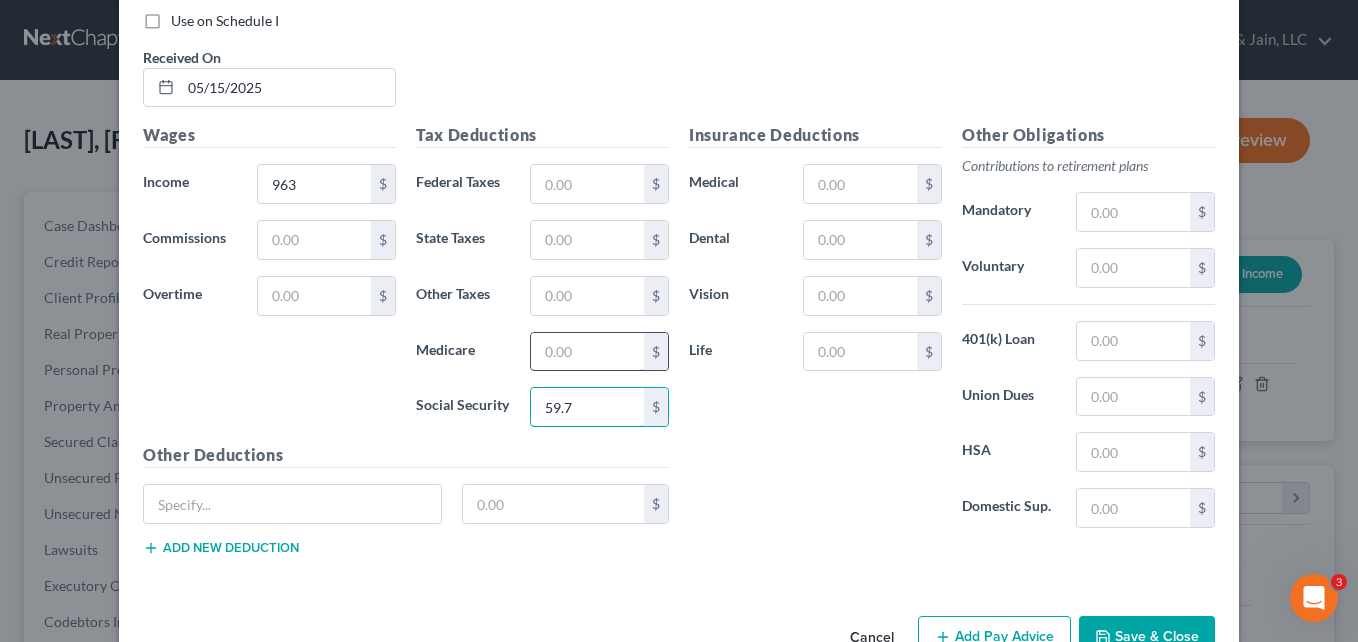 type on "59.7" 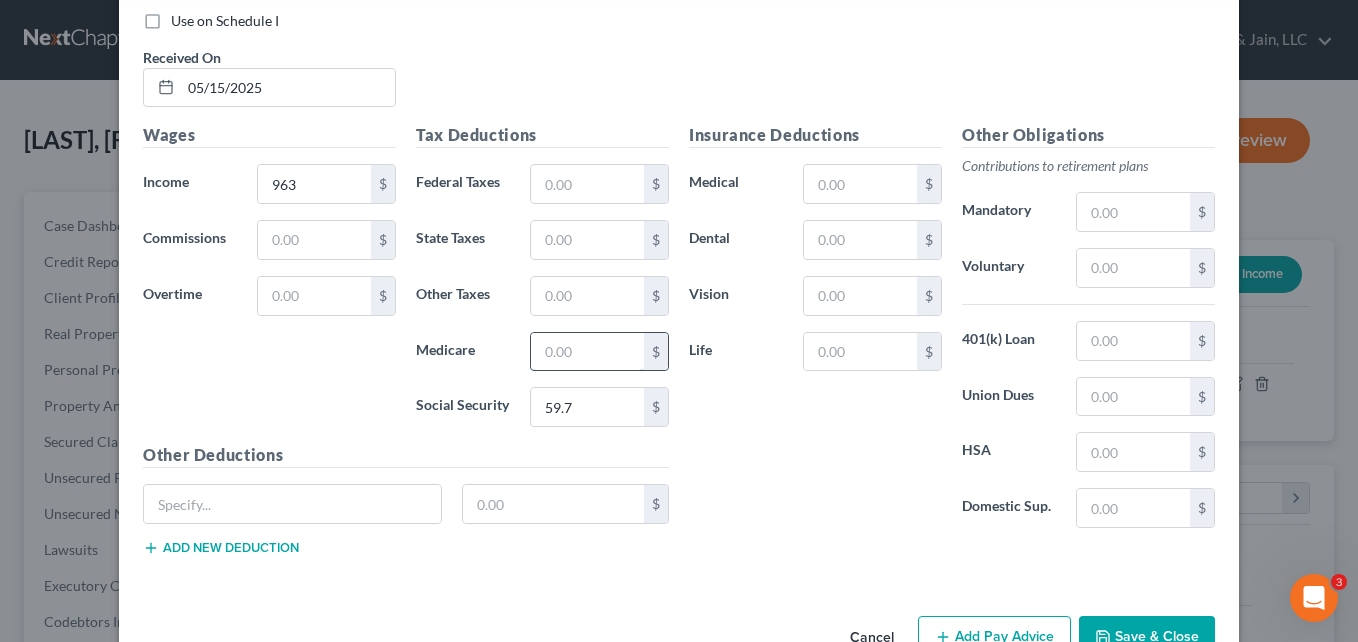 drag, startPoint x: 586, startPoint y: 347, endPoint x: 498, endPoint y: 348, distance: 88.005684 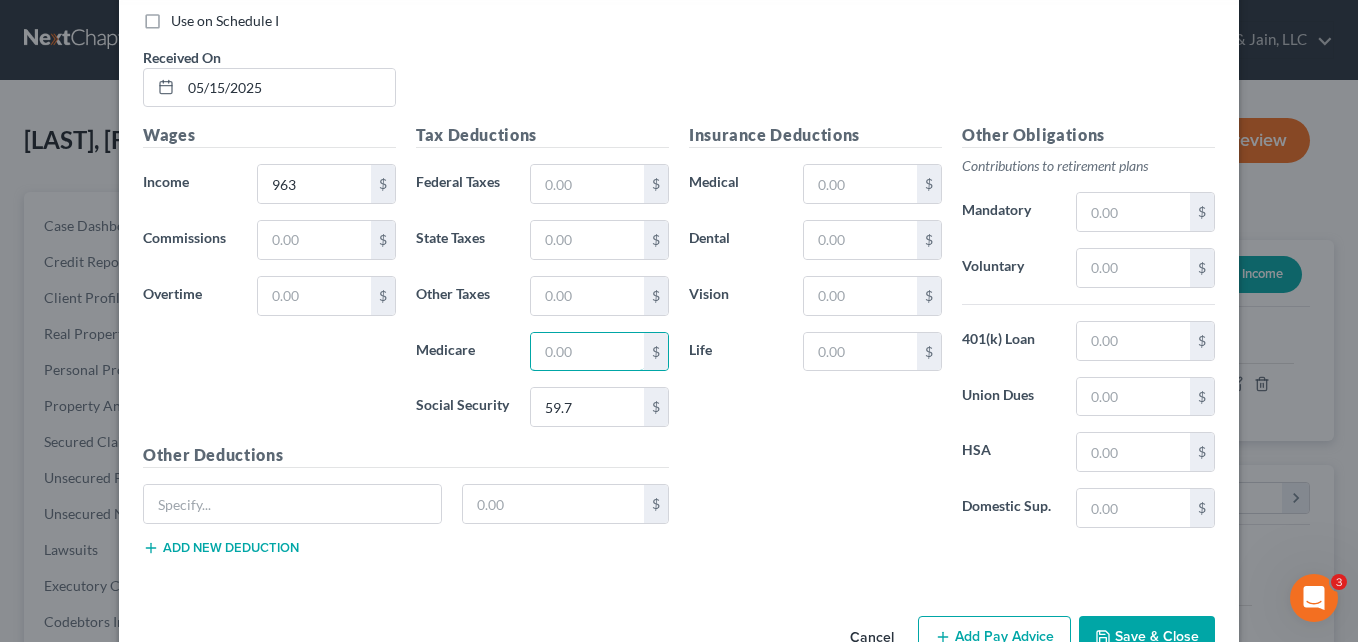 click at bounding box center [587, 352] 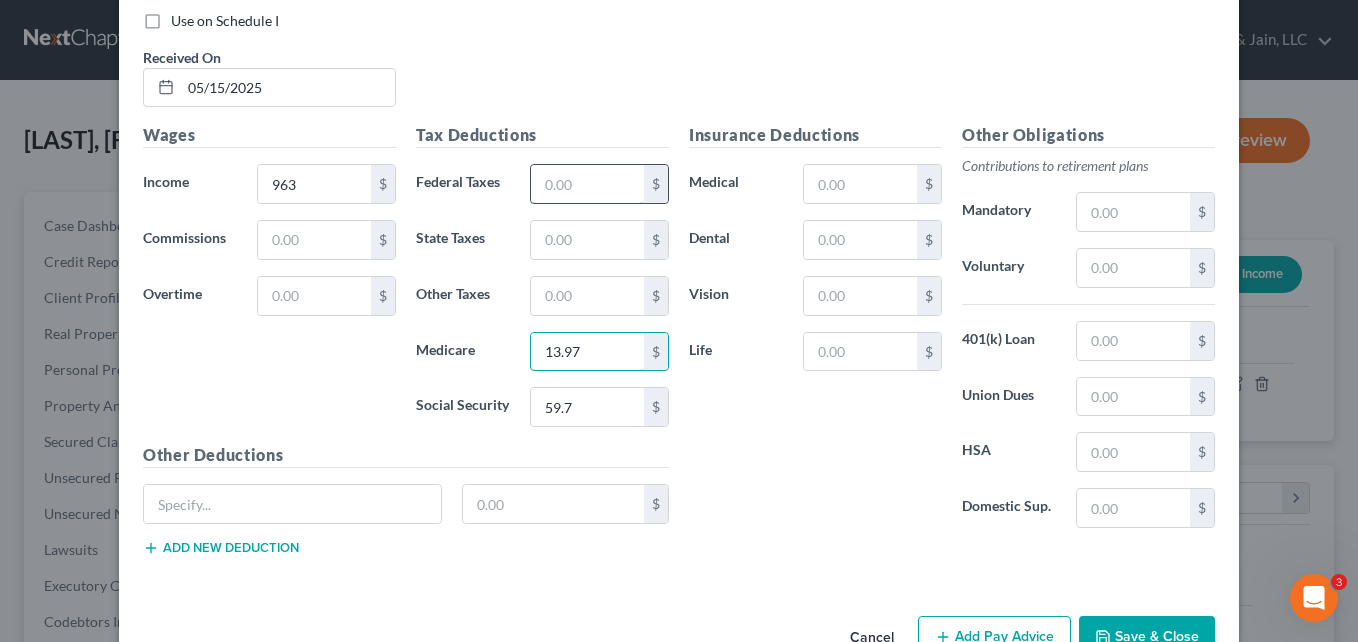 type on "13.97" 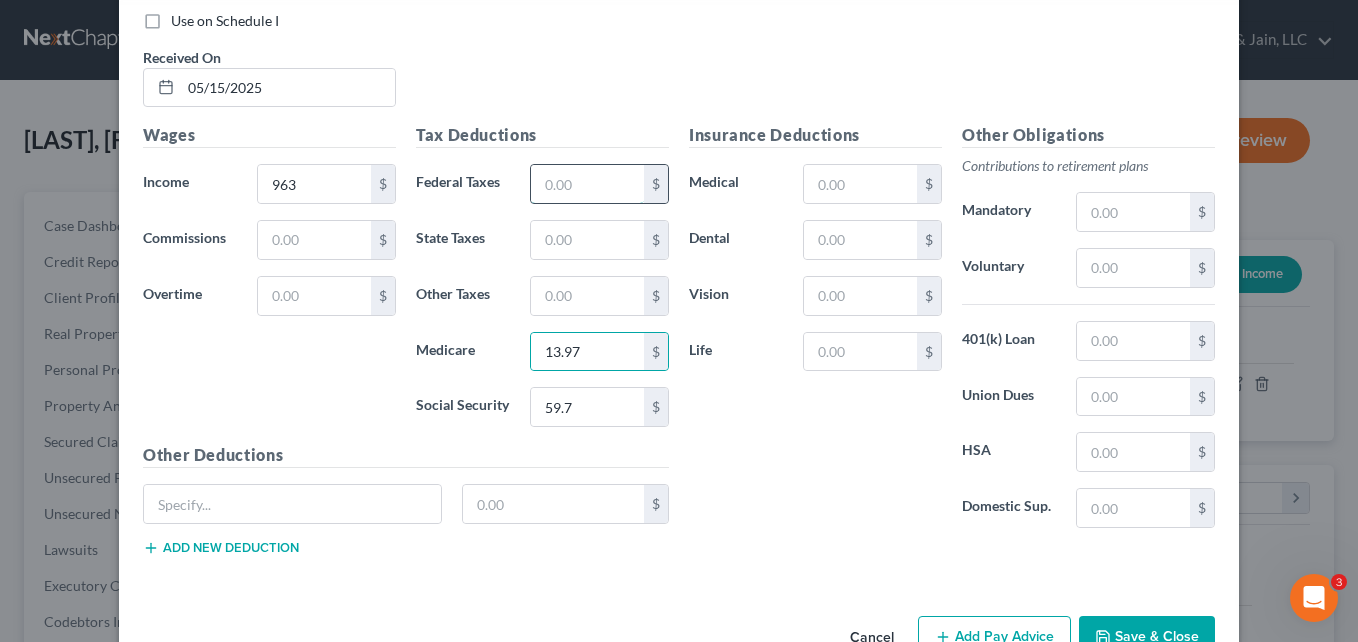click at bounding box center (587, 184) 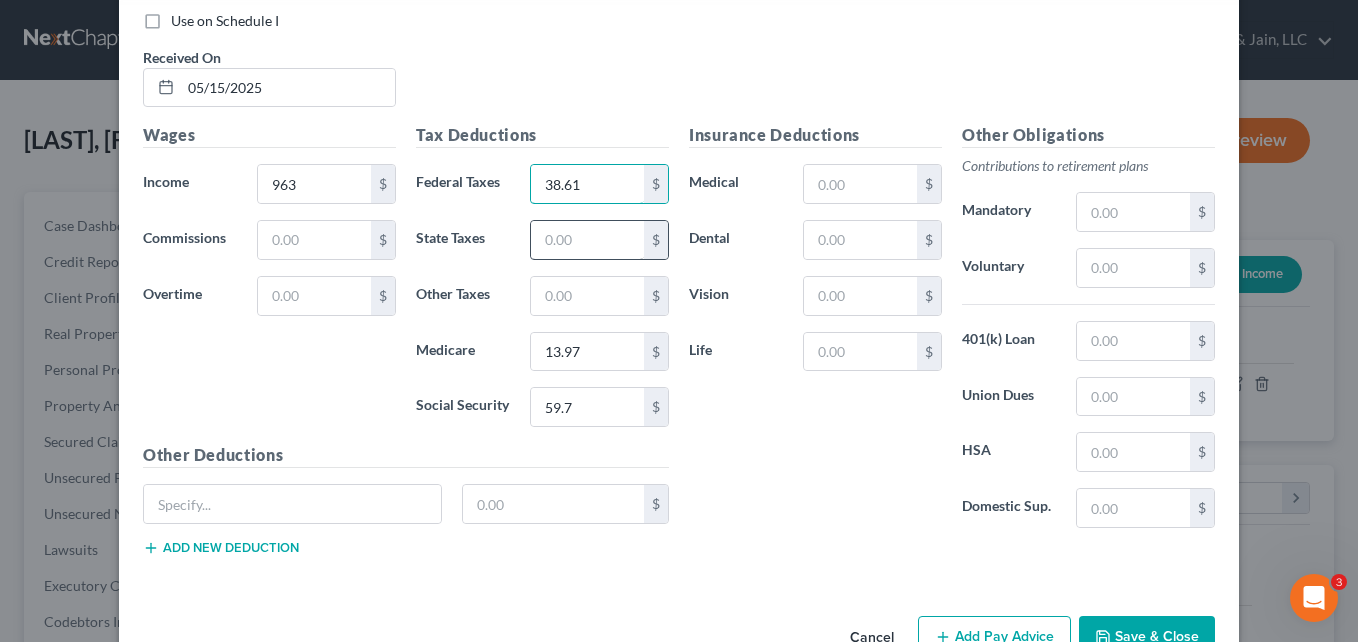 type on "38.61" 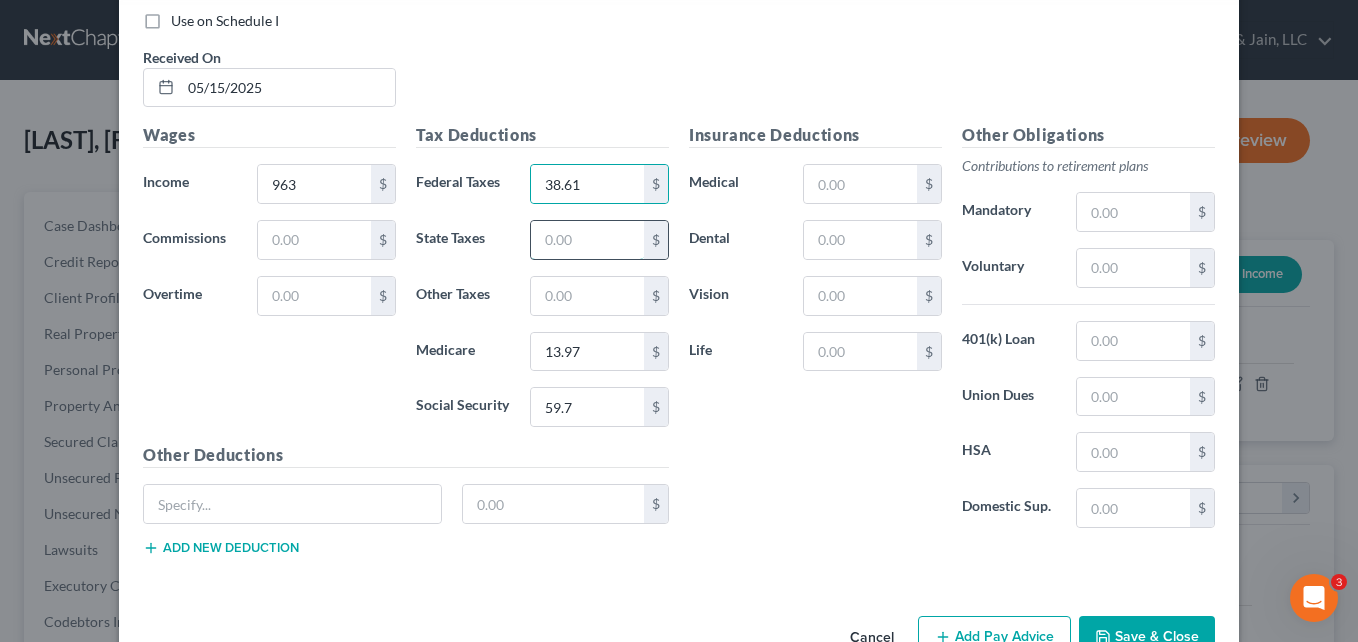 drag, startPoint x: 627, startPoint y: 254, endPoint x: 538, endPoint y: 247, distance: 89.27486 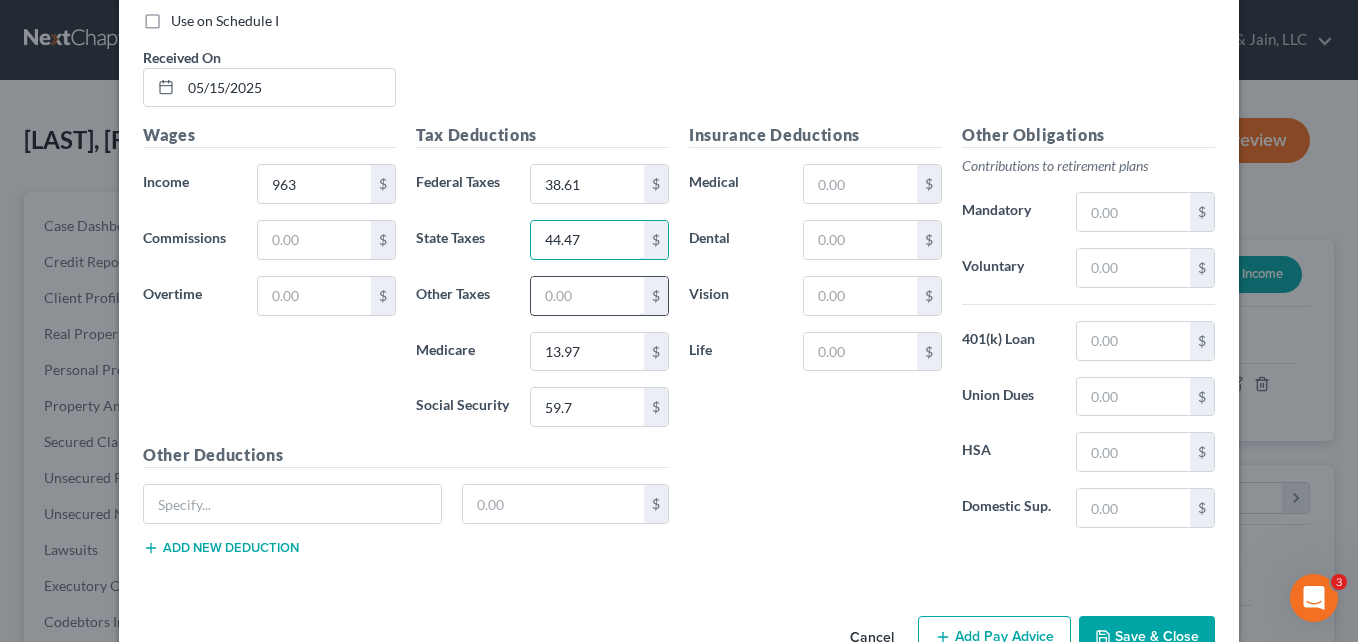 type on "44.47" 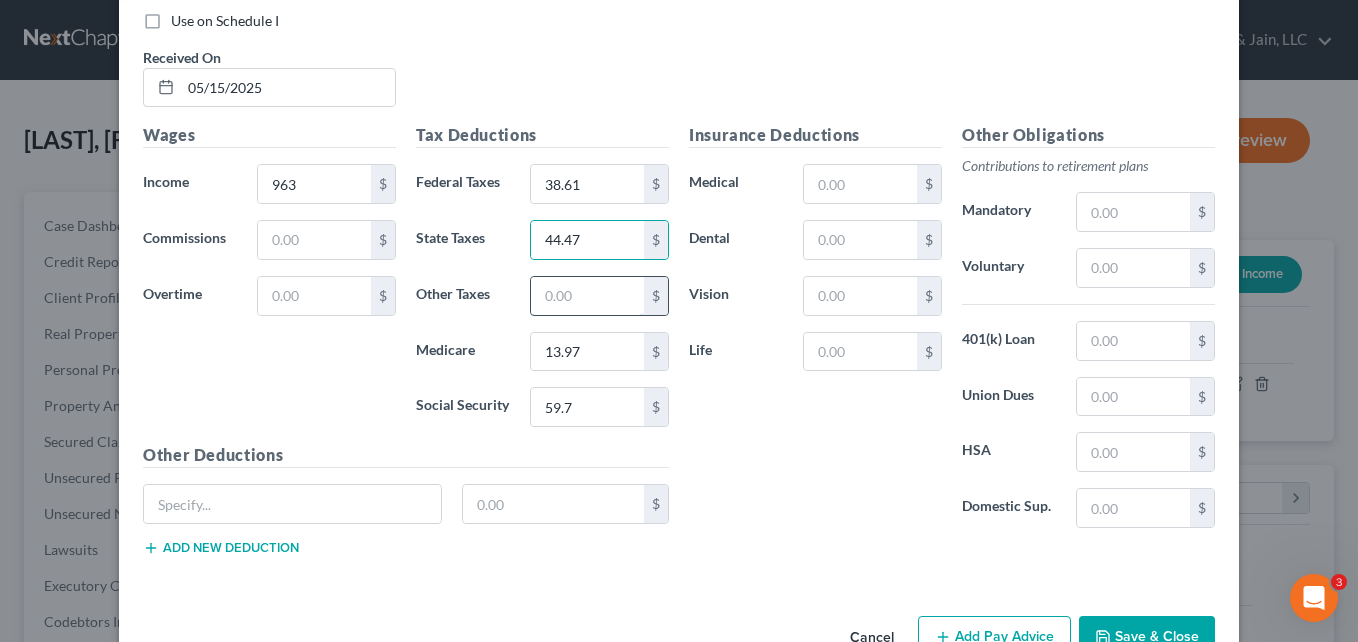 click at bounding box center [587, 296] 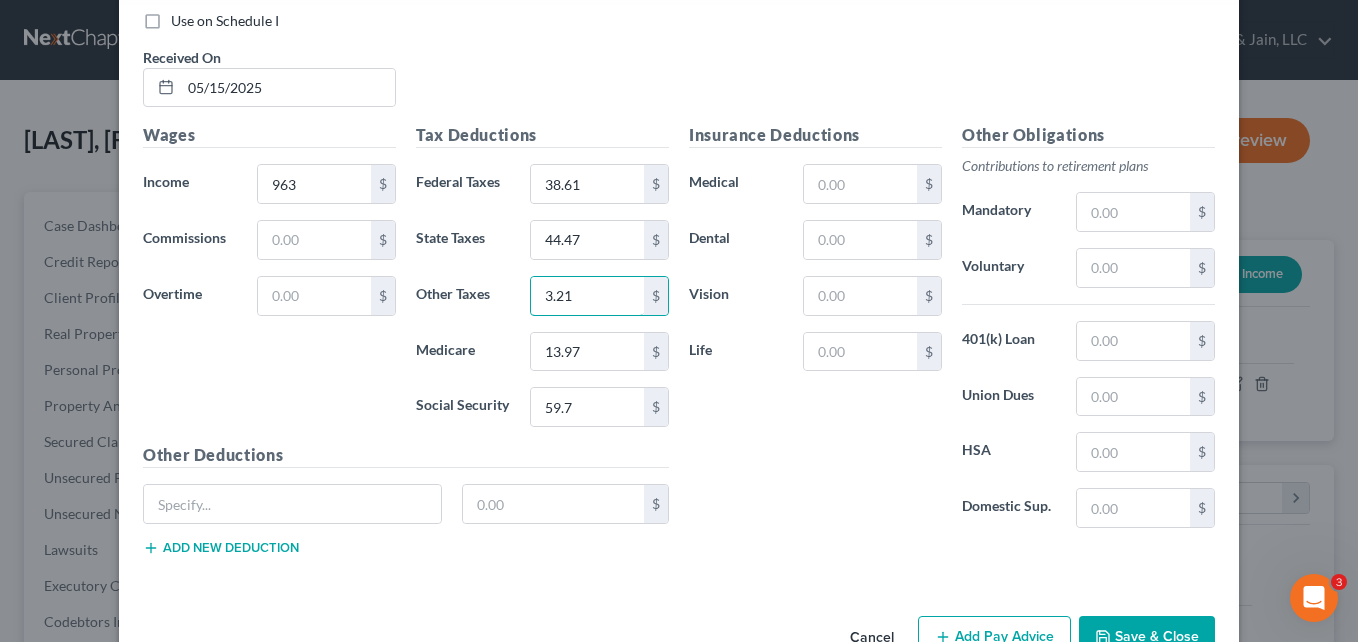 type on "3.21" 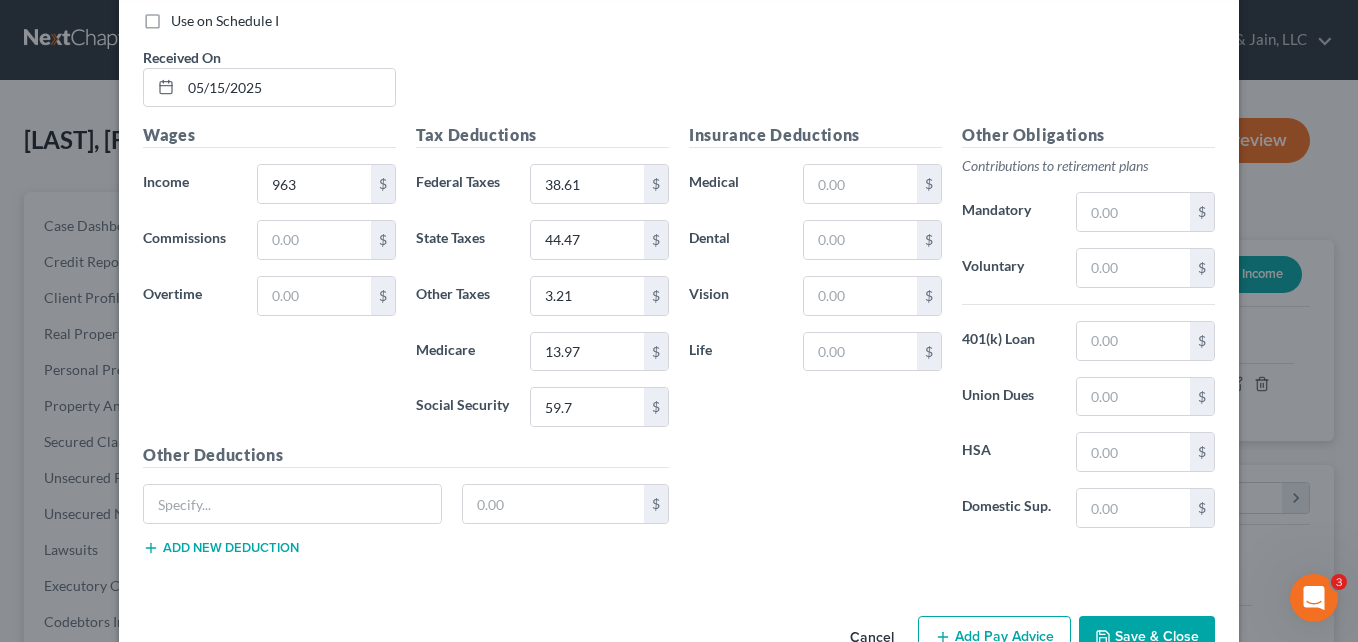 click on "Insurance Deductions Medical $ Dental $ Vision $ Life $" at bounding box center [815, 333] 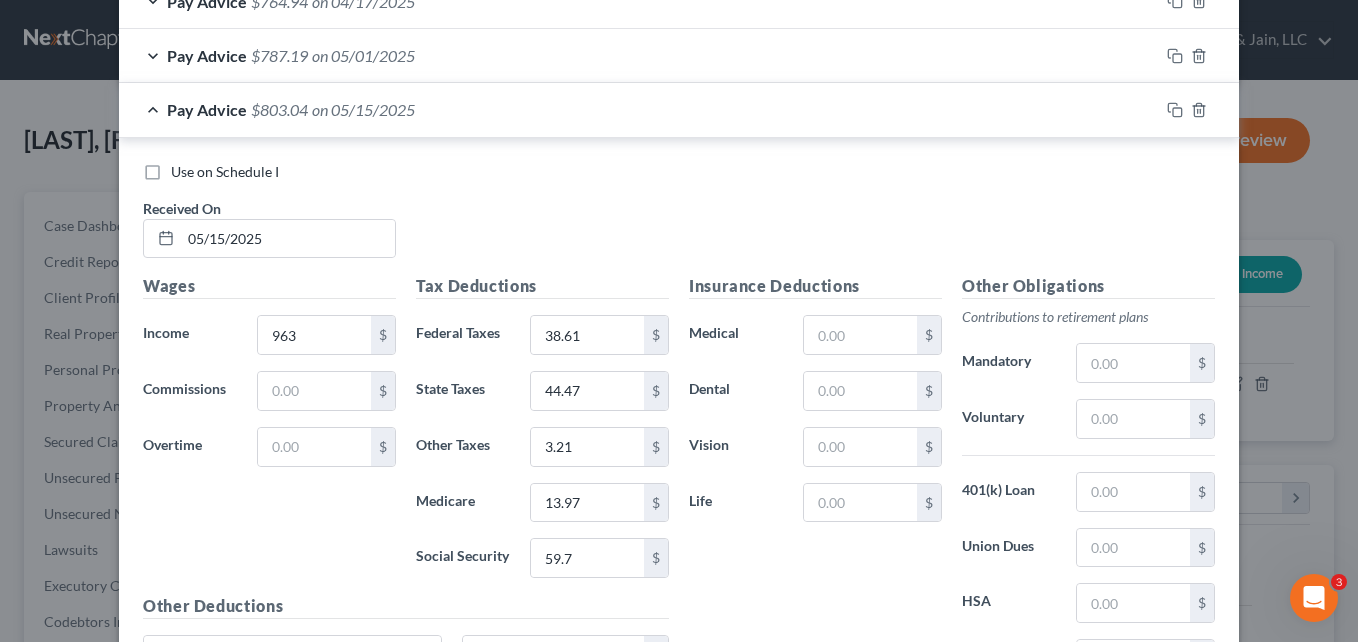 scroll, scrollTop: 1033, scrollLeft: 0, axis: vertical 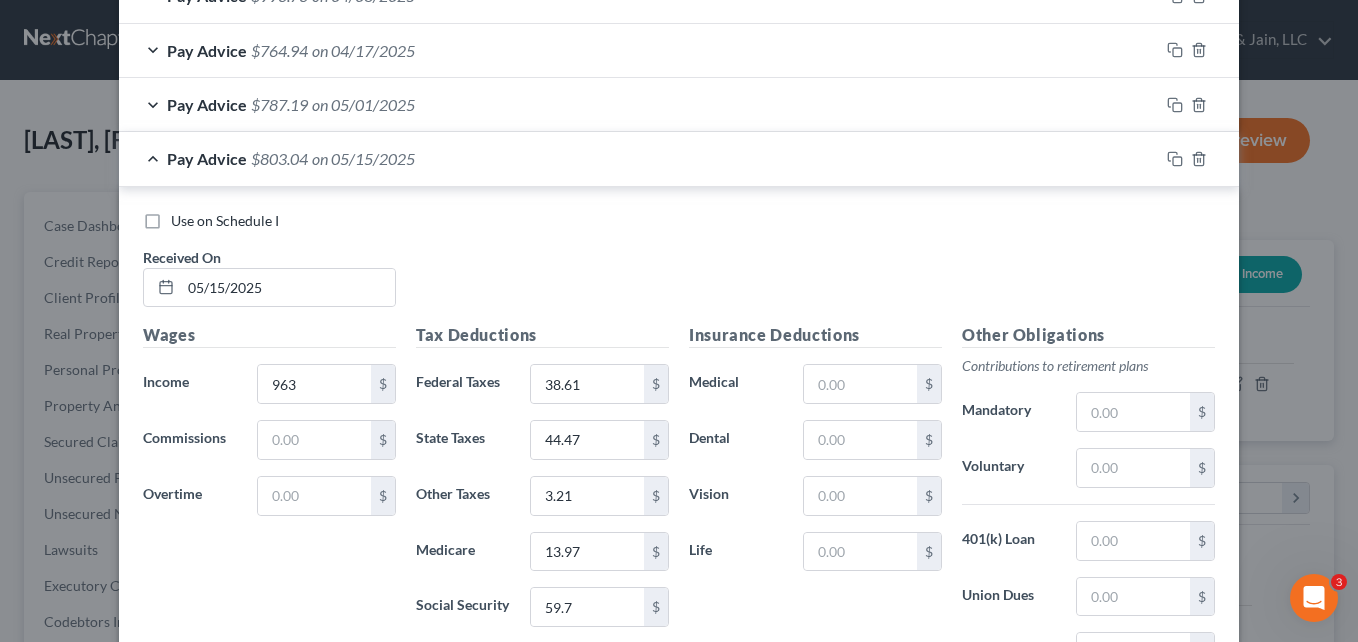 click on "Pay Advice $[AMOUNT] on [MM]/[DD]/[YYYY]" at bounding box center [639, 158] 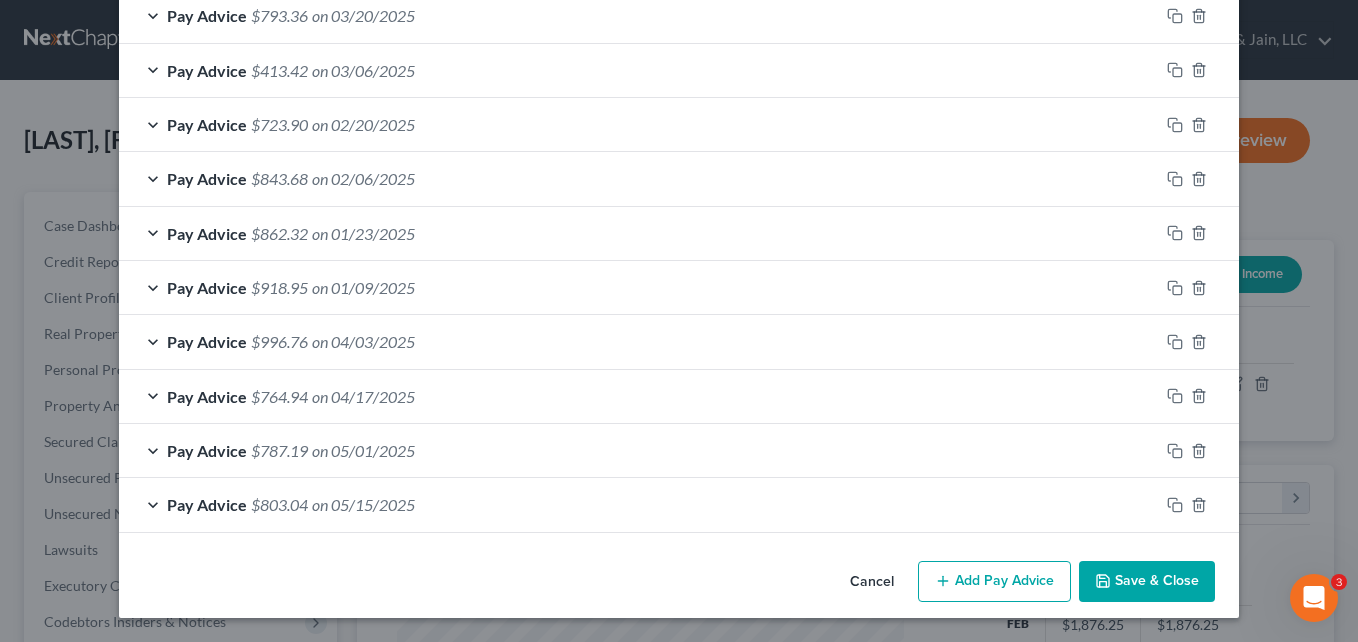 scroll, scrollTop: 687, scrollLeft: 0, axis: vertical 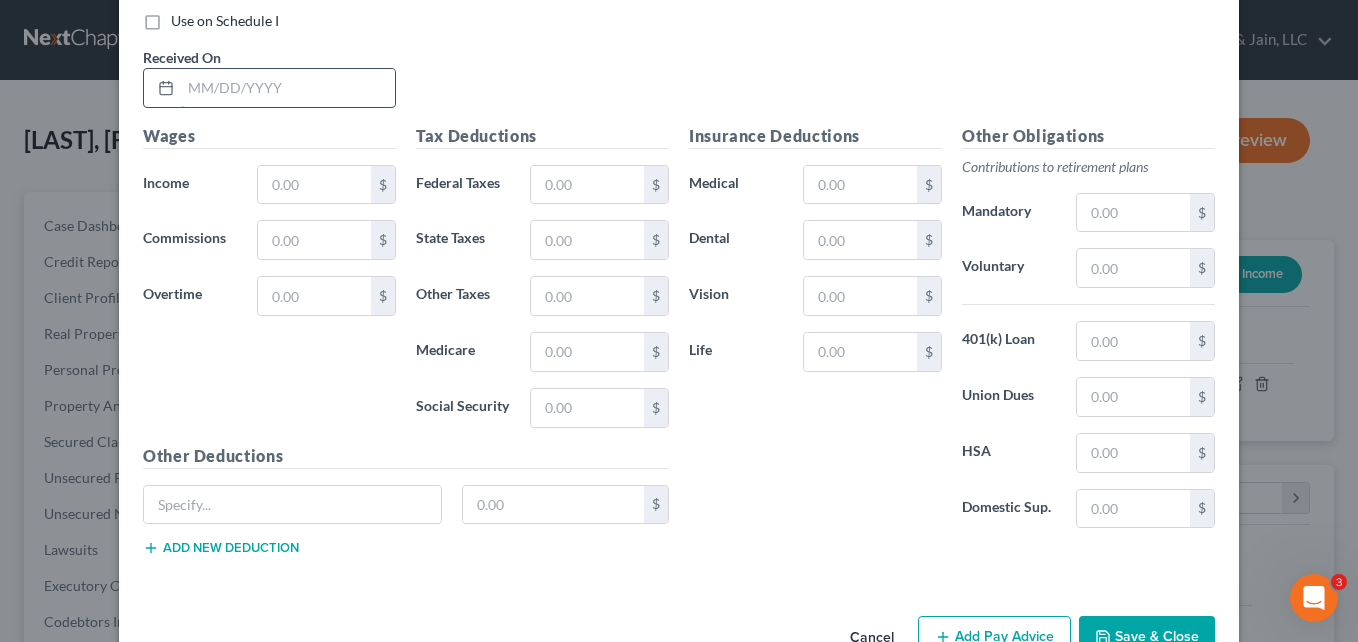 click at bounding box center [288, 88] 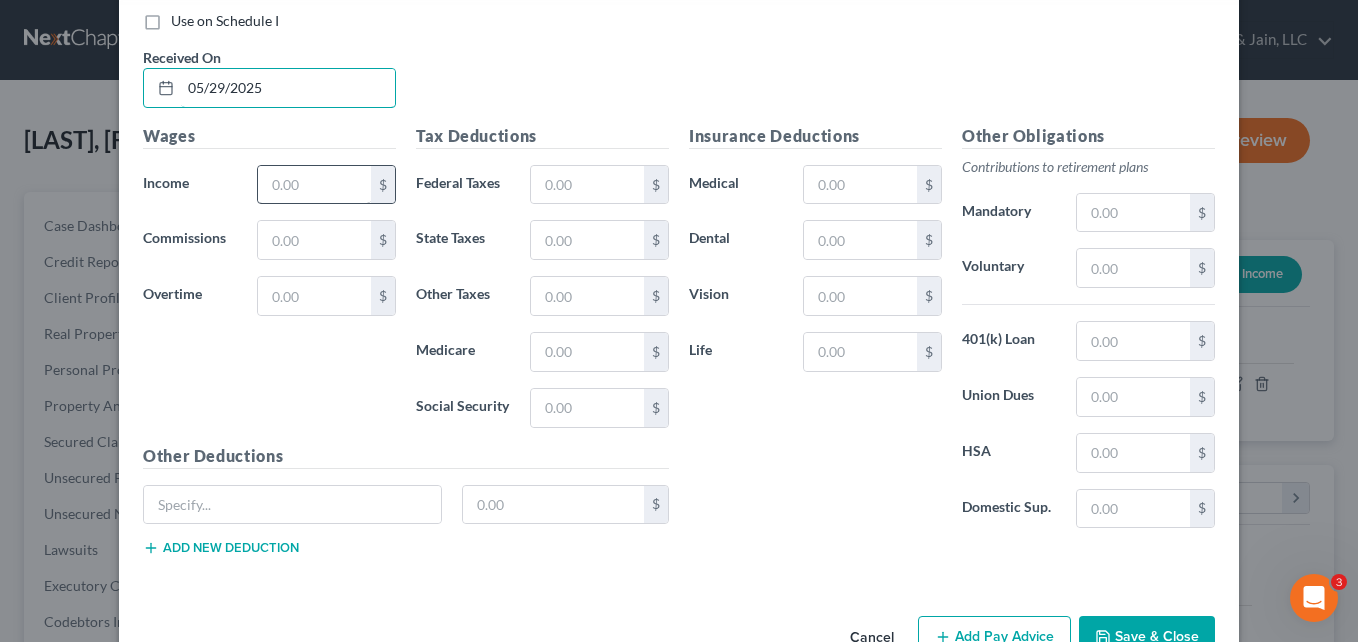 type on "05/29/2025" 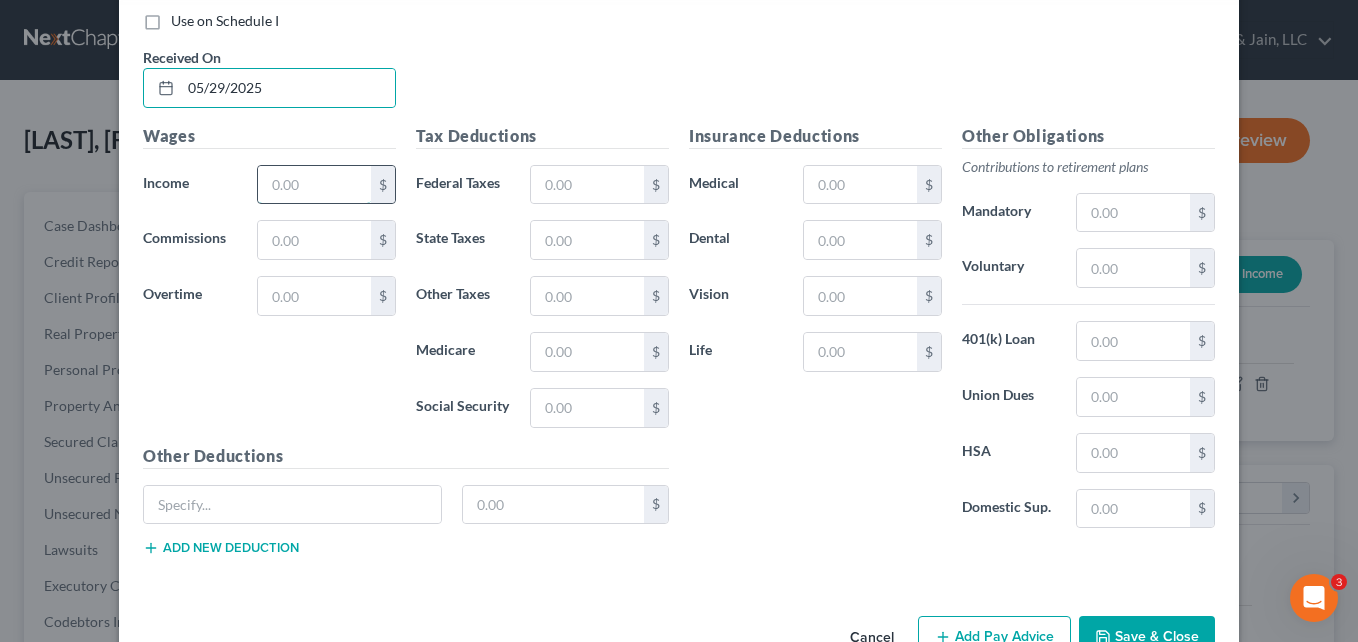 click at bounding box center [314, 185] 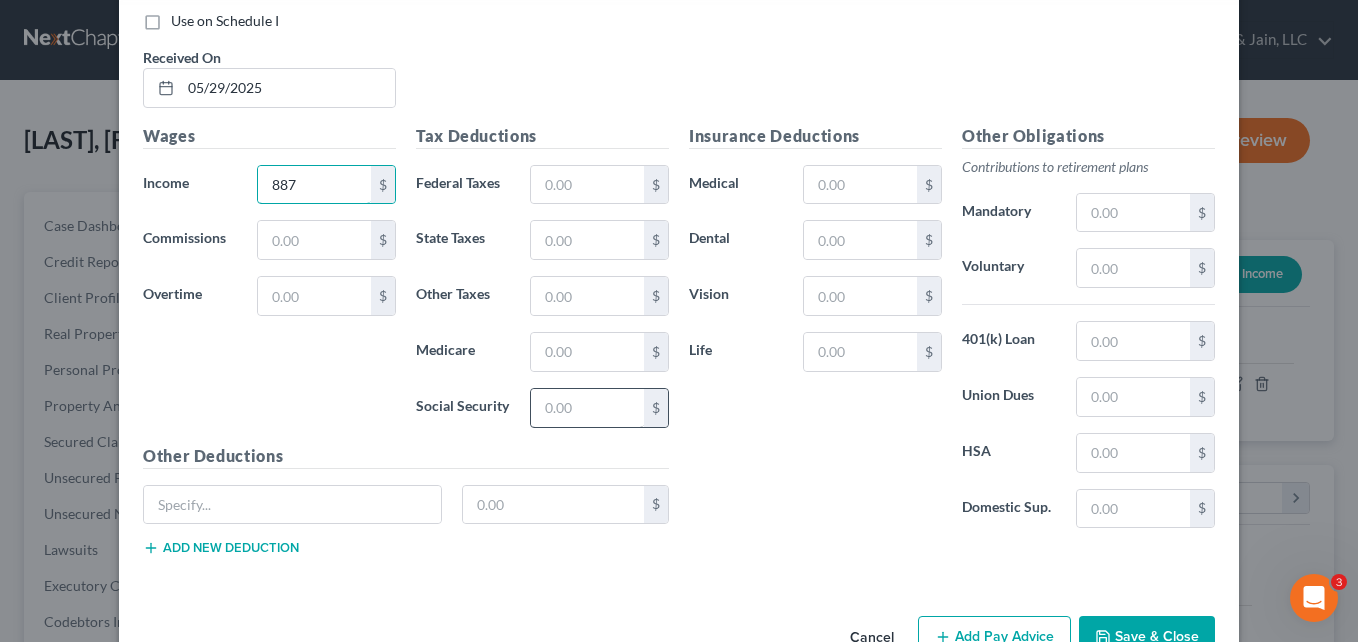 type on "887" 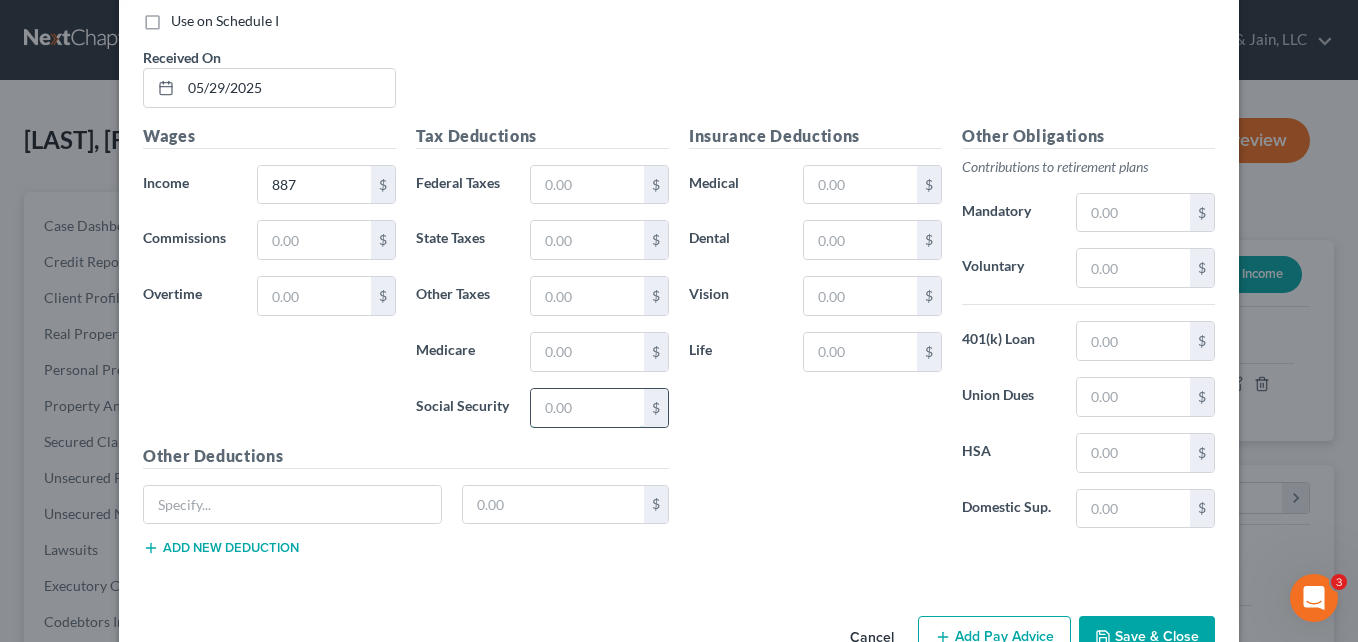 click at bounding box center [587, 408] 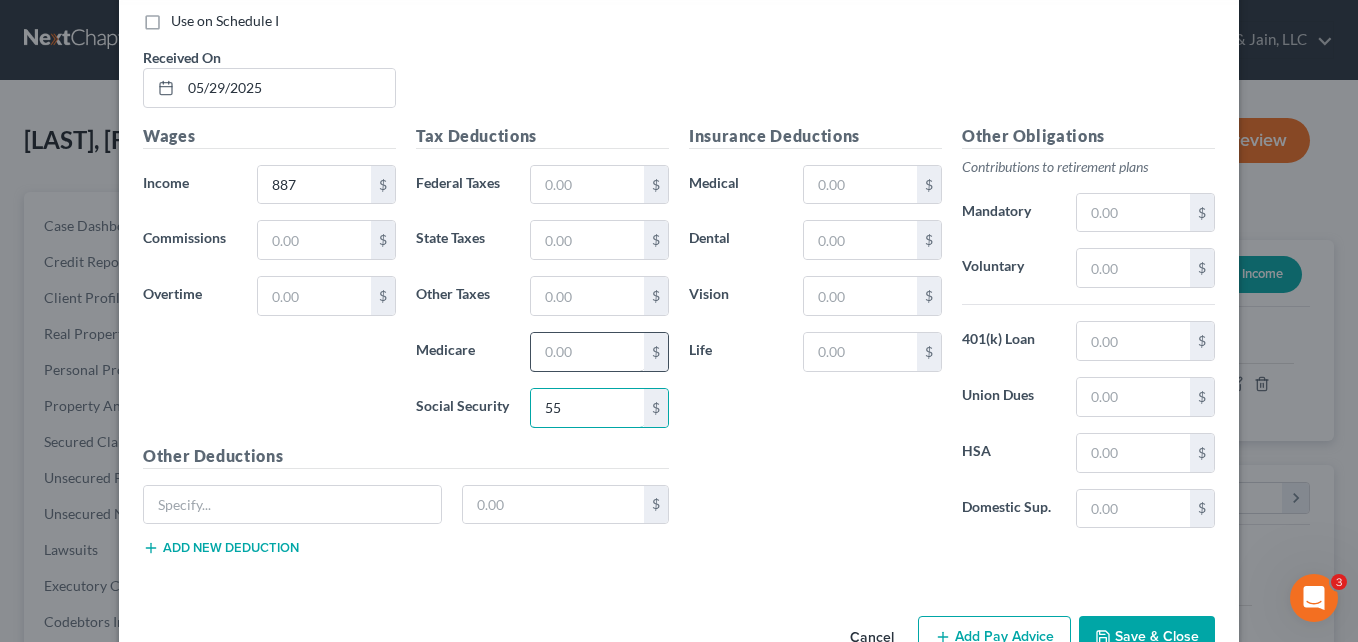 type on "55" 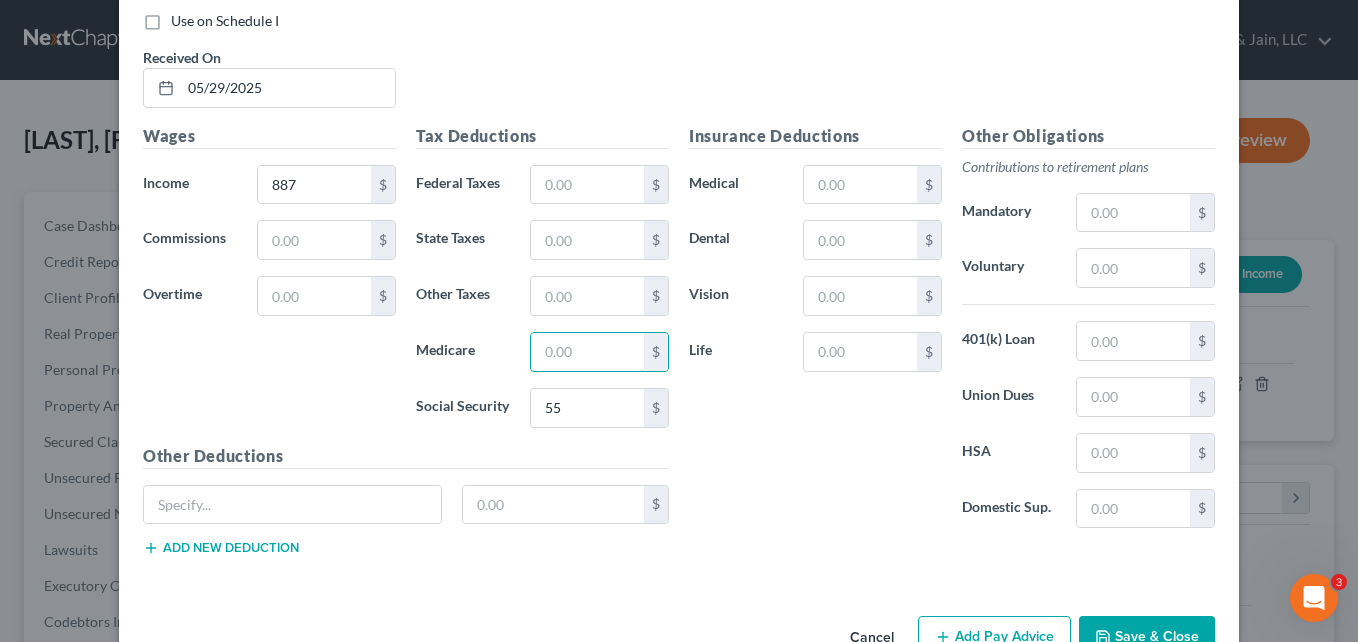 drag, startPoint x: 612, startPoint y: 348, endPoint x: 457, endPoint y: 348, distance: 155 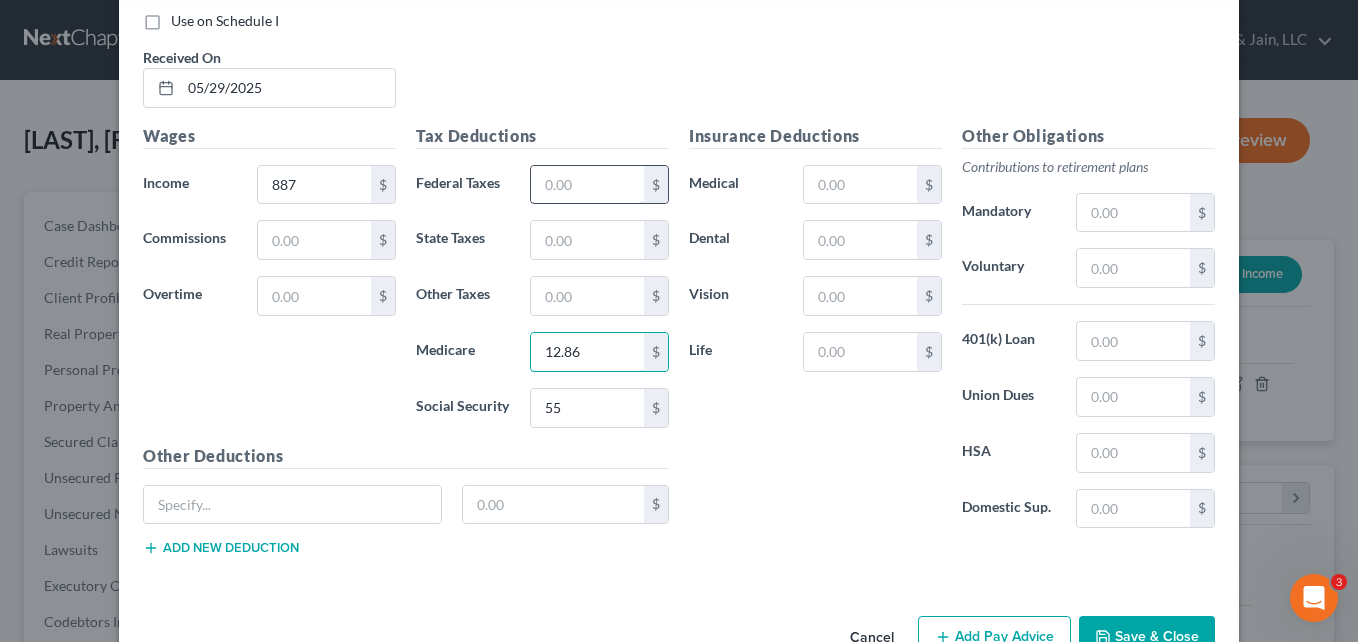 type on "12.86" 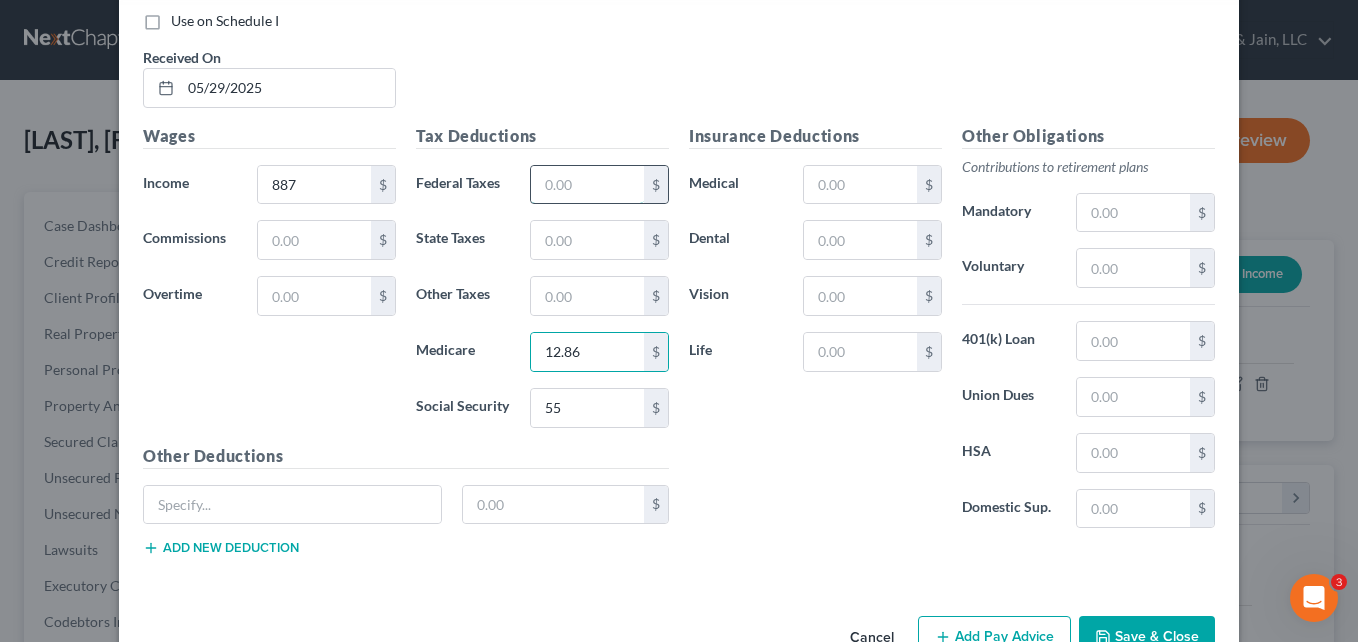 click at bounding box center (587, 185) 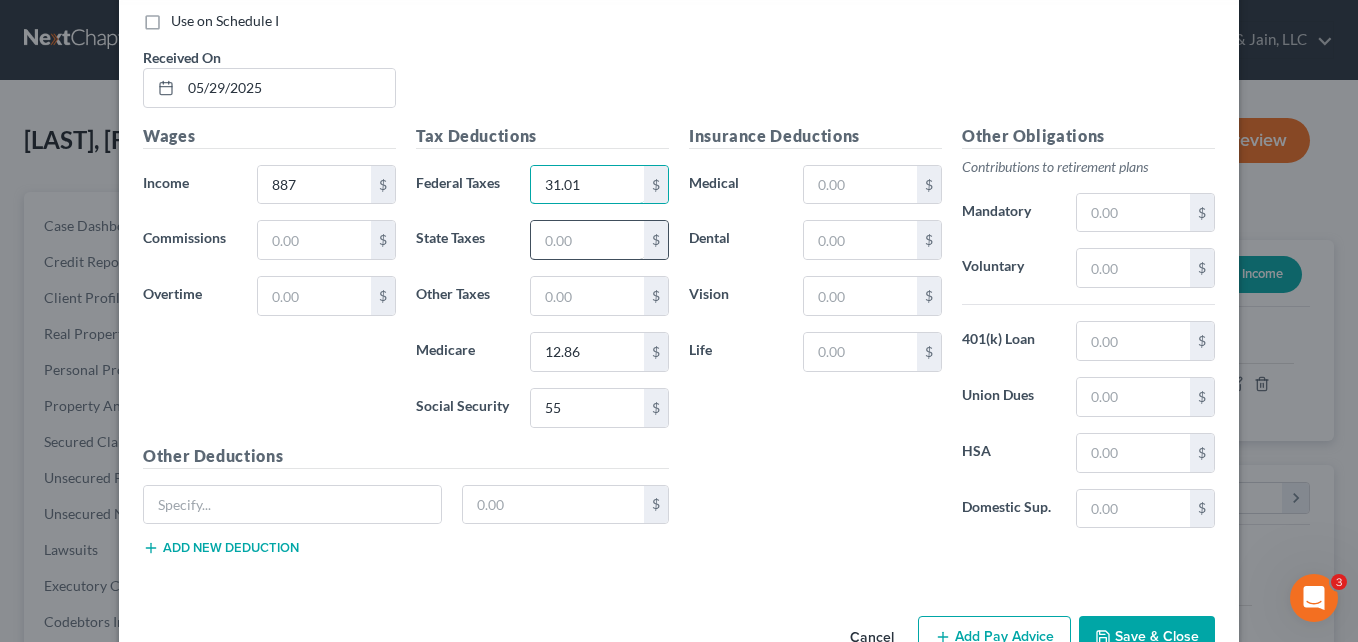 type on "31.01" 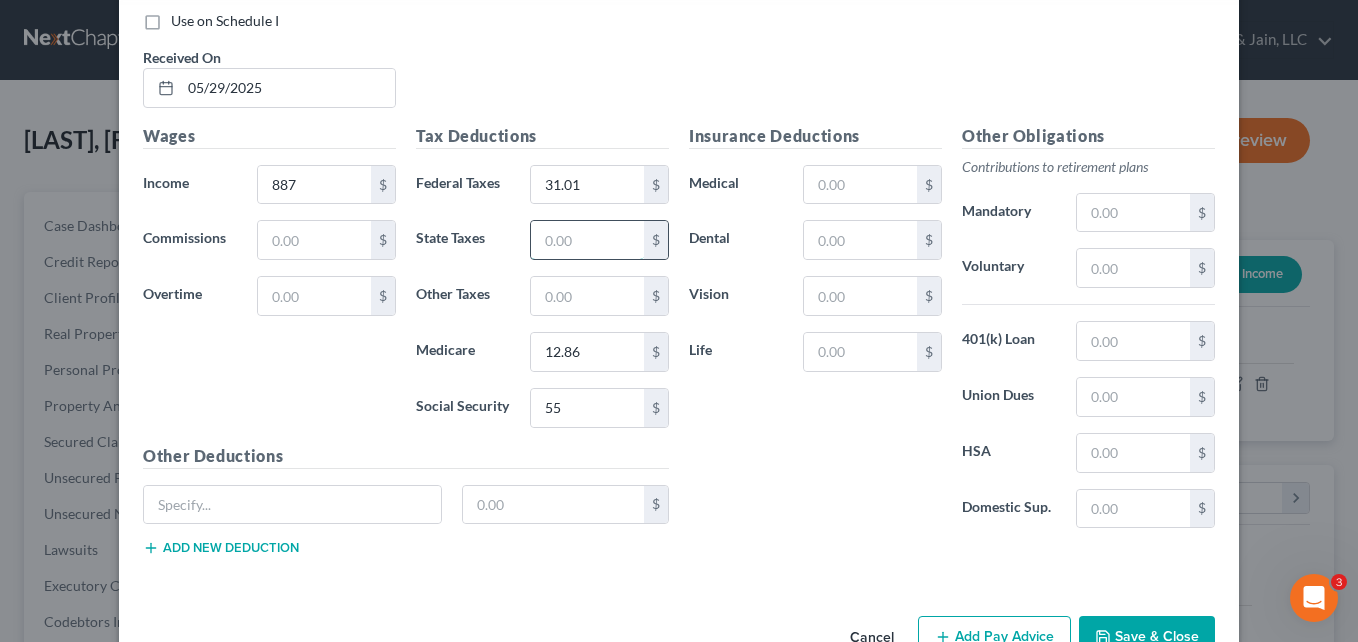click at bounding box center [587, 240] 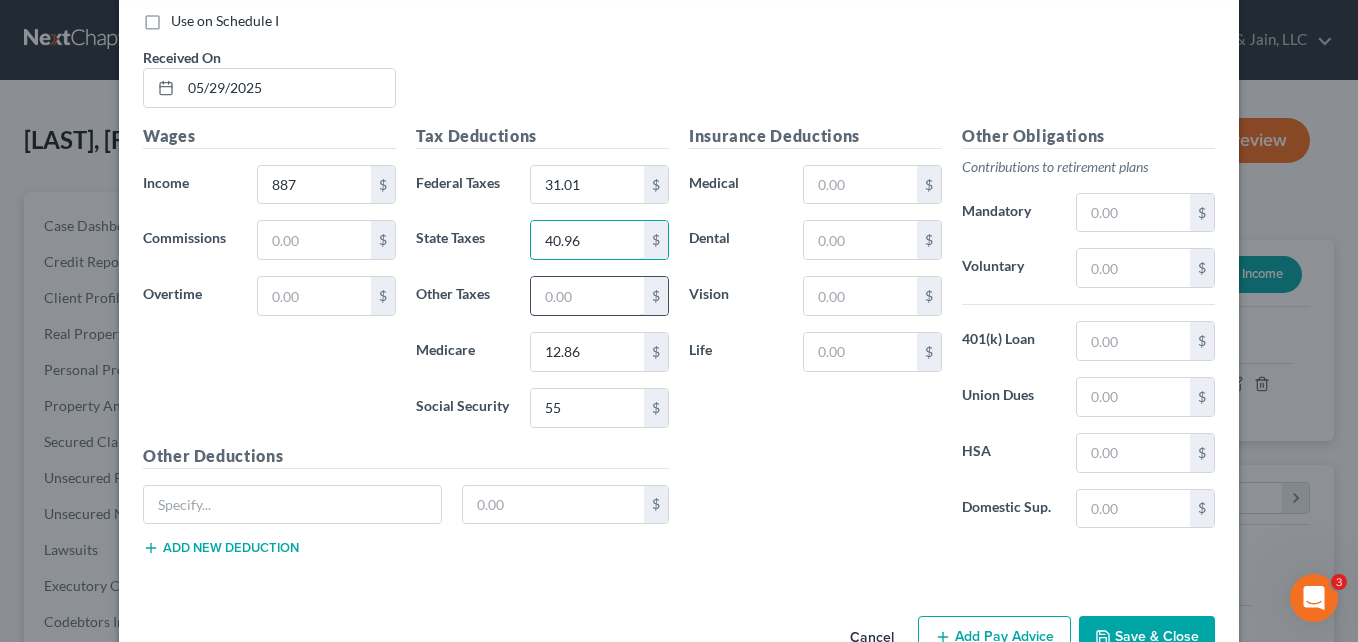 type on "40.96" 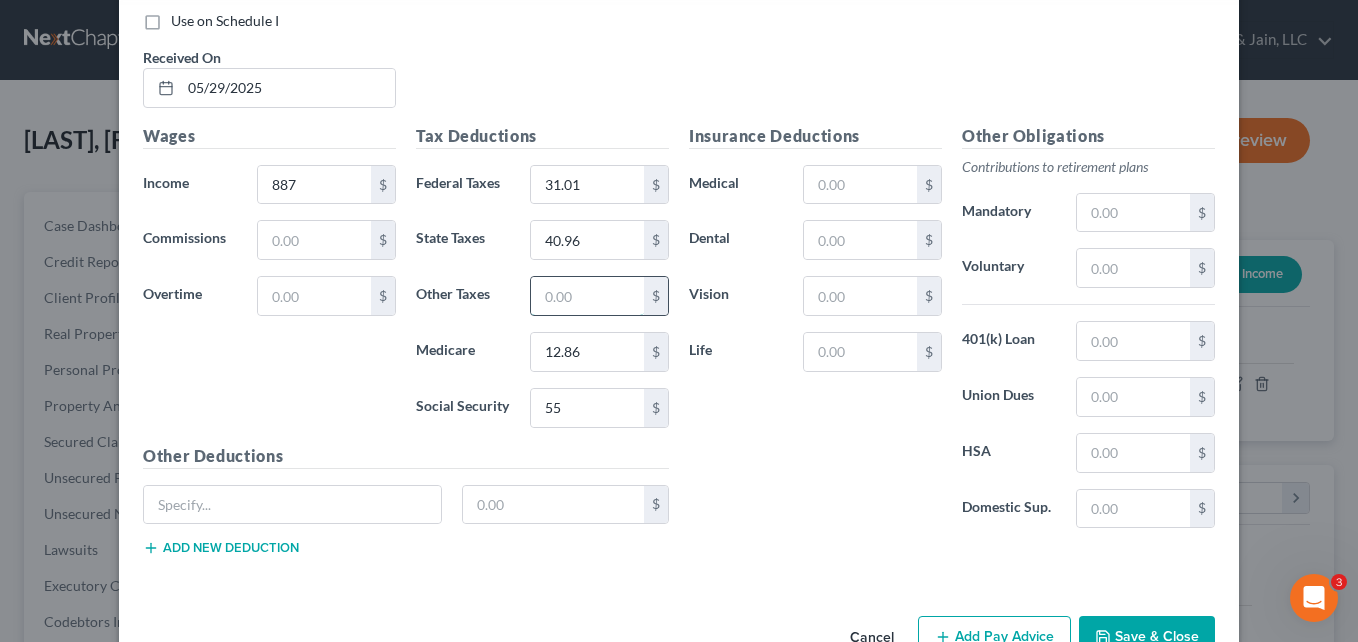 drag, startPoint x: 616, startPoint y: 300, endPoint x: 536, endPoint y: 333, distance: 86.53901 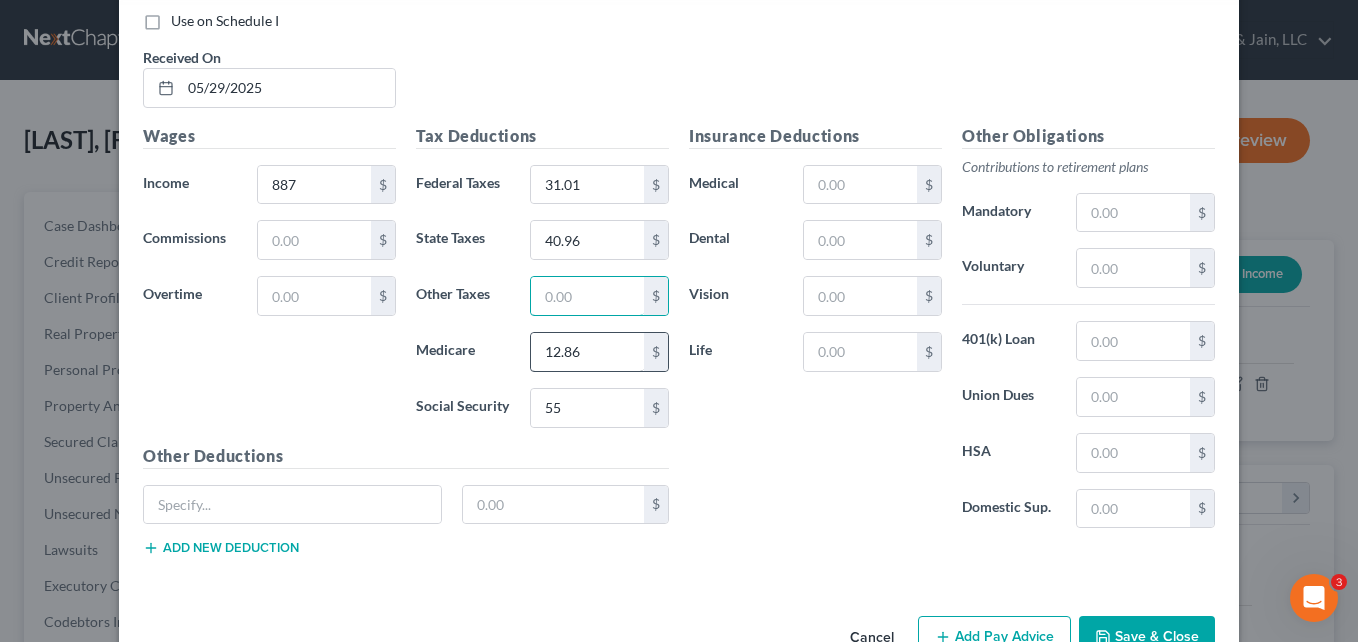 click at bounding box center (587, 296) 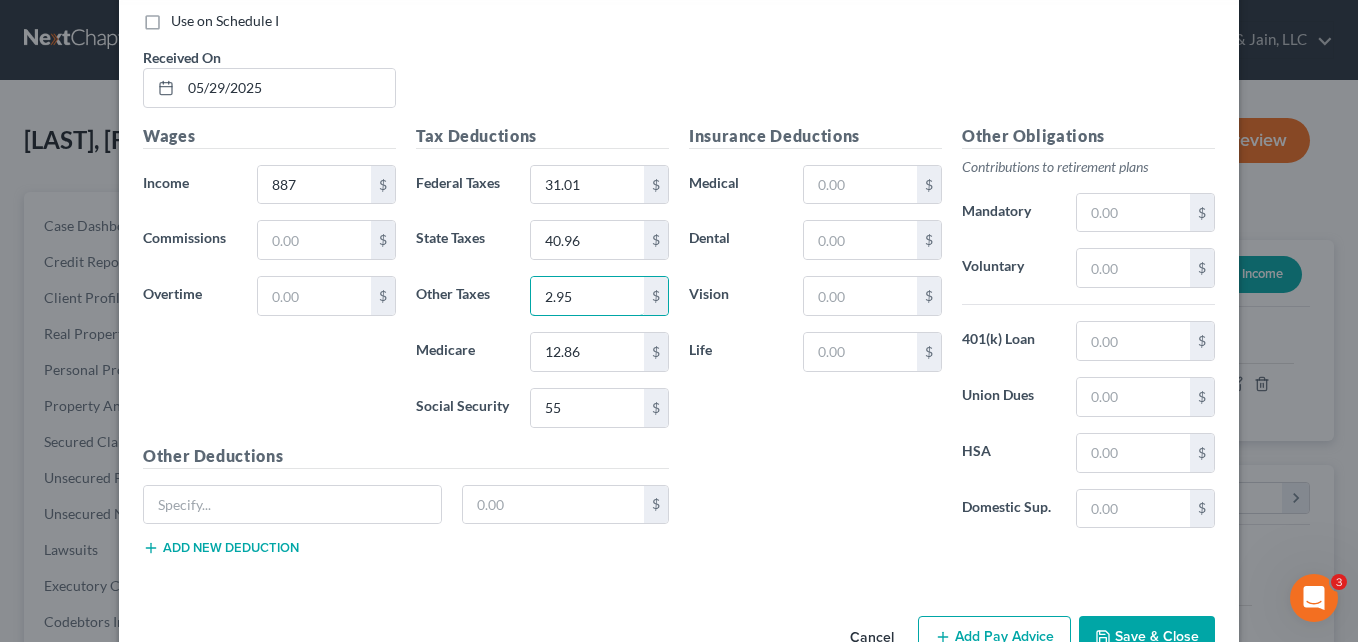 type on "2.95" 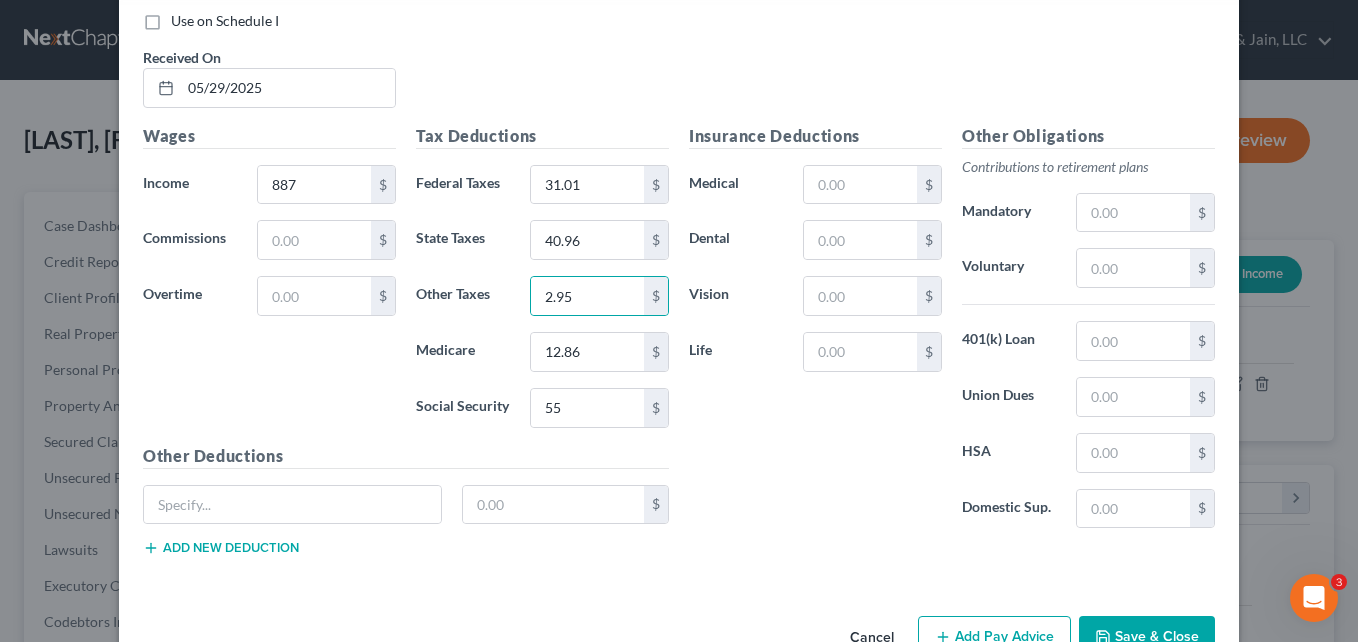 click on "Wages
Income
*
887 $ Commissions $ Overtime $" at bounding box center [269, 284] 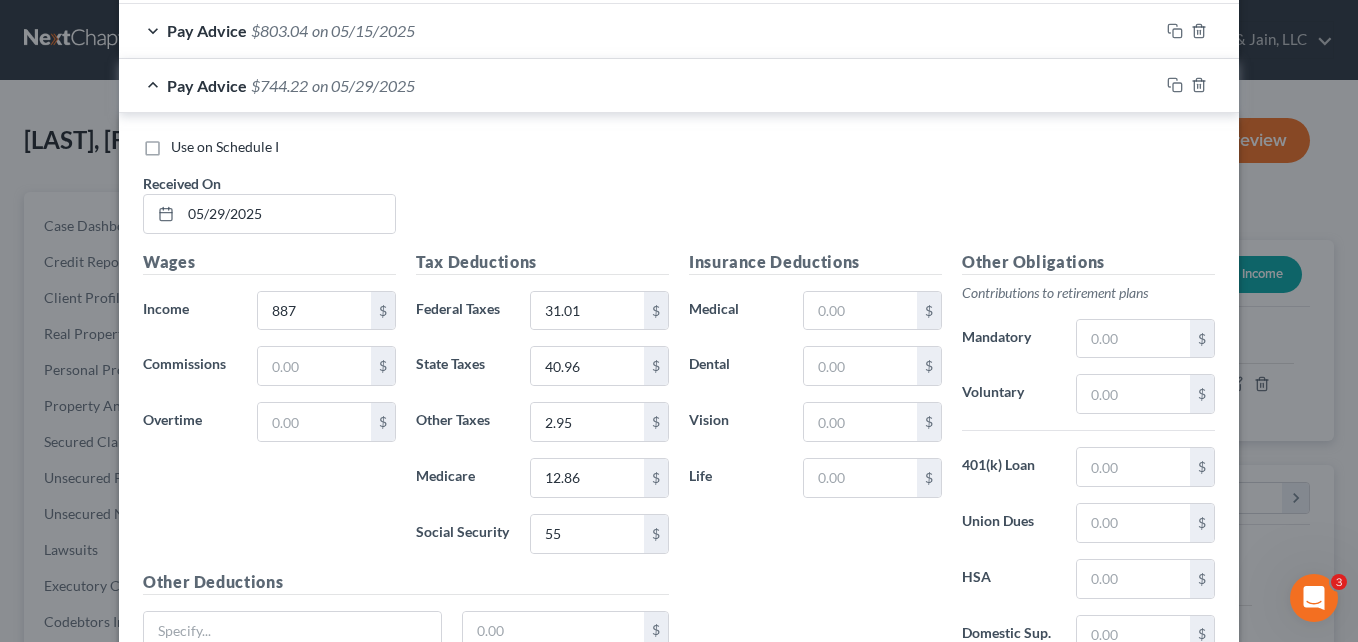 scroll, scrollTop: 1087, scrollLeft: 0, axis: vertical 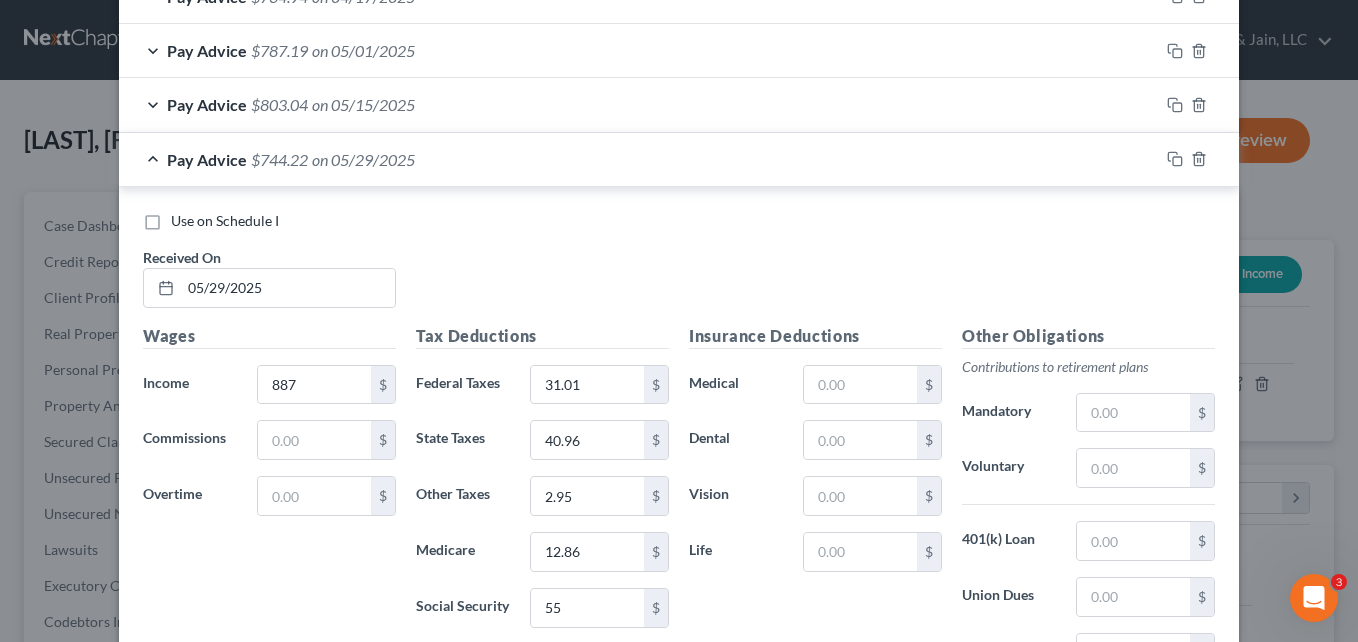 click on "Pay Advice $744.22 on [DATE]" at bounding box center [639, 159] 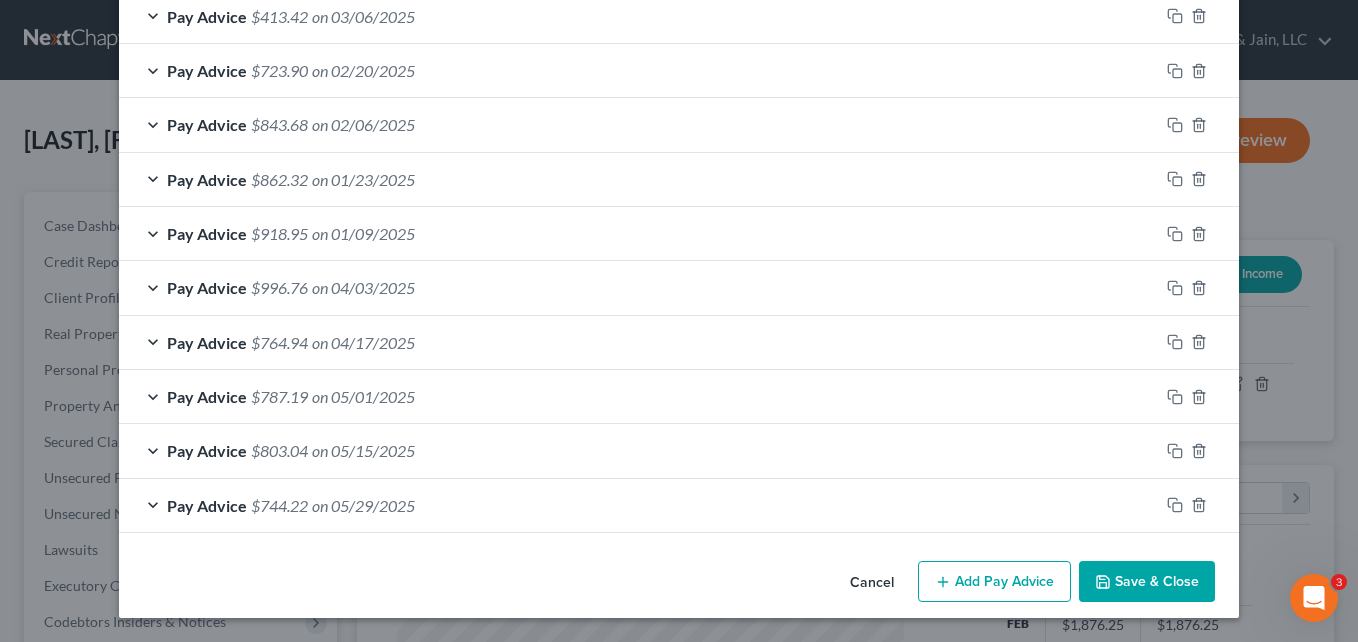scroll, scrollTop: 741, scrollLeft: 0, axis: vertical 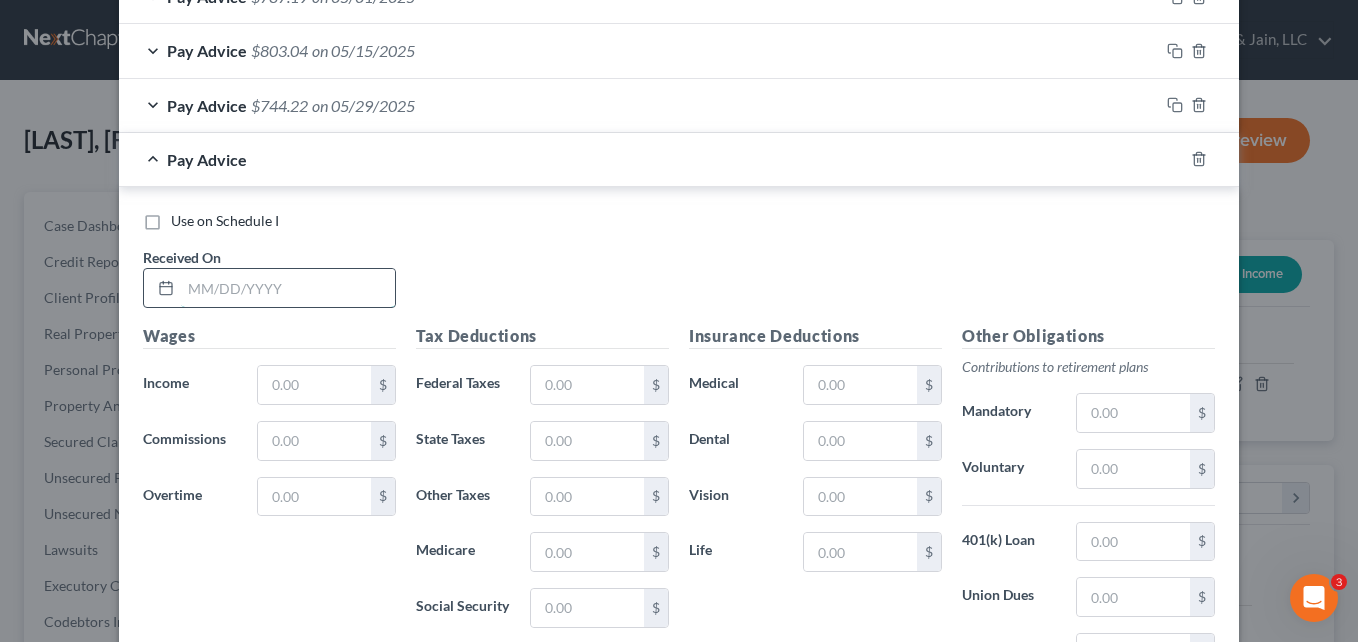click at bounding box center (288, 288) 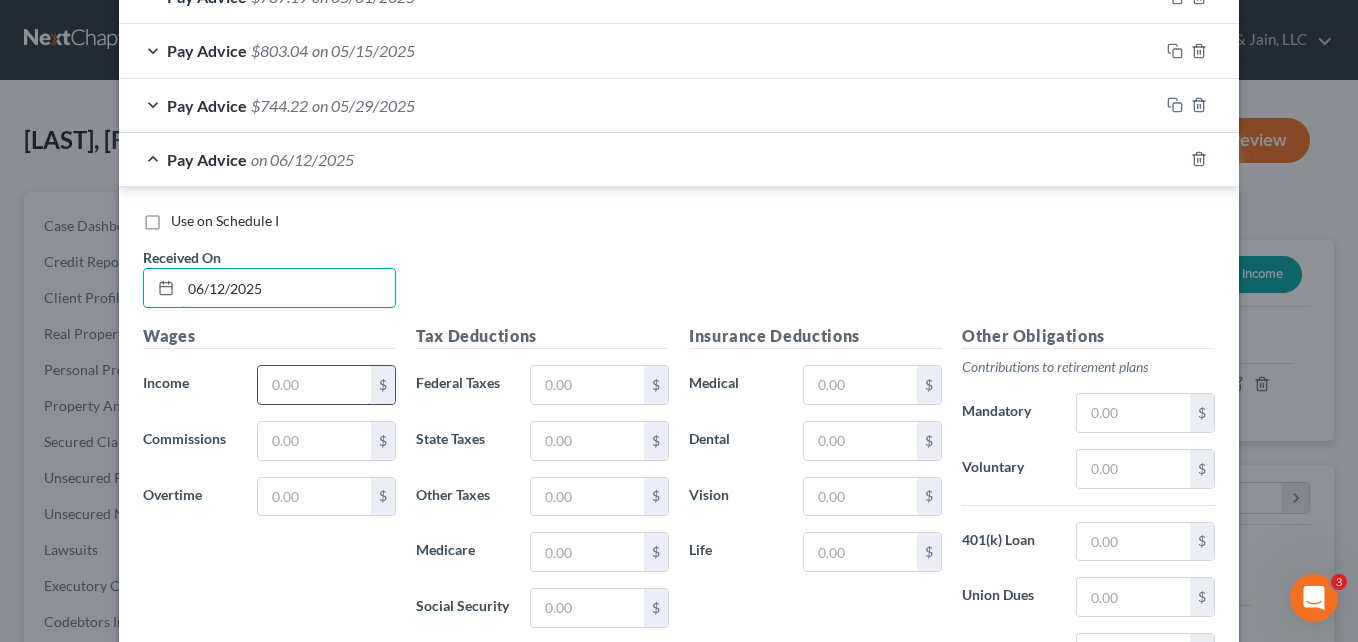 type on "06/12/2025" 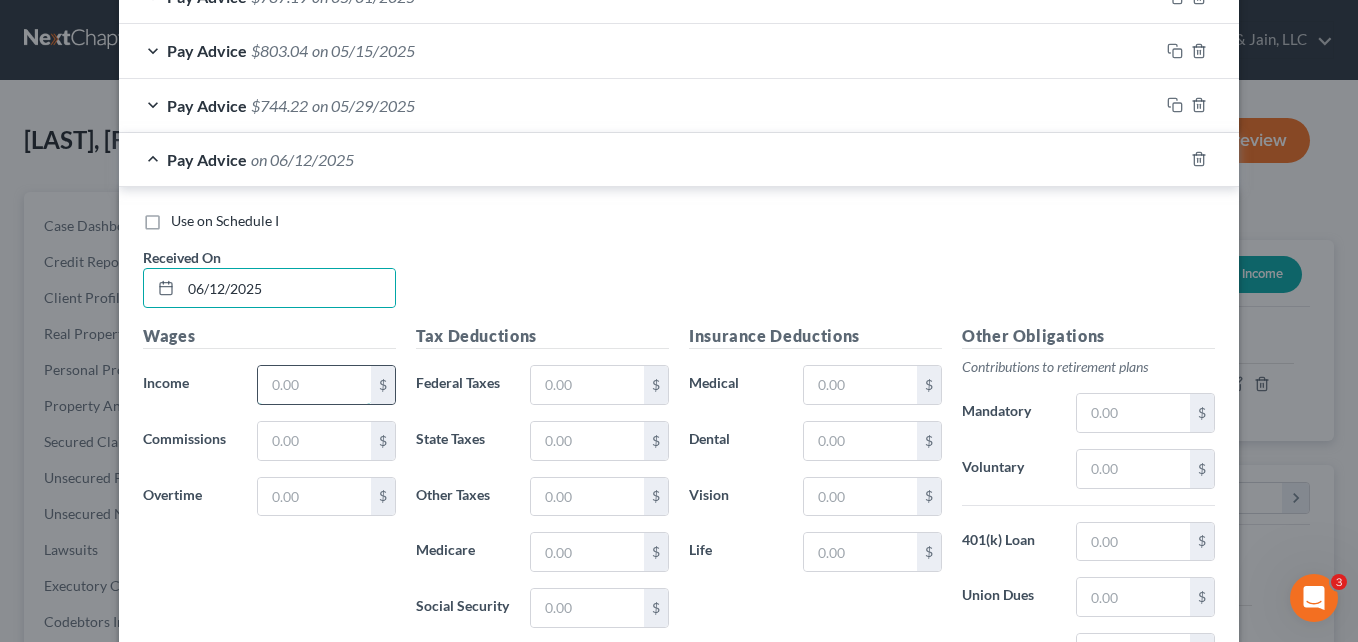drag, startPoint x: 322, startPoint y: 382, endPoint x: 332, endPoint y: 374, distance: 12.806249 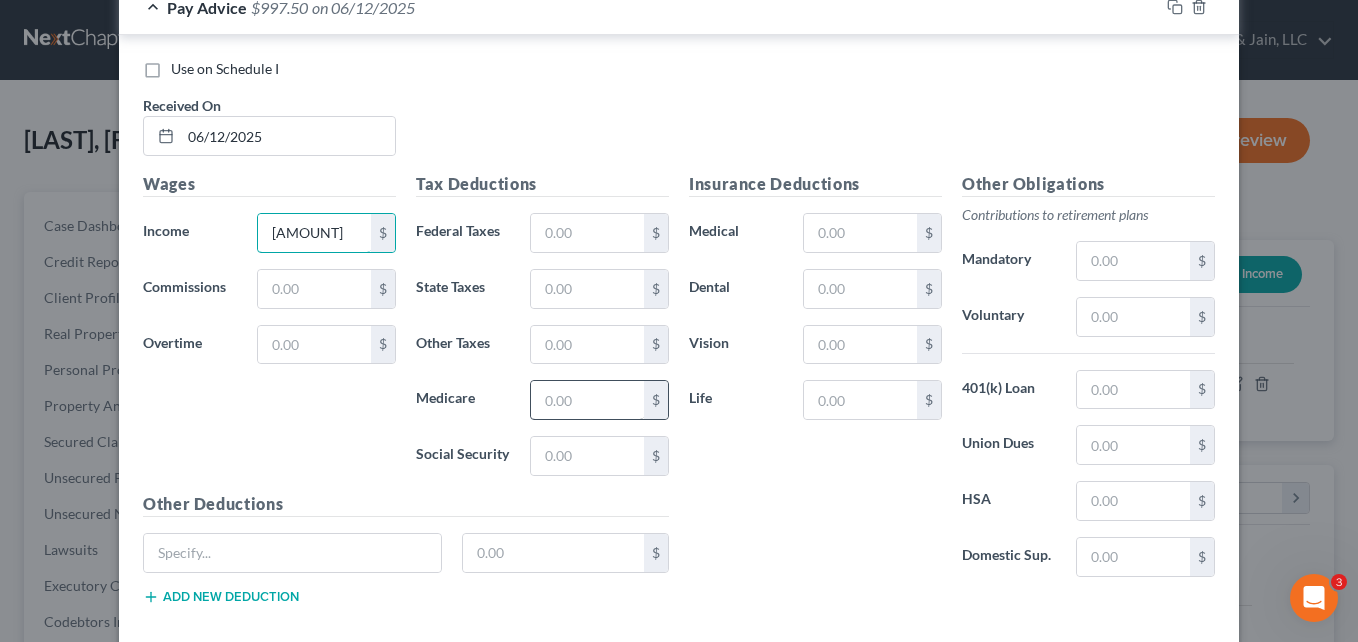 scroll, scrollTop: 1341, scrollLeft: 0, axis: vertical 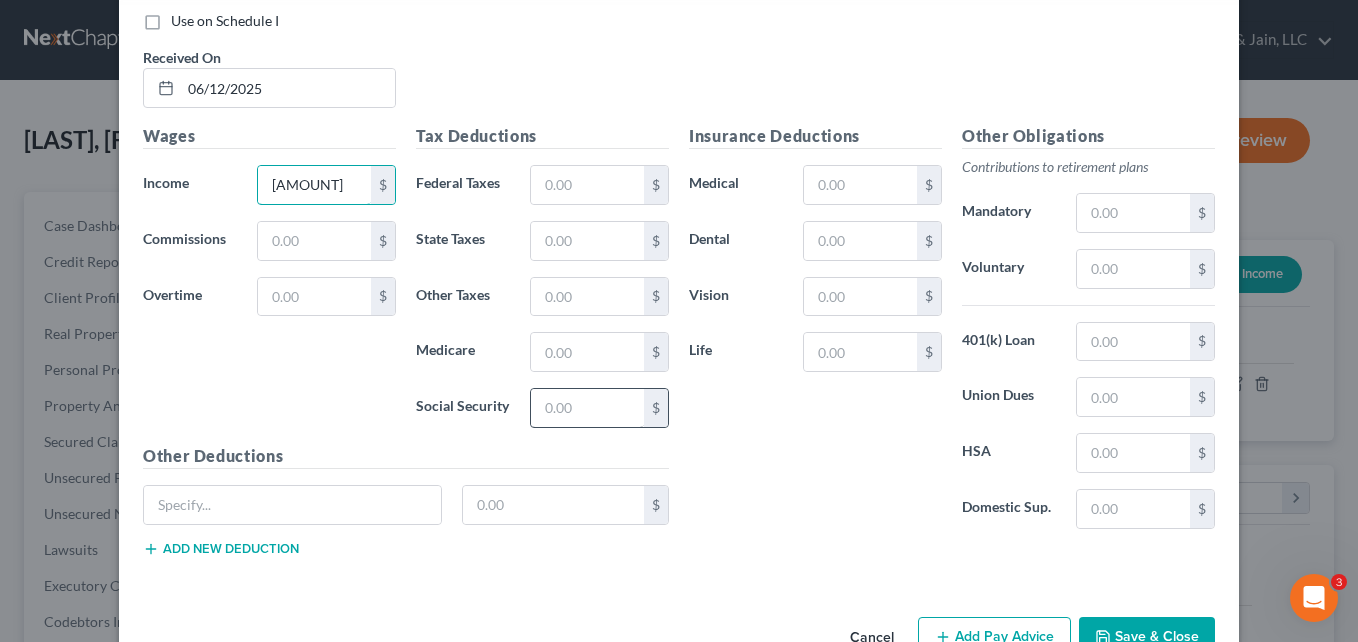 type on "[AMOUNT]" 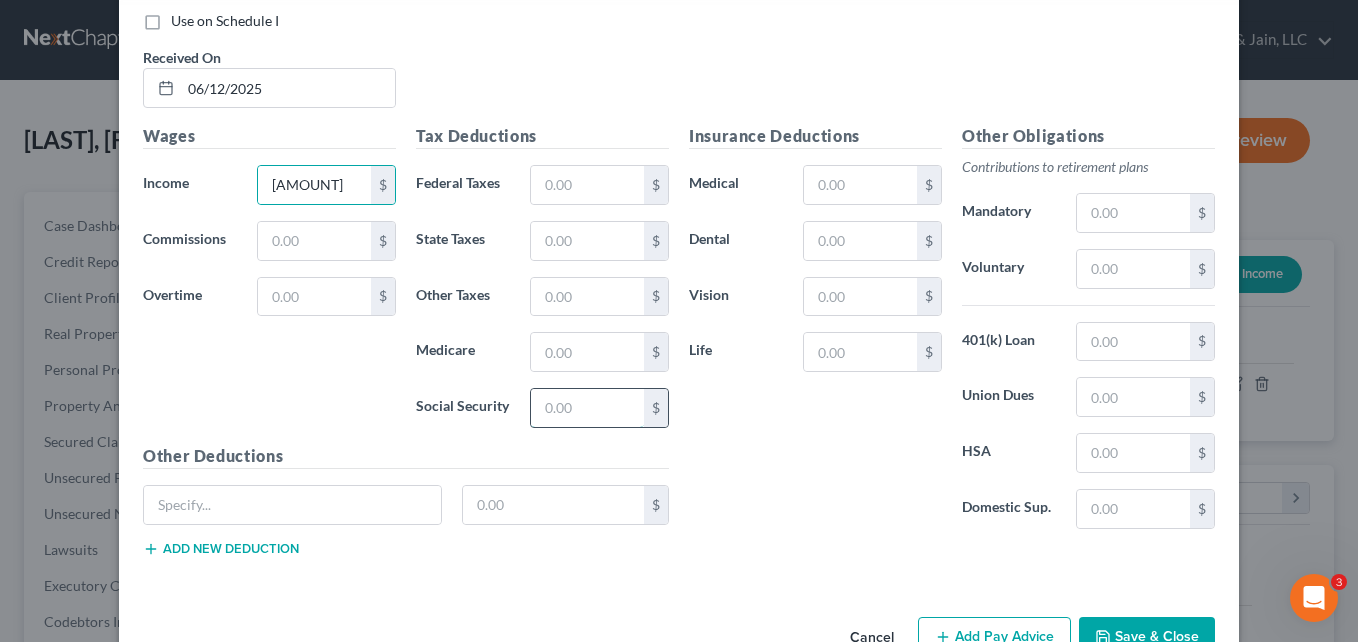 drag, startPoint x: 592, startPoint y: 412, endPoint x: 576, endPoint y: 404, distance: 17.888544 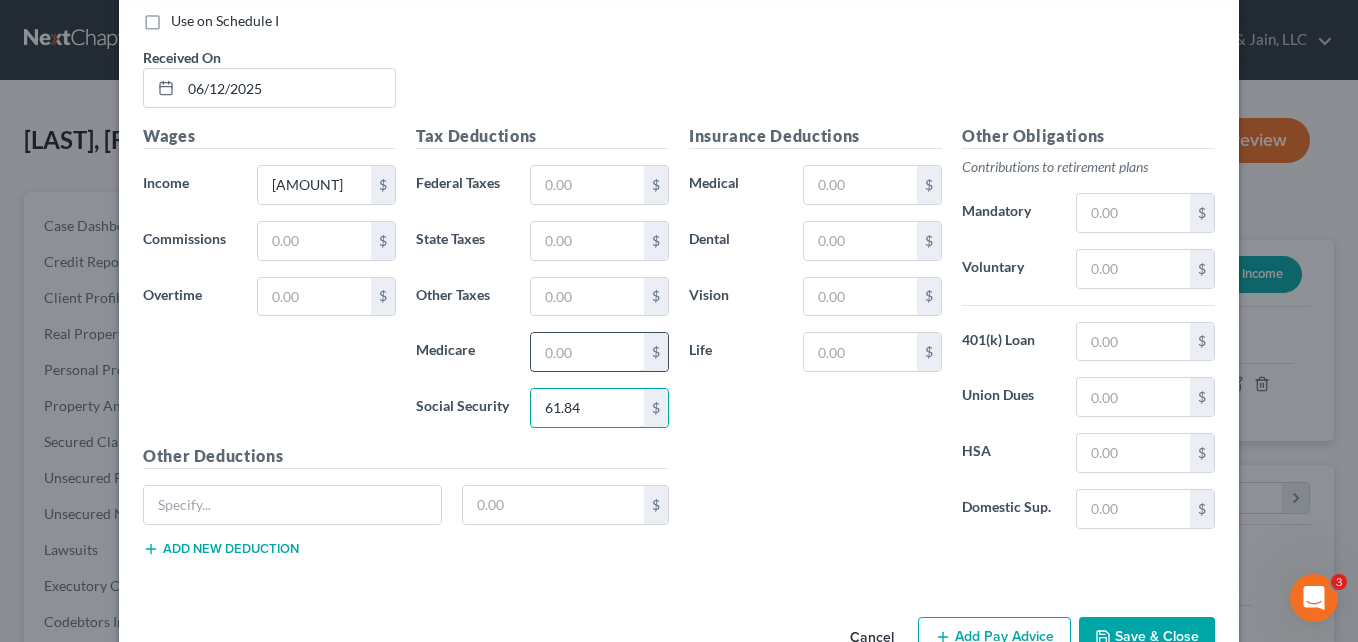 type on "61.84" 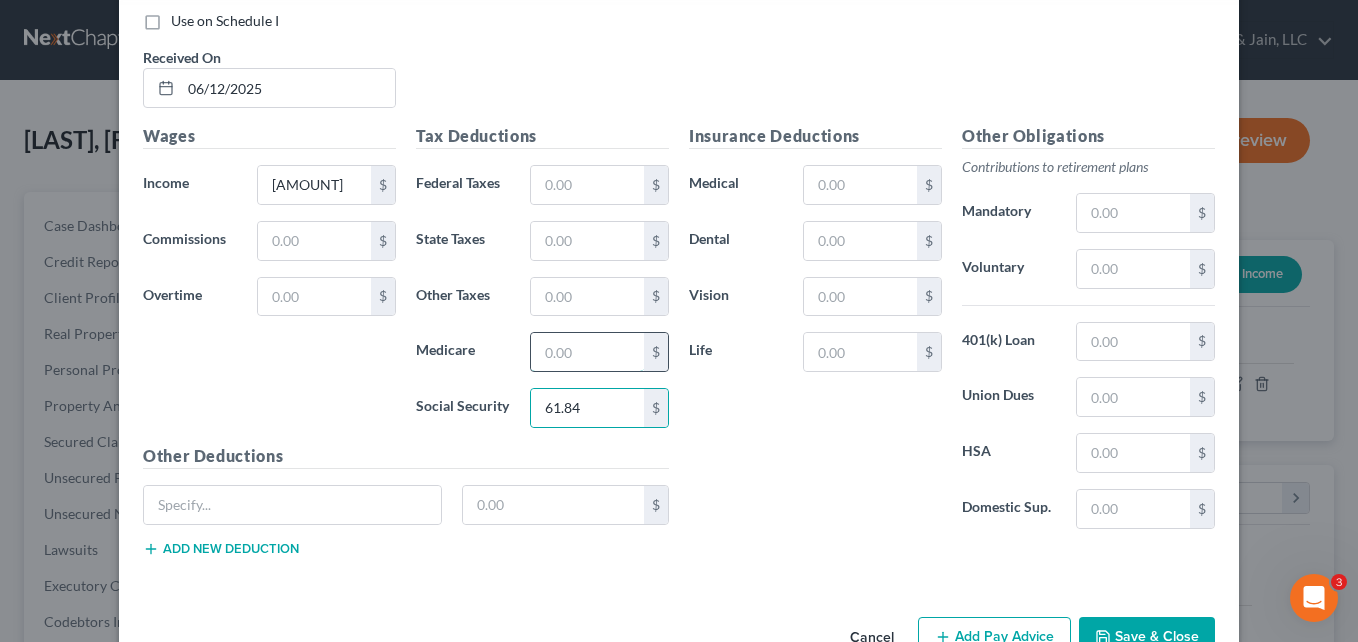 drag, startPoint x: 583, startPoint y: 342, endPoint x: 568, endPoint y: 347, distance: 15.811388 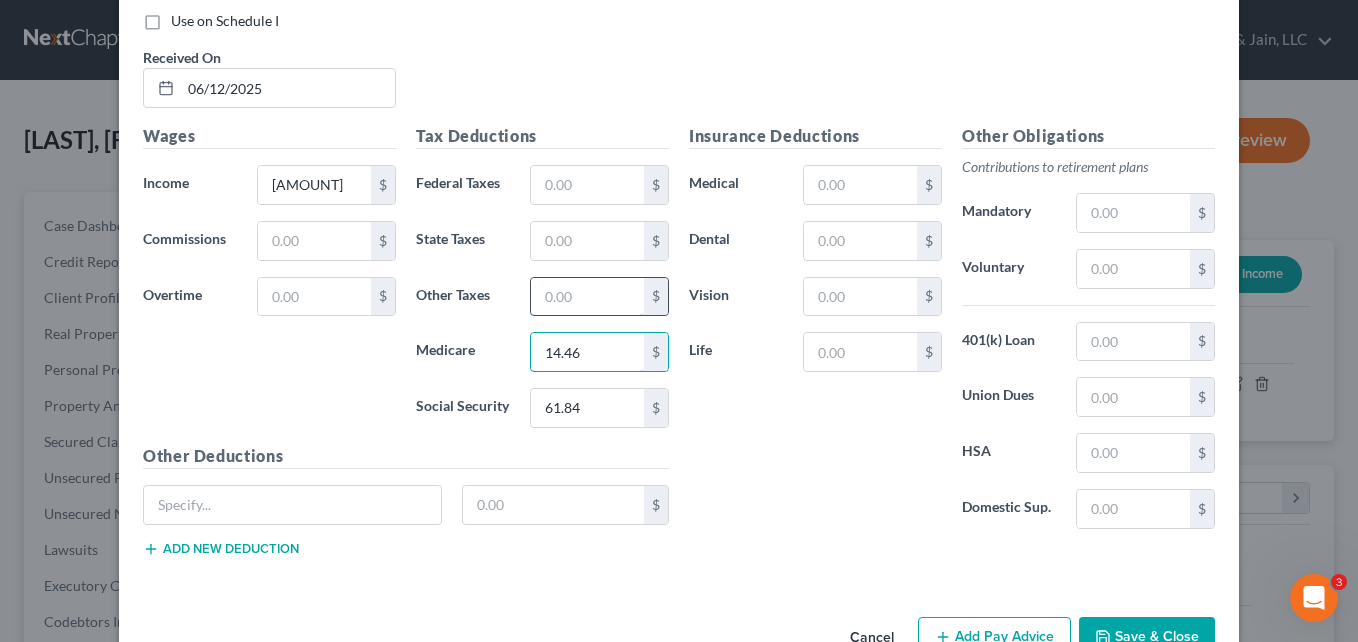 type on "14.46" 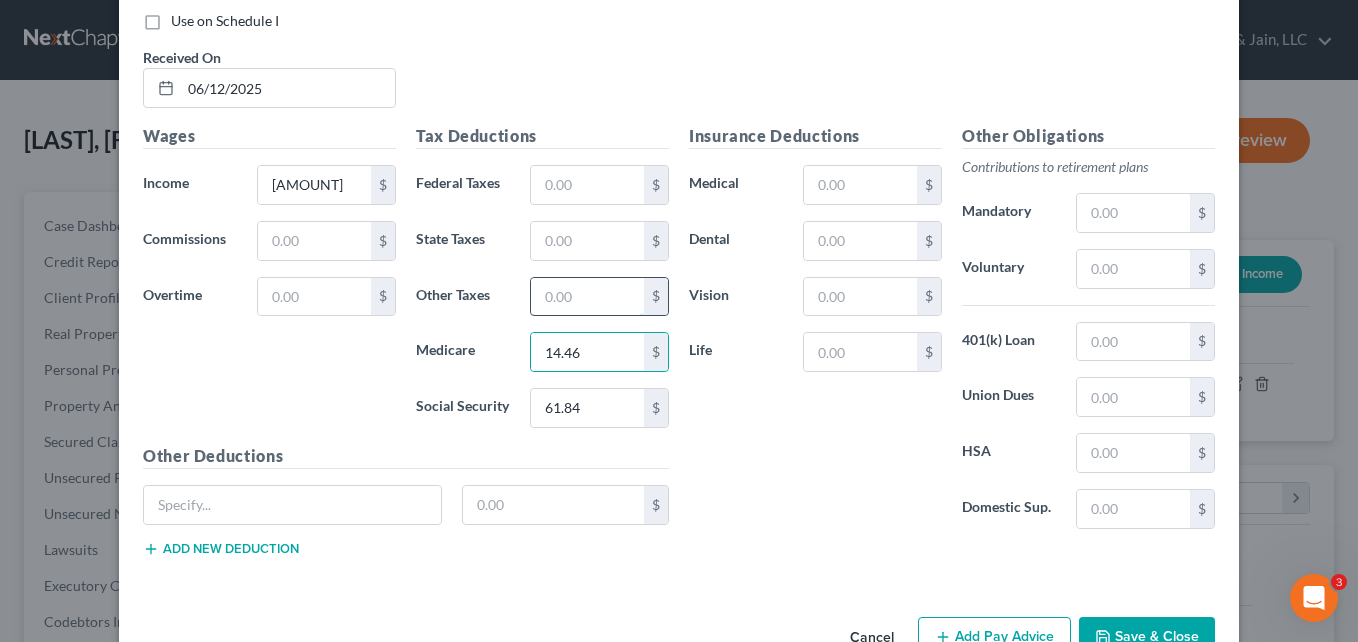 click at bounding box center (587, 297) 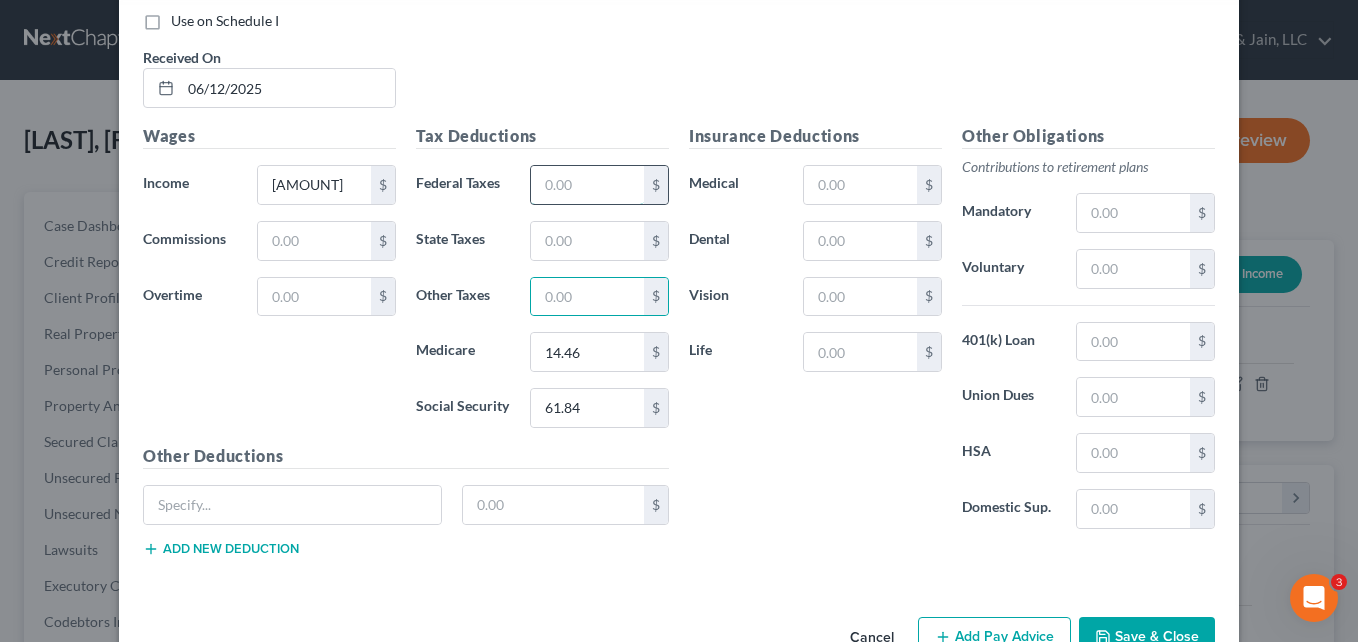 drag, startPoint x: 582, startPoint y: 185, endPoint x: 554, endPoint y: 193, distance: 29.12044 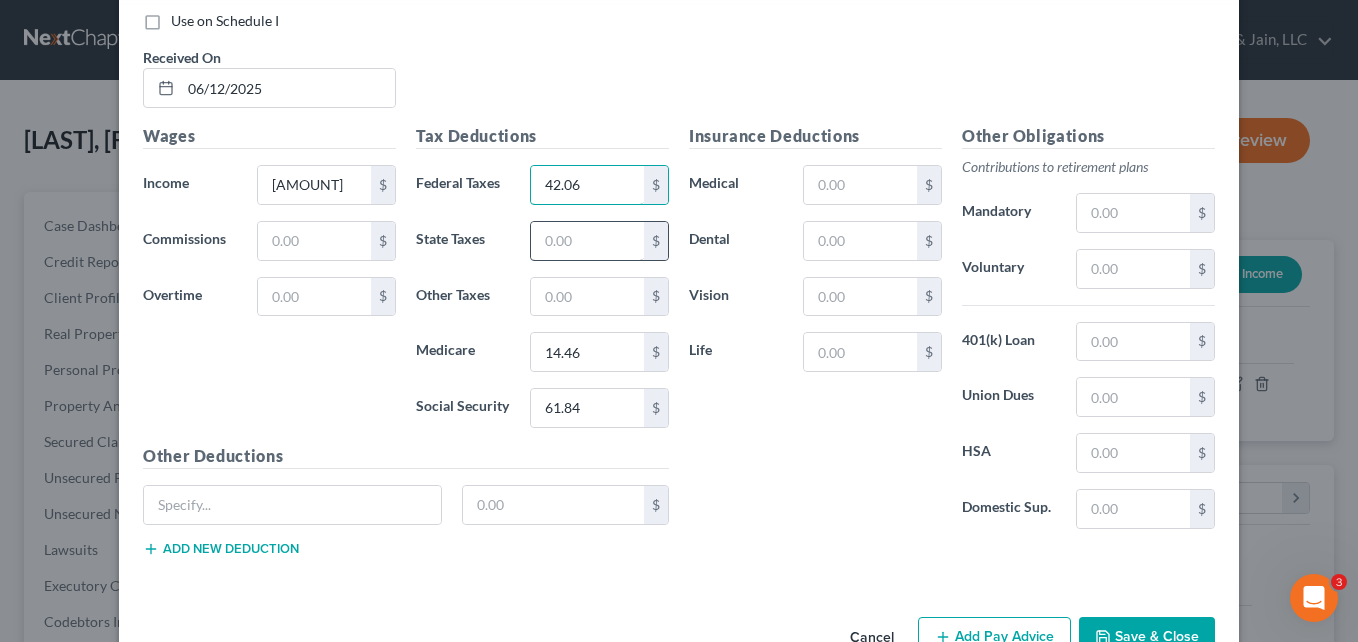 type on "42.06" 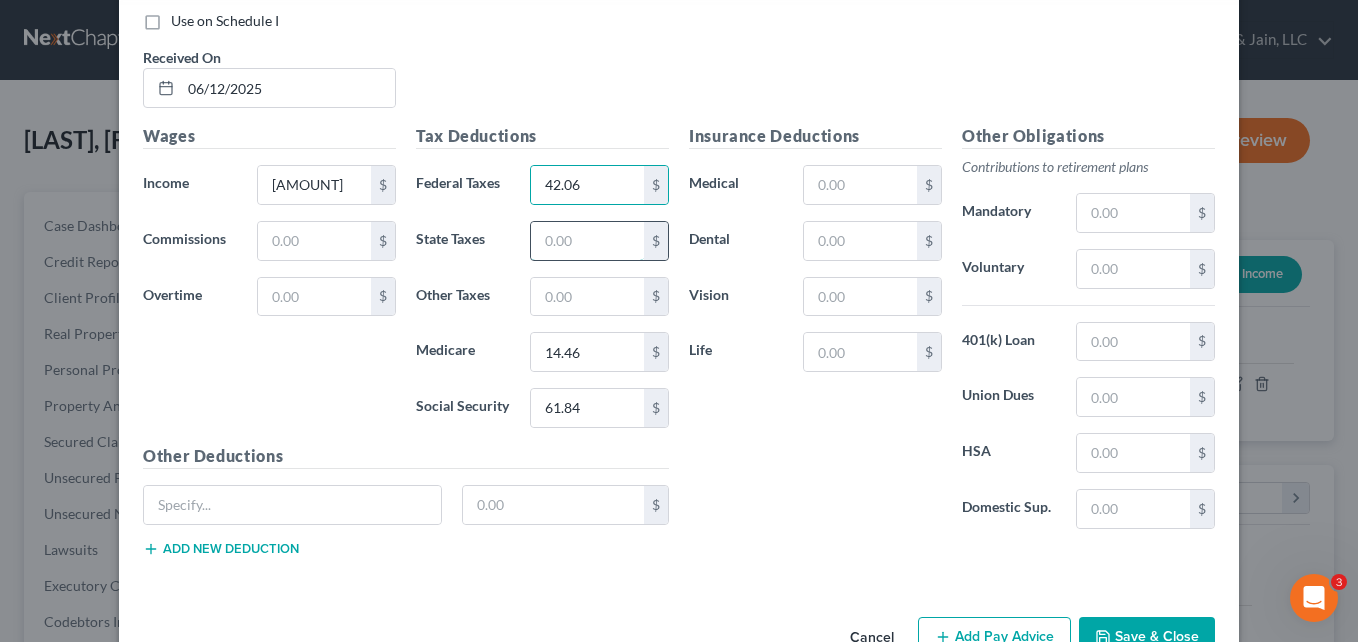 drag, startPoint x: 586, startPoint y: 237, endPoint x: 523, endPoint y: 251, distance: 64.53681 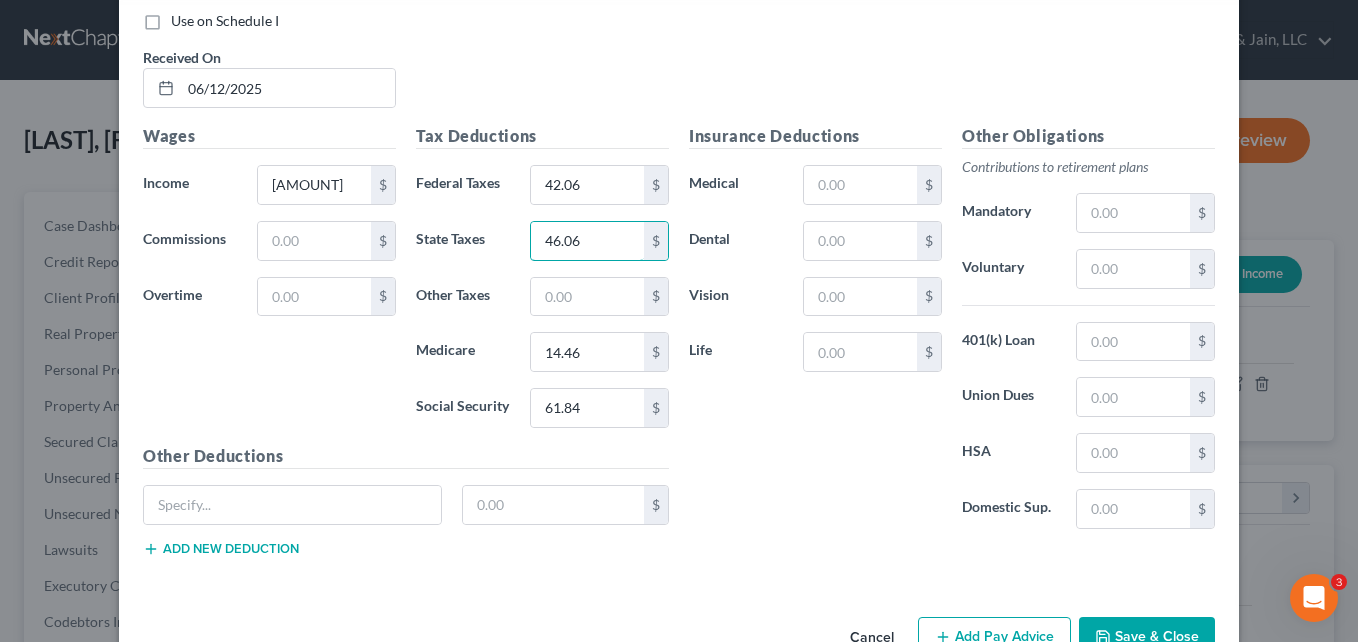 type on "46.06" 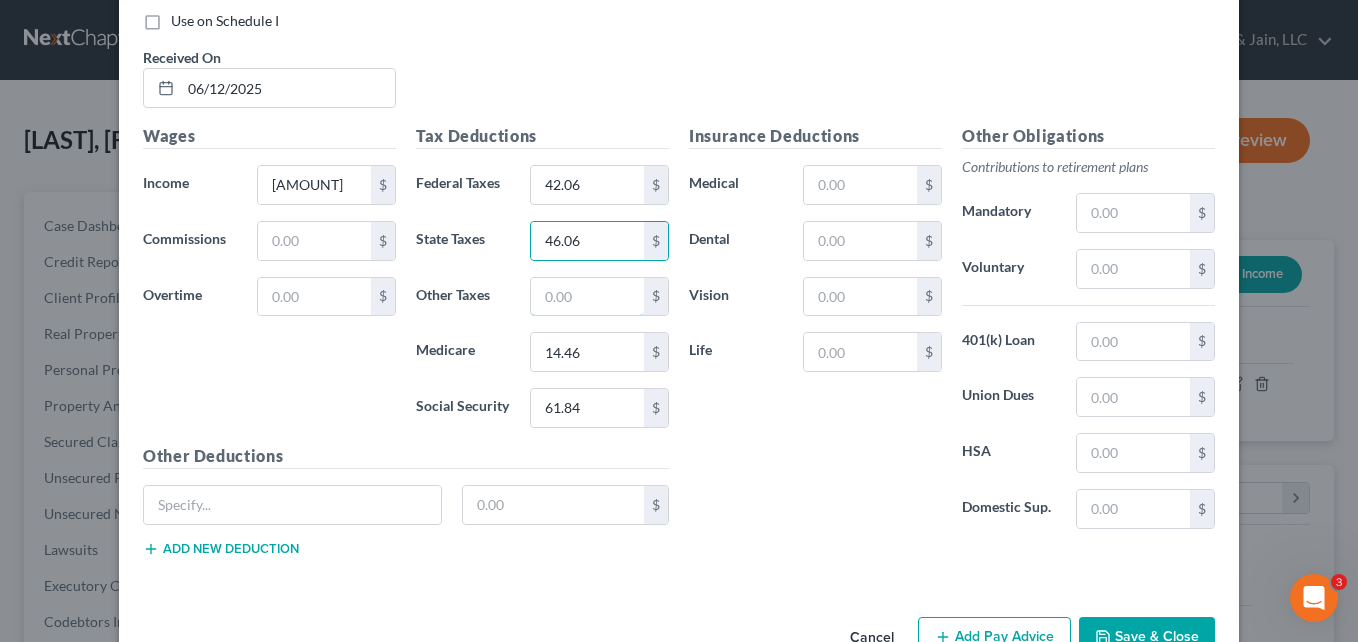 click at bounding box center [587, 297] 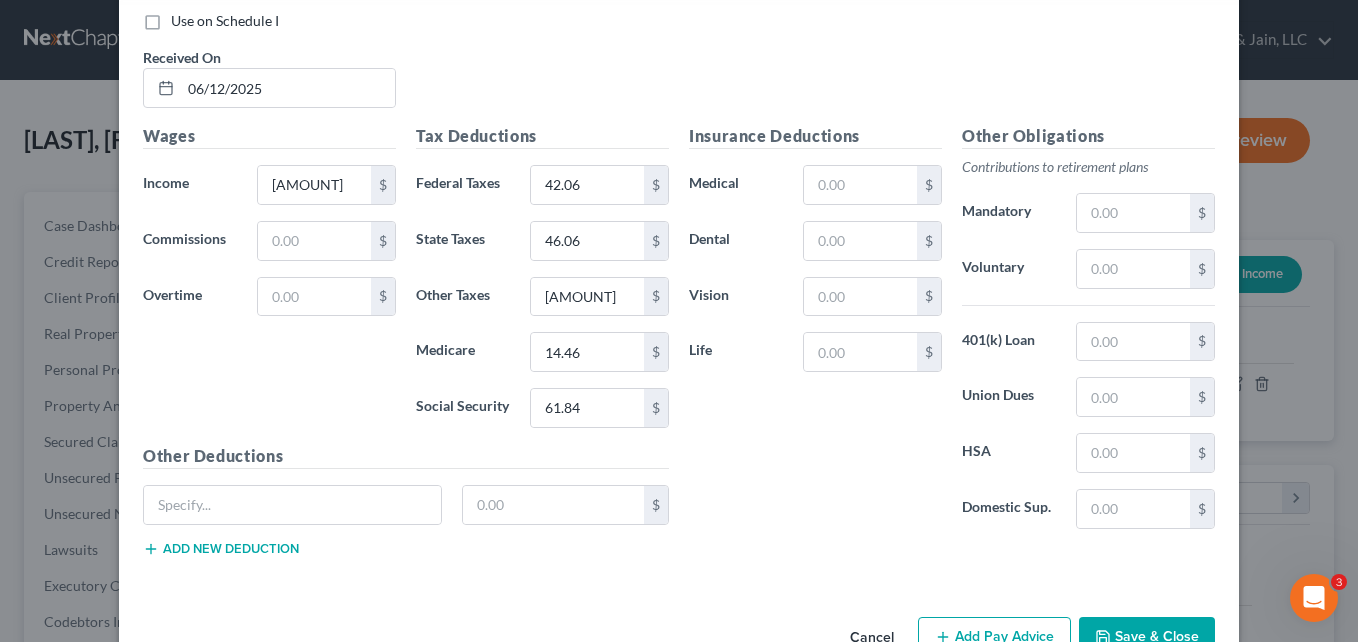 click on "Insurance Deductions Medical $ Dental $ Vision $ Life $" at bounding box center (815, 334) 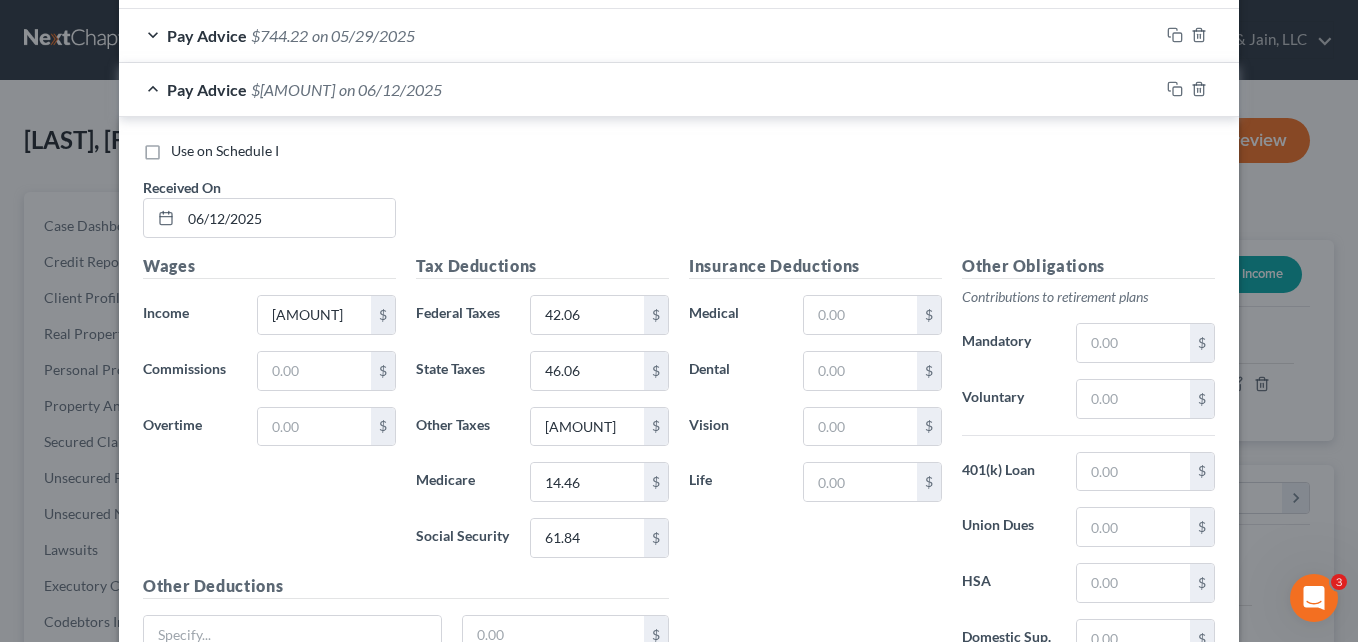 scroll, scrollTop: 1141, scrollLeft: 0, axis: vertical 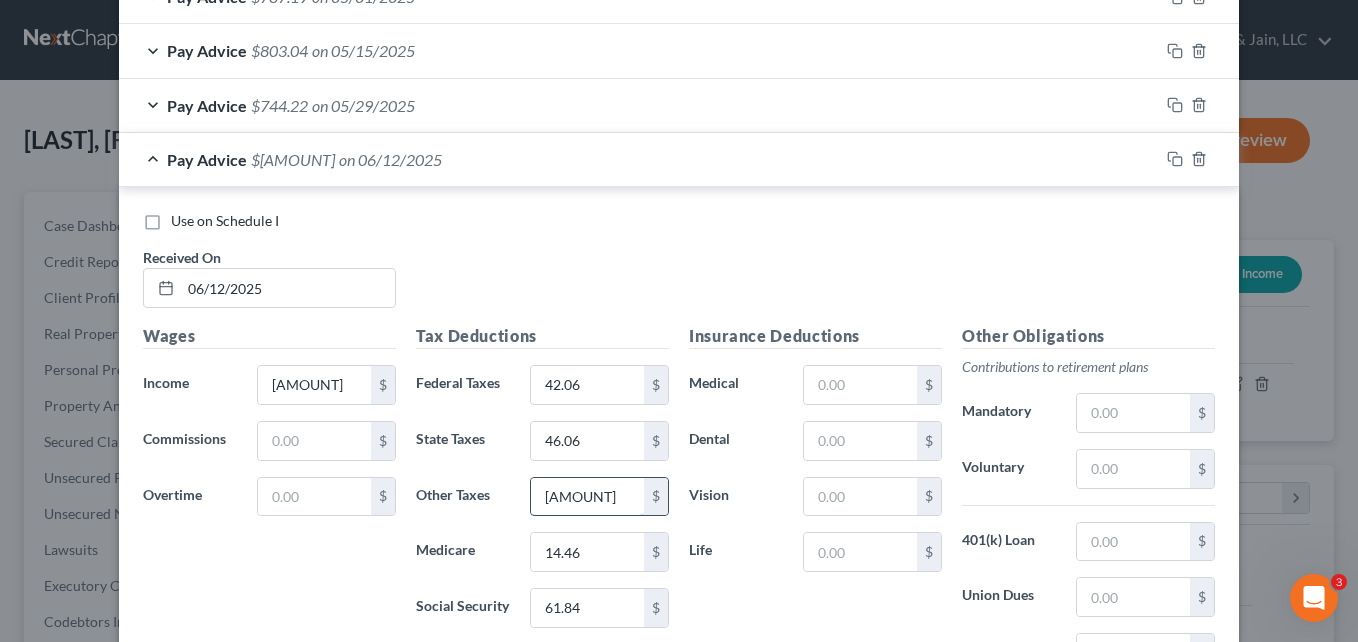 click on "[AMOUNT]" at bounding box center [587, 497] 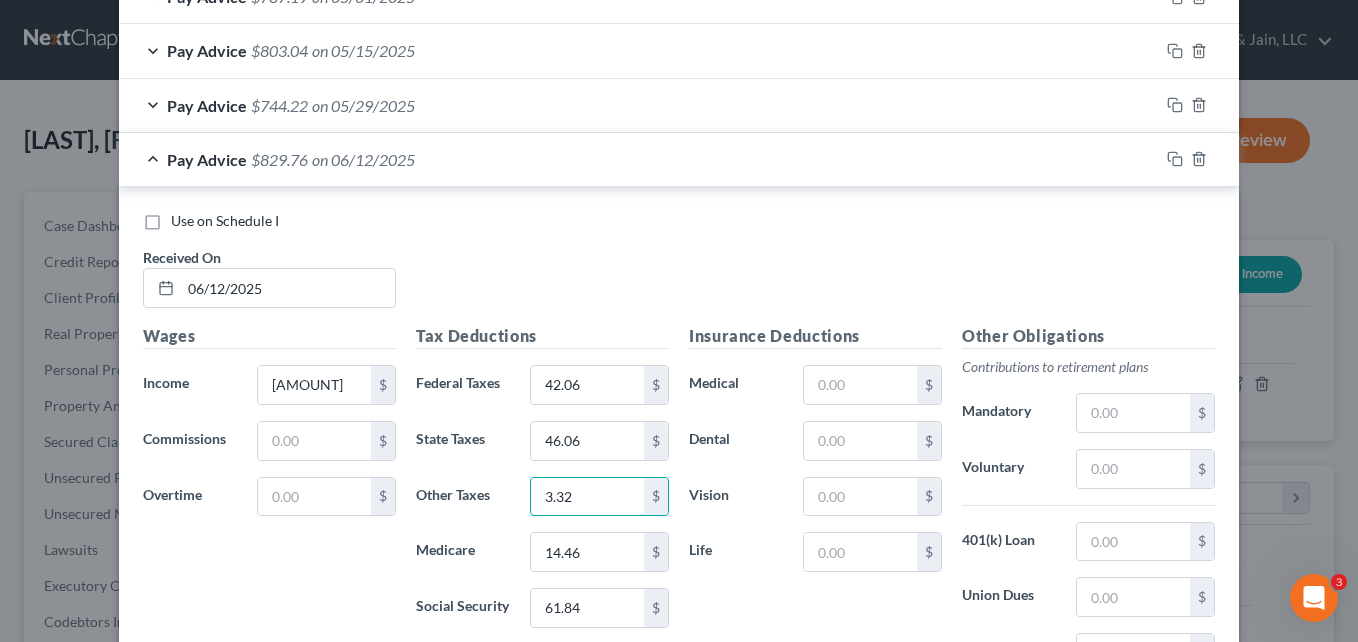 type on "3.32" 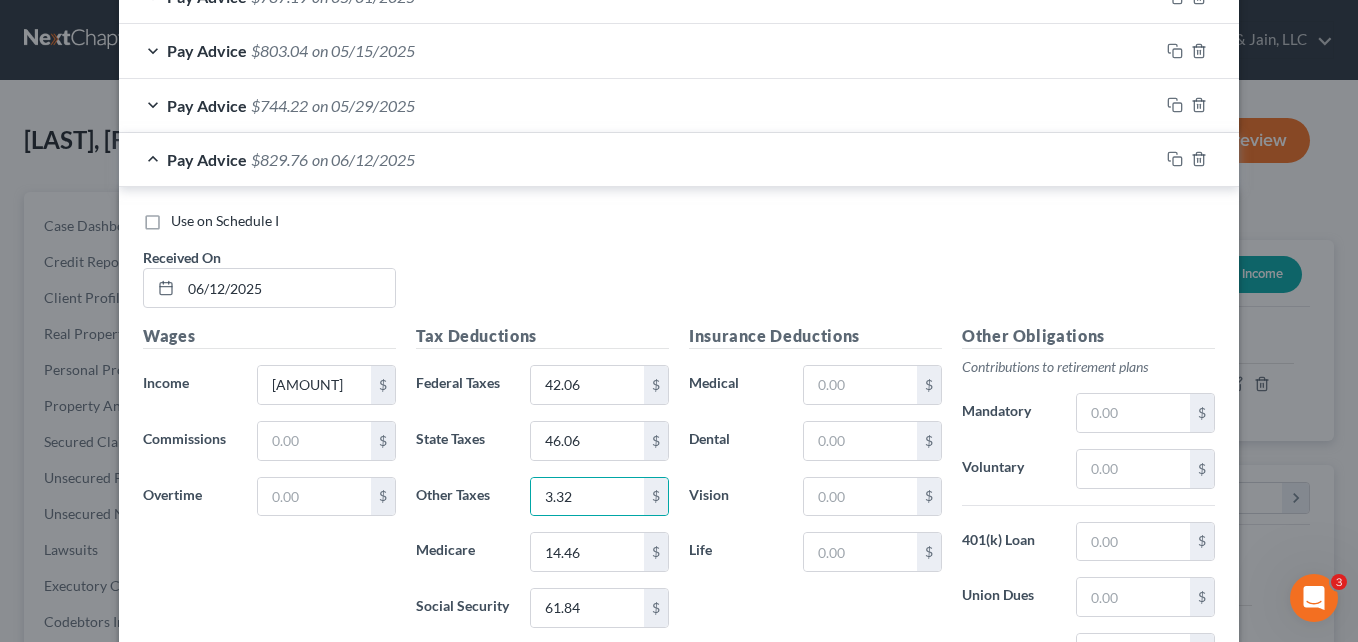 click on "Use on Schedule I
Received On
*
[MM]/[DD]/[YYYY]" at bounding box center [679, 267] 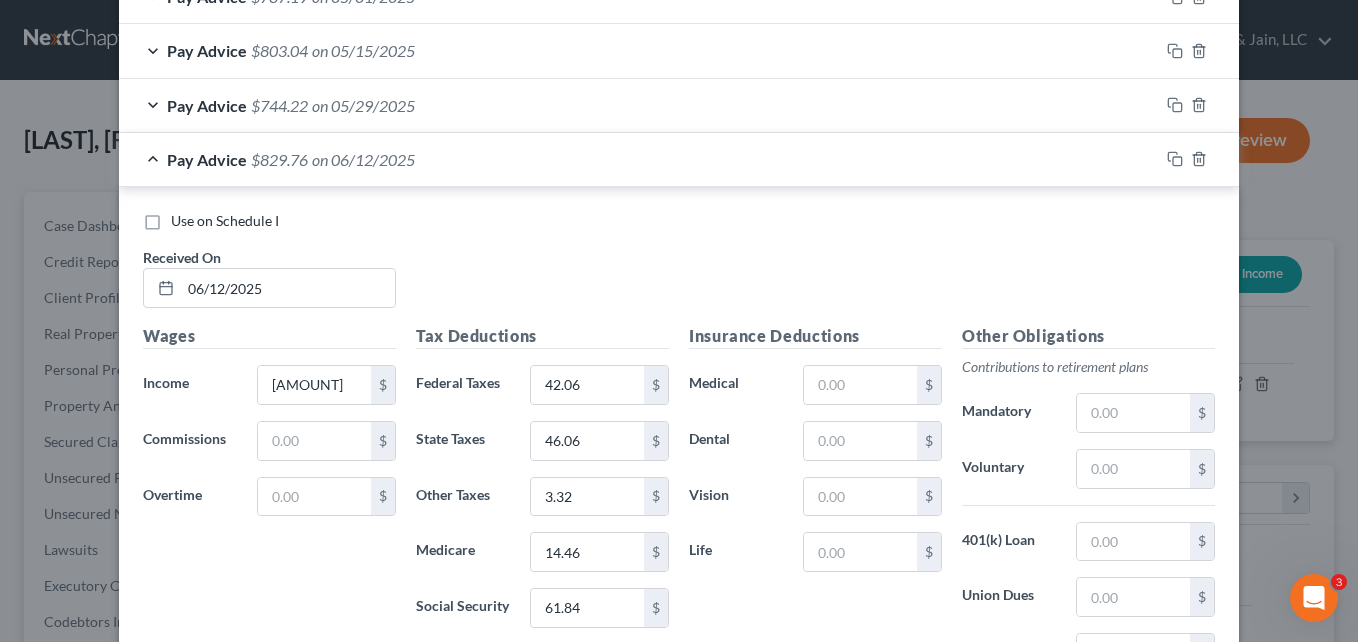 click on "Pay Advice $[AMOUNT] on [MM]/[DD]/[YYYY]" at bounding box center [639, 159] 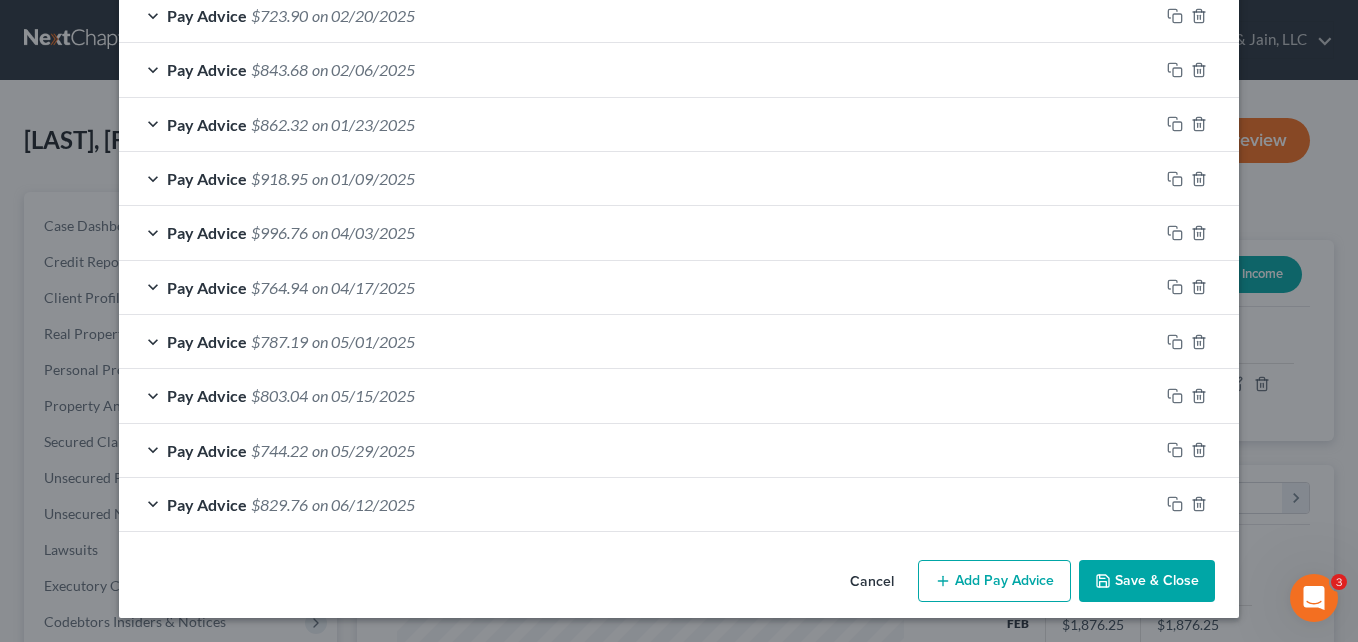 scroll, scrollTop: 796, scrollLeft: 0, axis: vertical 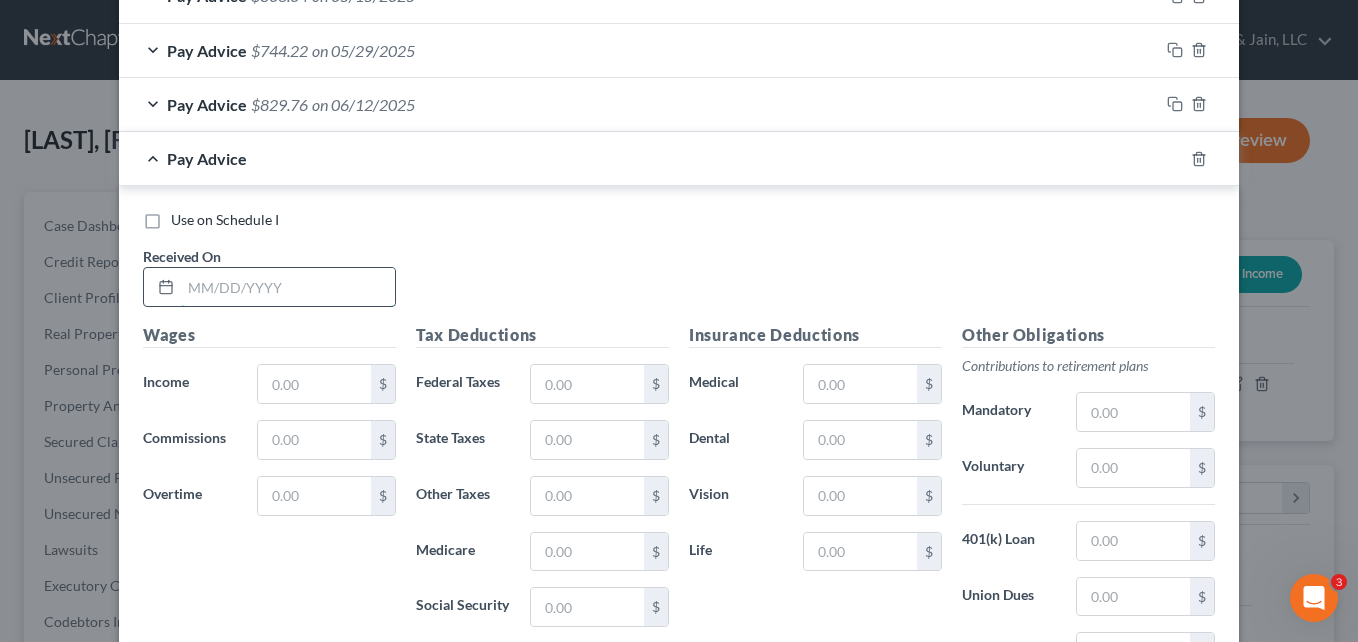 click at bounding box center (288, 287) 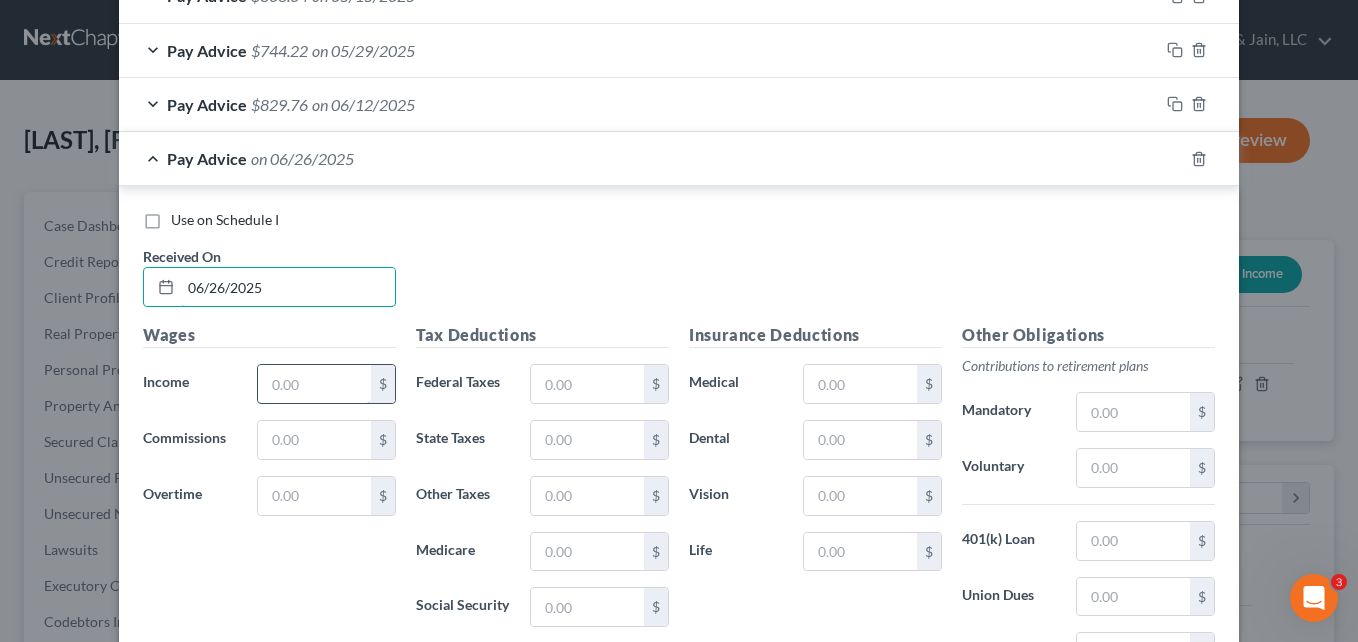 type on "06/26/2025" 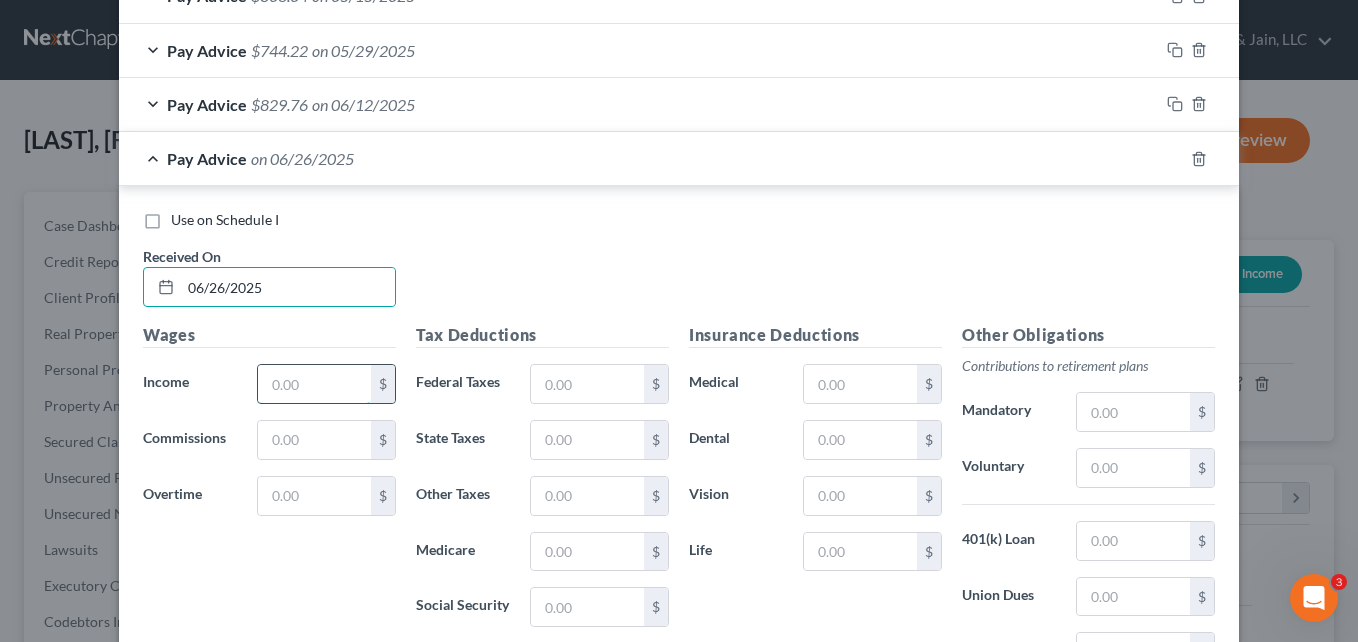 click at bounding box center (314, 384) 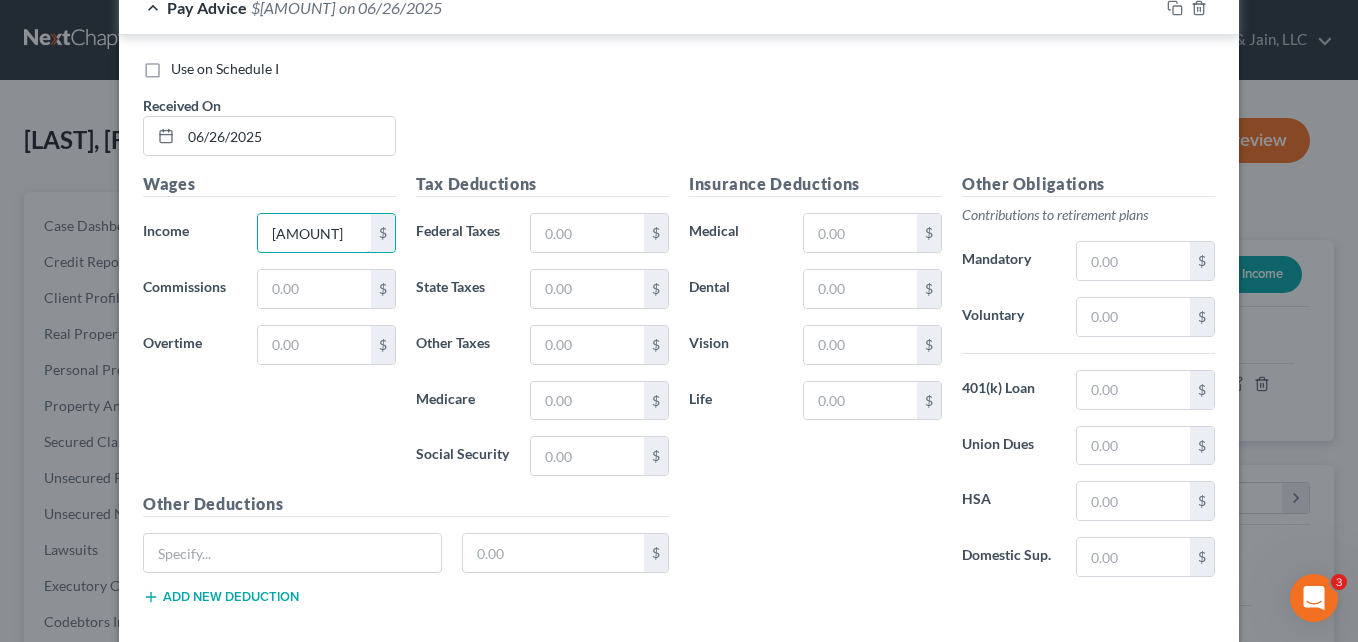 scroll, scrollTop: 1396, scrollLeft: 0, axis: vertical 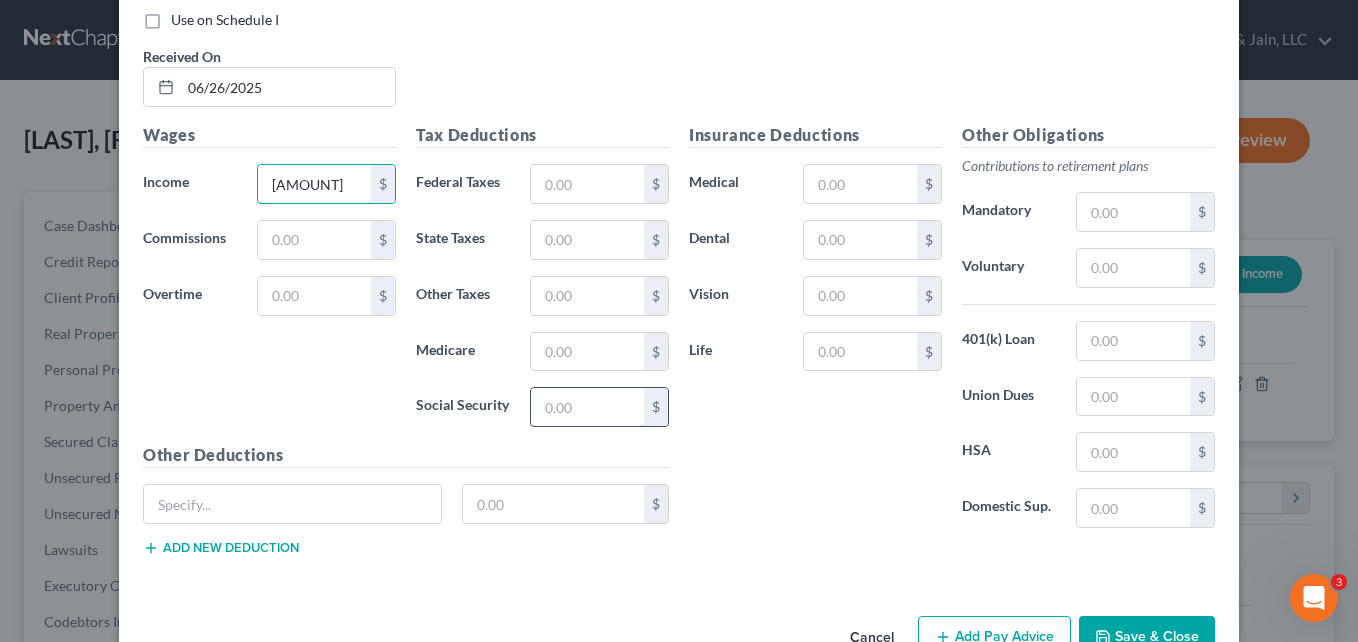 type on "[AMOUNT]" 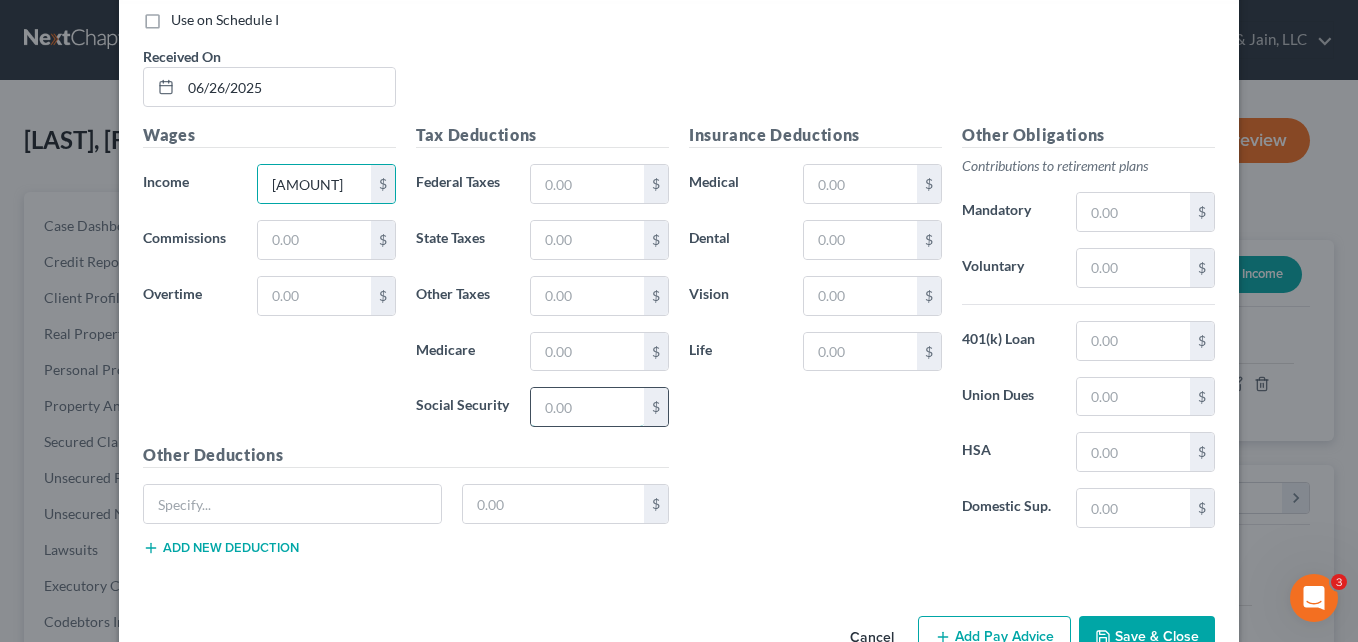 drag, startPoint x: 600, startPoint y: 406, endPoint x: 537, endPoint y: 392, distance: 64.53681 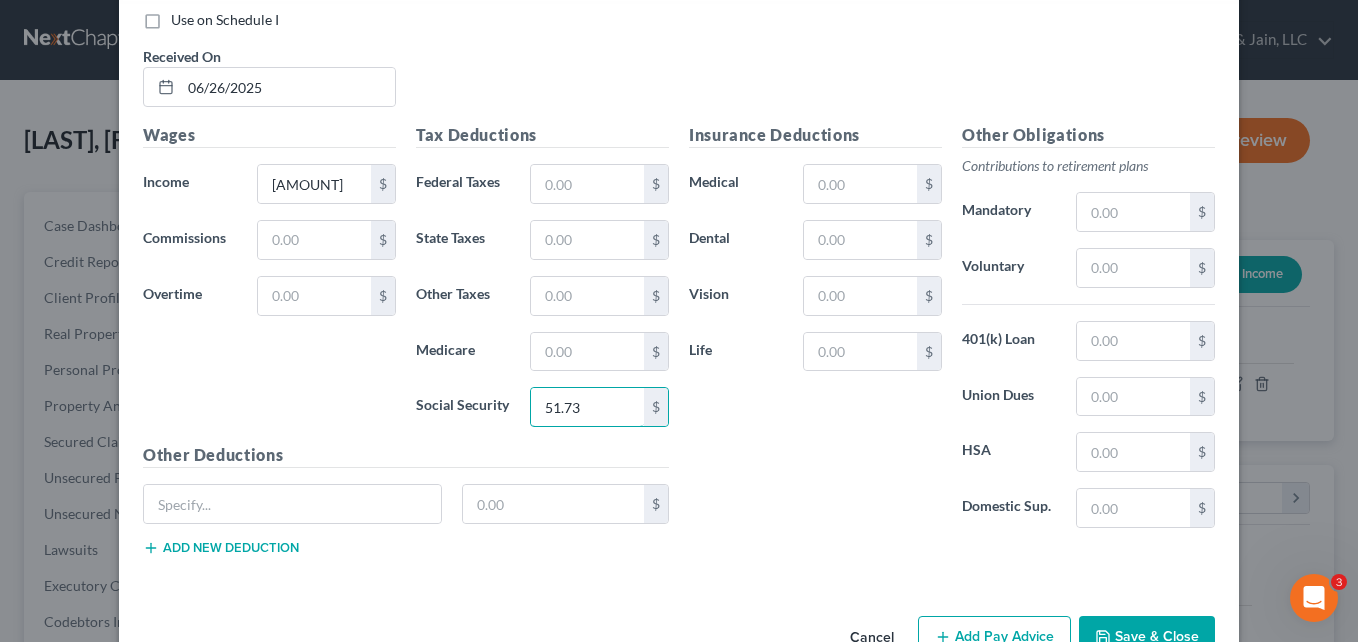 type on "51.73" 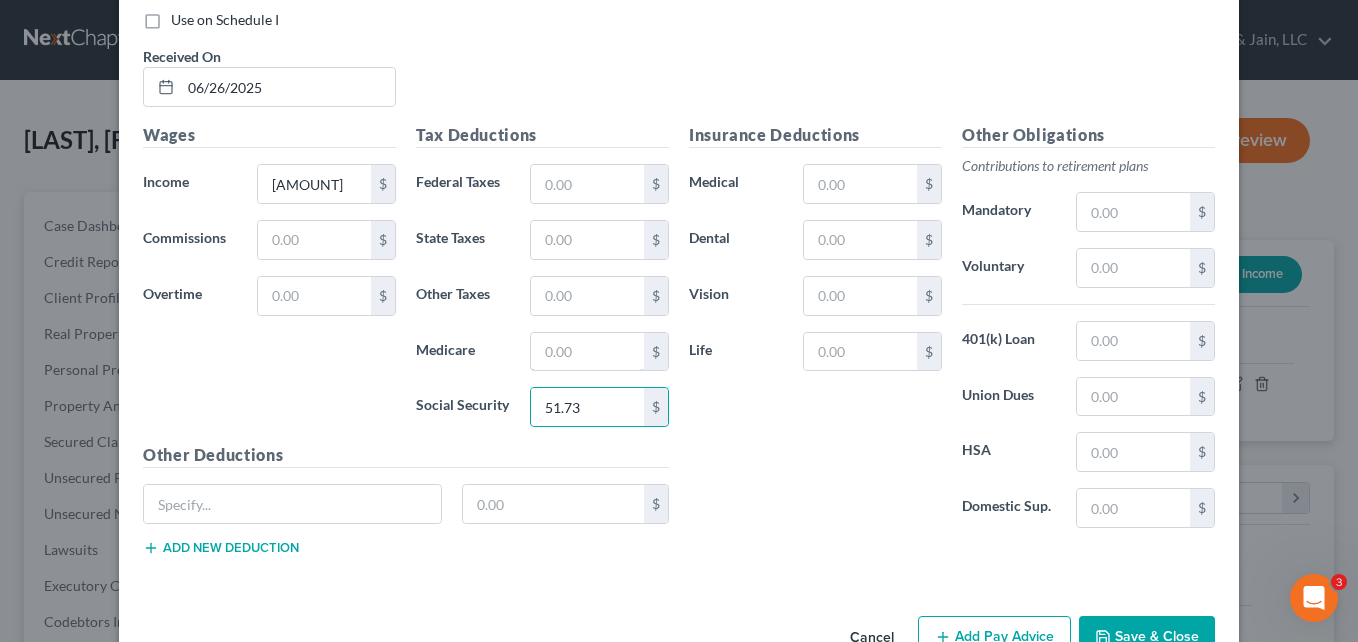 click at bounding box center (587, 352) 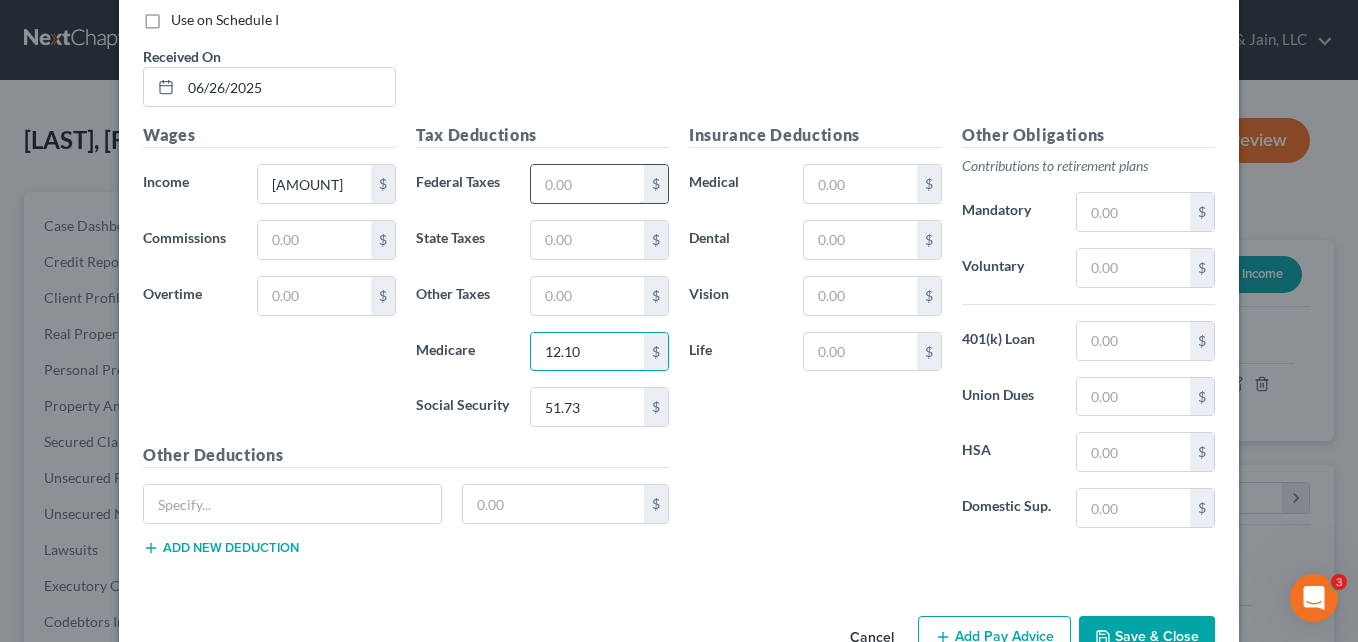 type on "12.10" 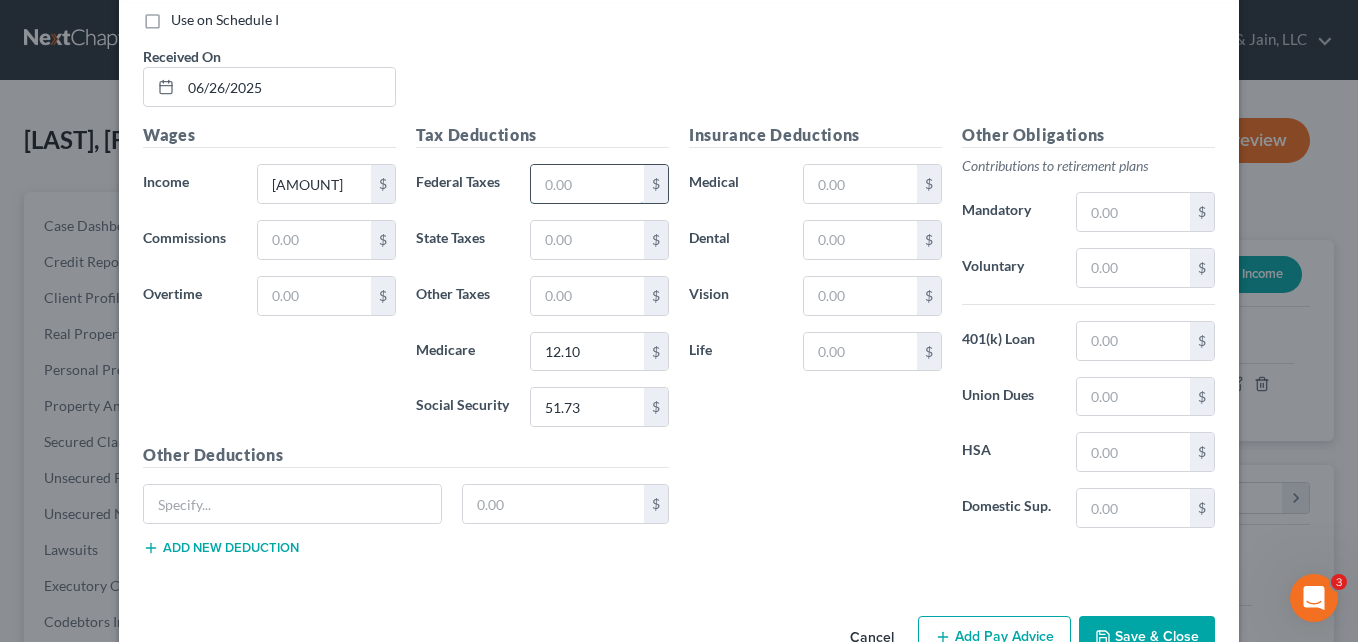 click at bounding box center [587, 184] 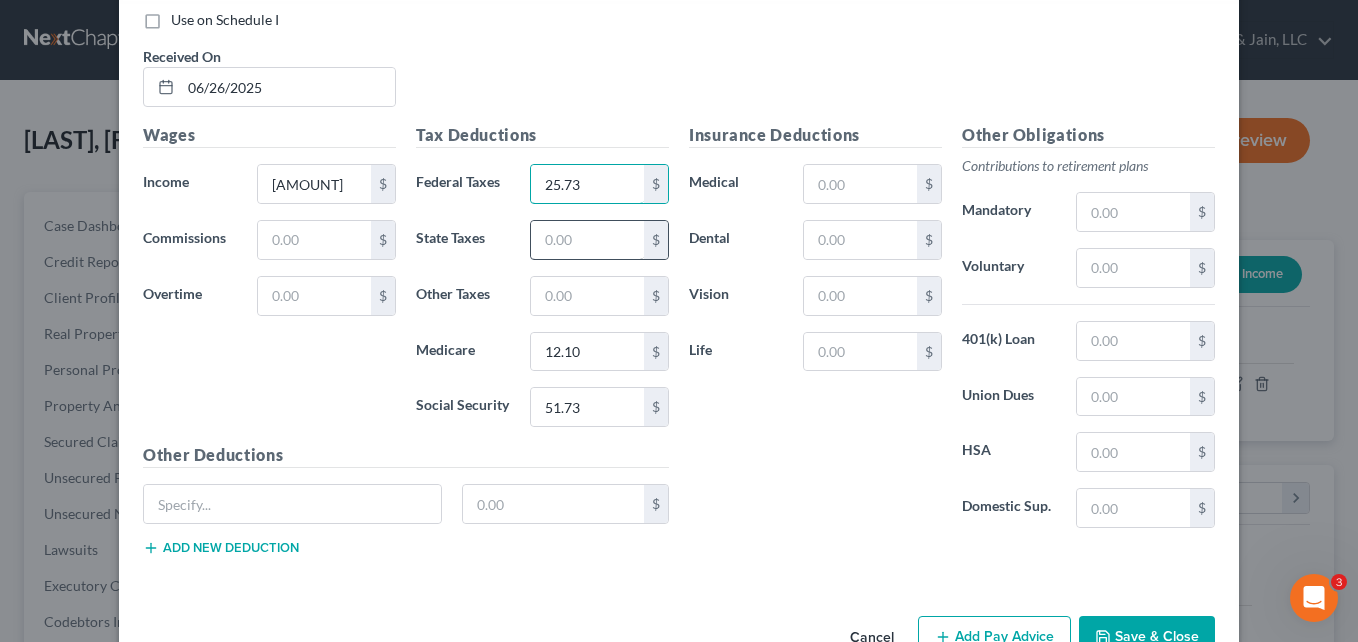 type on "25.73" 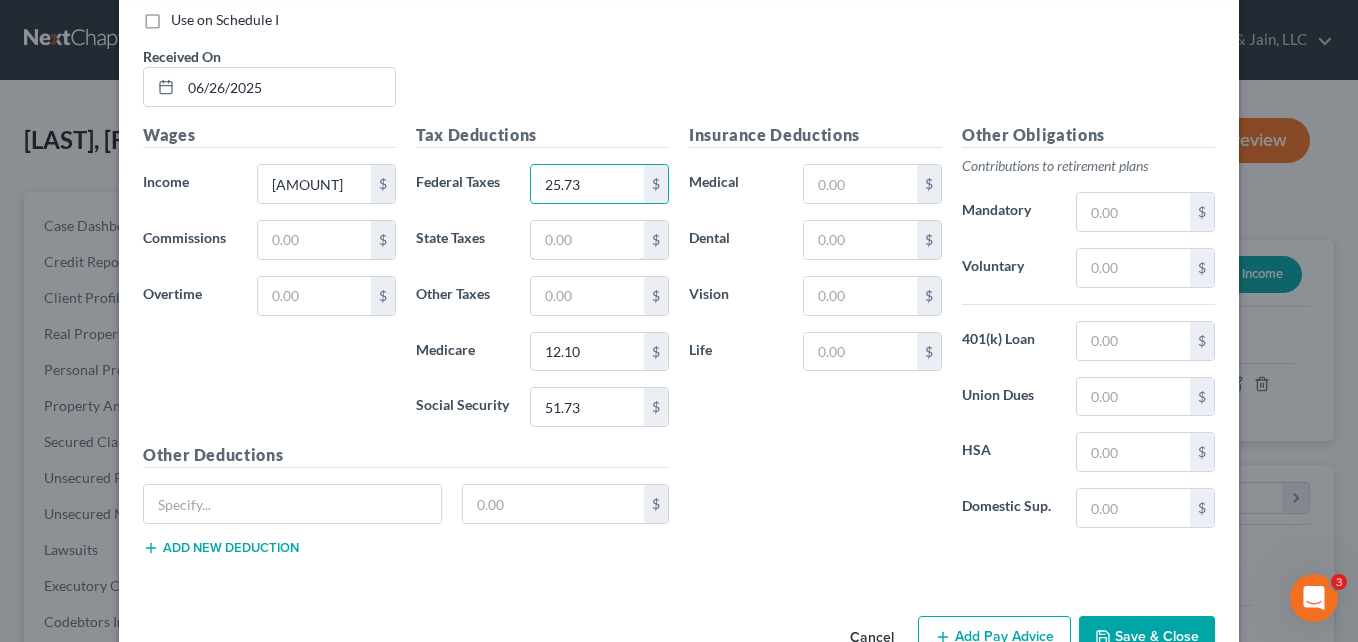 drag, startPoint x: 572, startPoint y: 231, endPoint x: 493, endPoint y: 249, distance: 81.02469 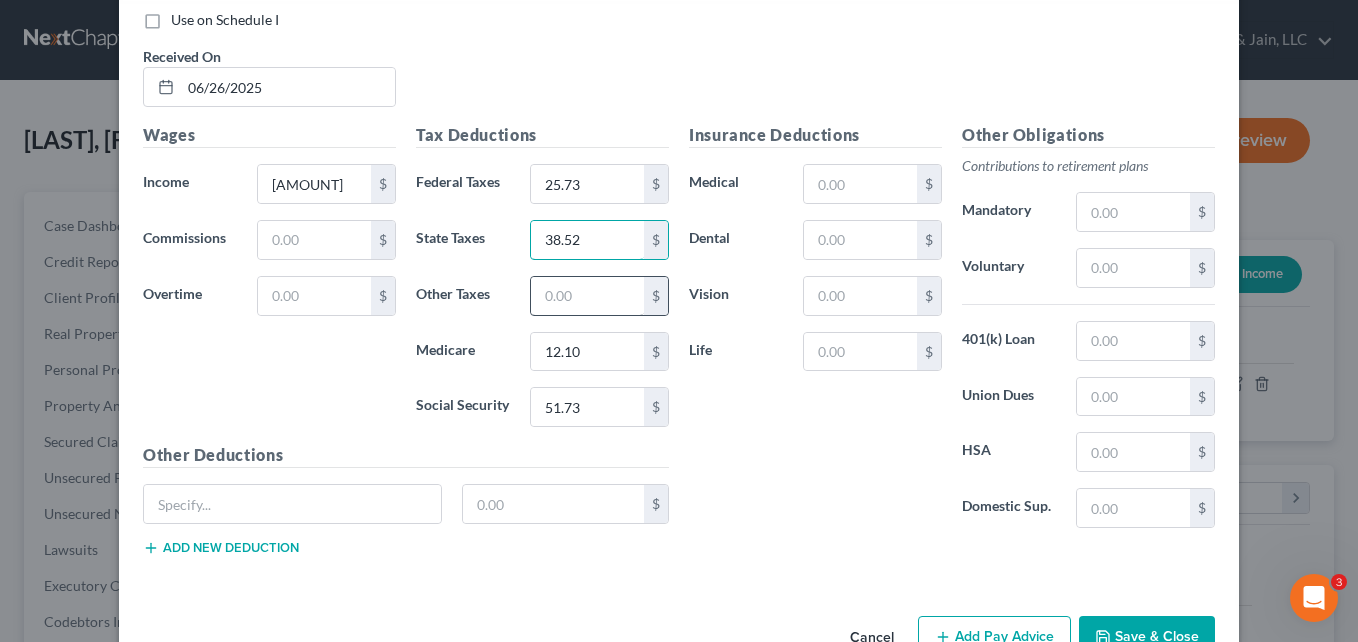 type on "38.52" 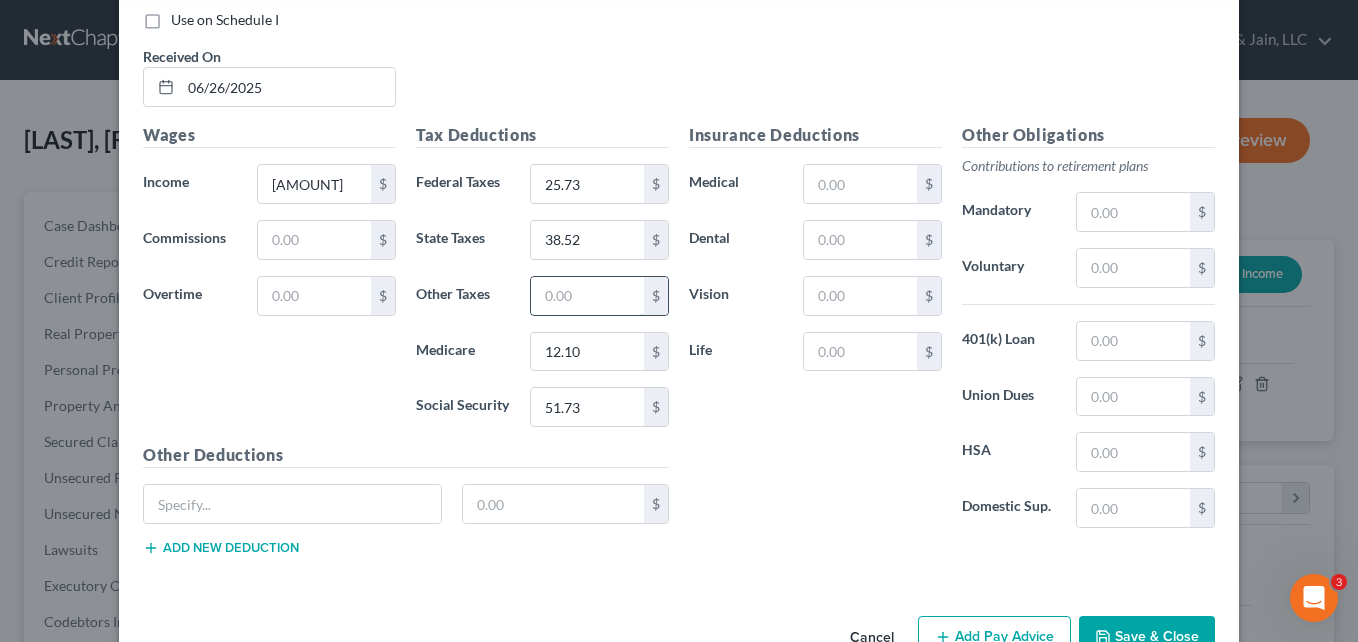 drag, startPoint x: 585, startPoint y: 284, endPoint x: 555, endPoint y: 290, distance: 30.594116 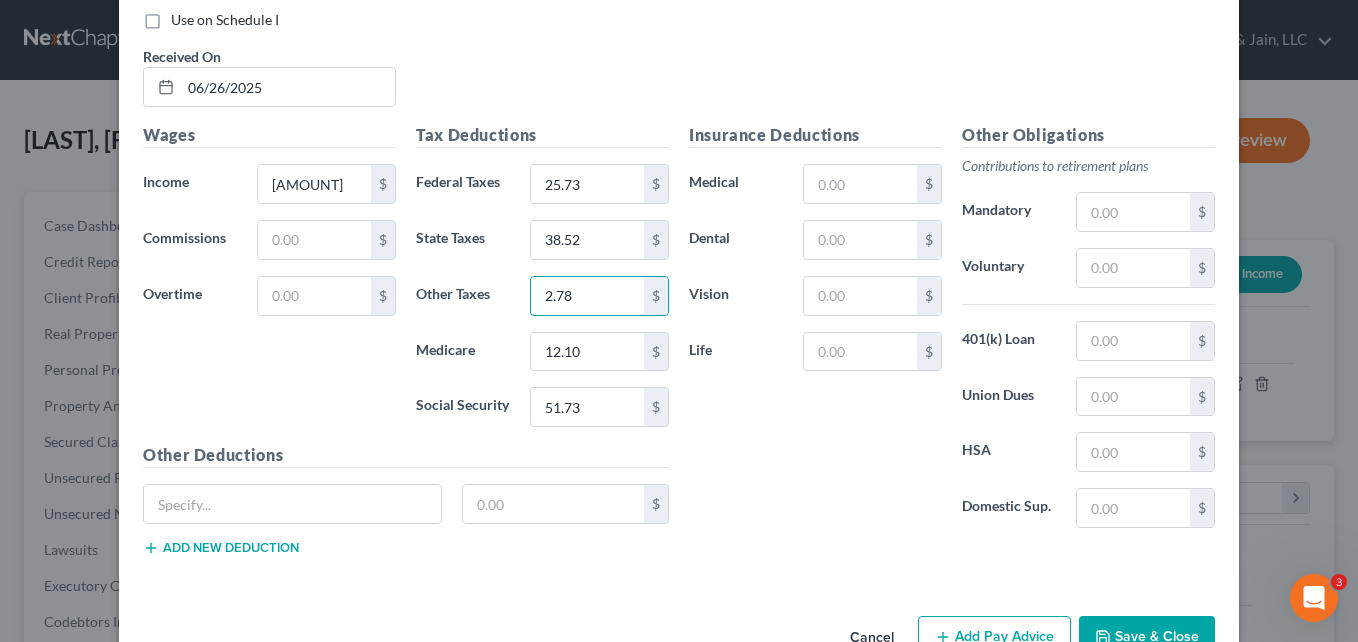 type on "2.78" 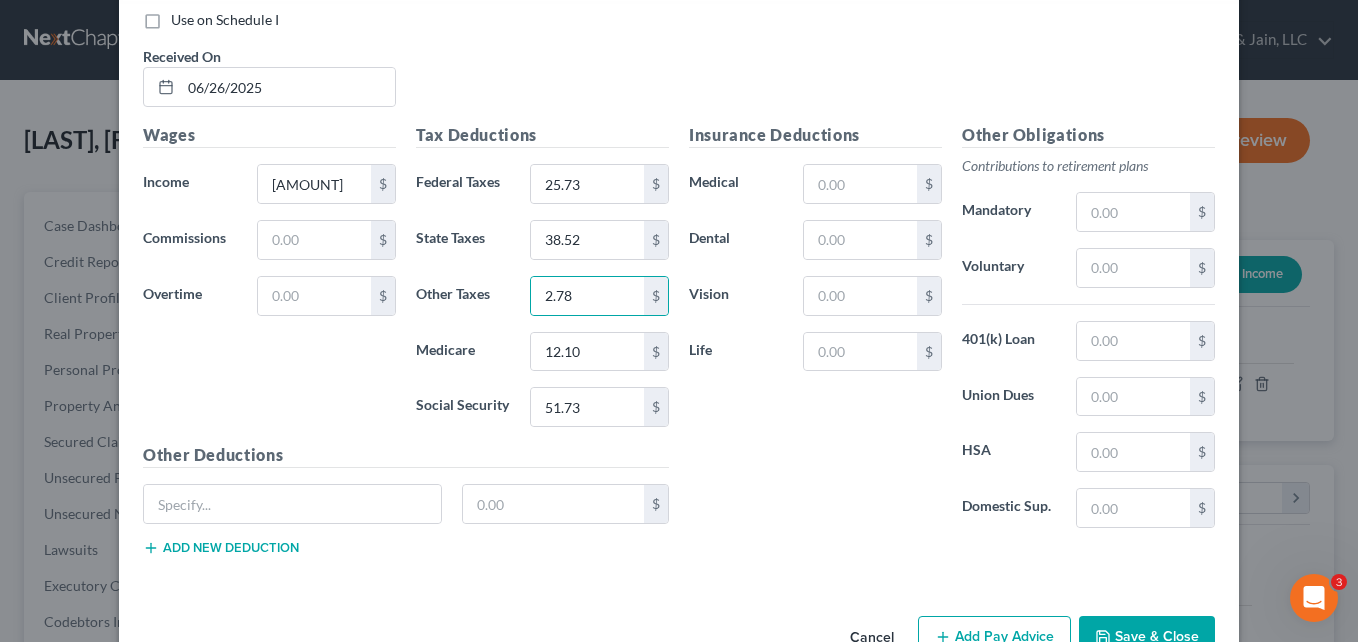 click on "Wages
Income
*
834.25 $ Commissions $ Overtime $" at bounding box center [269, 283] 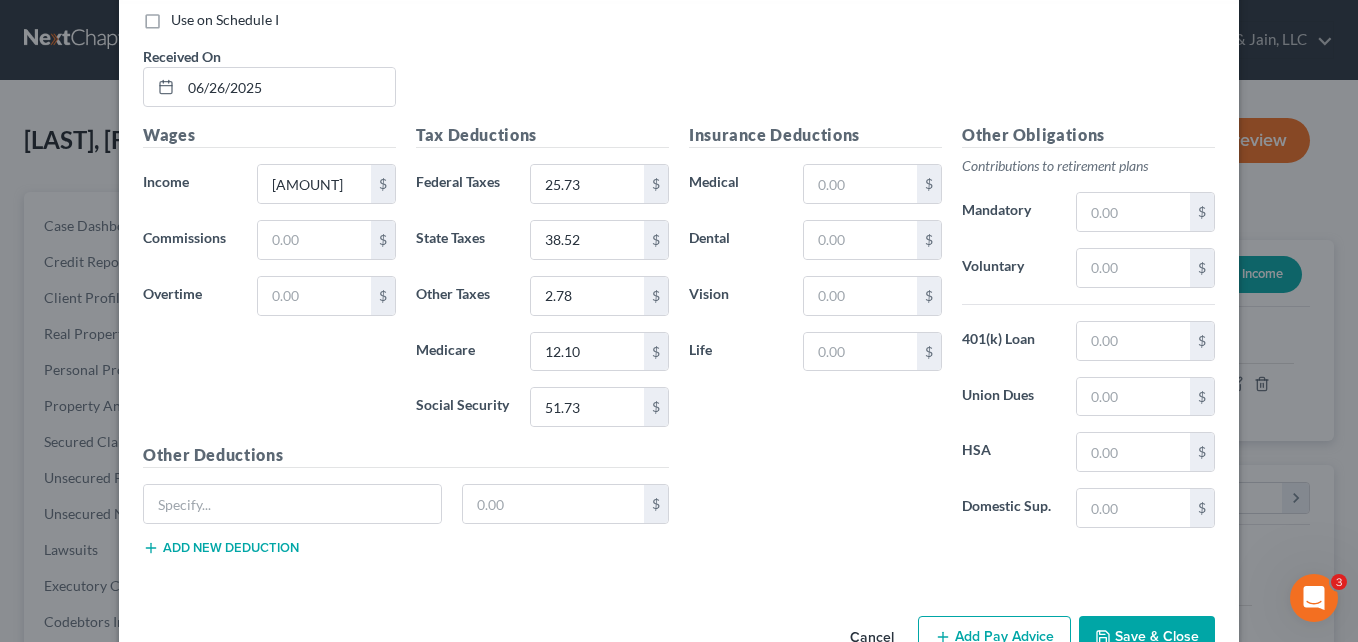 scroll, scrollTop: 1196, scrollLeft: 0, axis: vertical 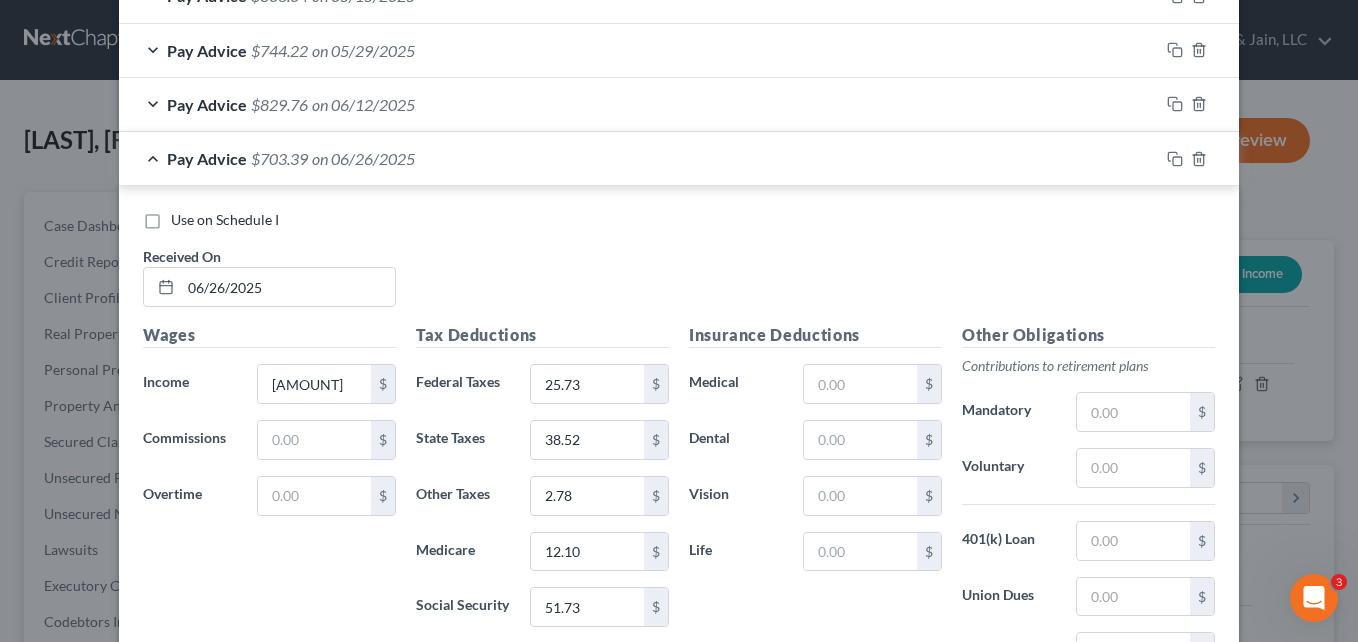 click on "Pay Advice $[AMOUNT] on [MM]/[DD]/[YYYY]" at bounding box center (639, 158) 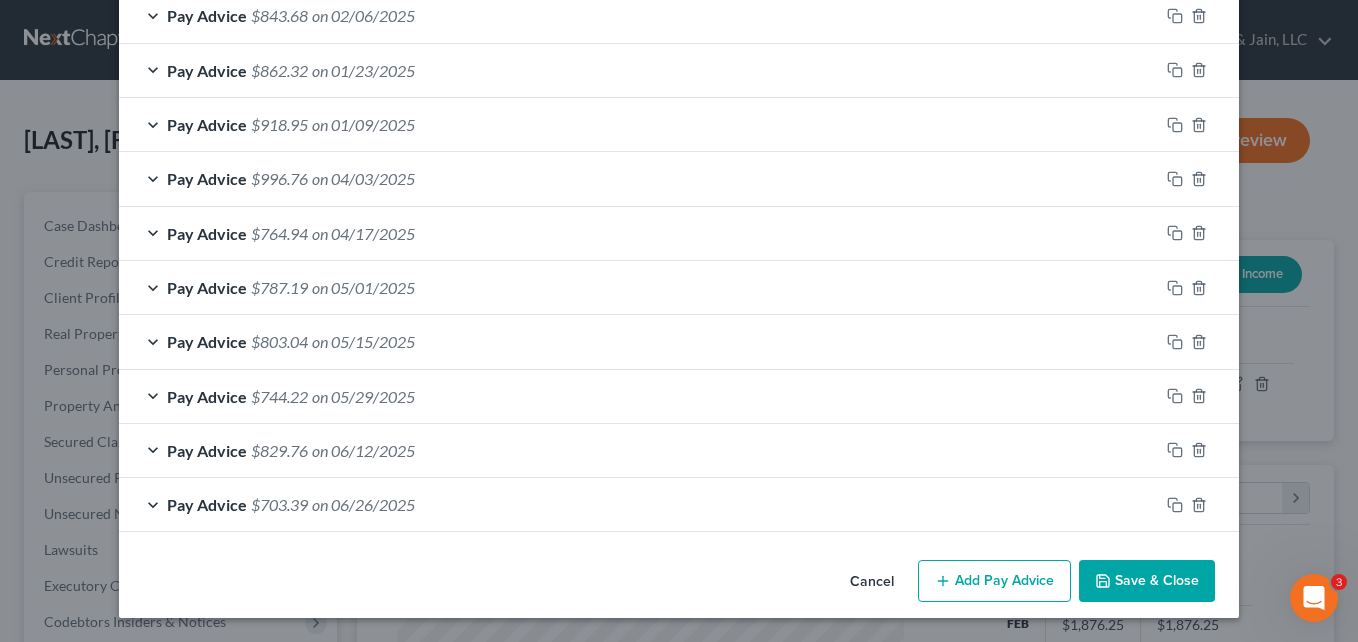 scroll, scrollTop: 850, scrollLeft: 0, axis: vertical 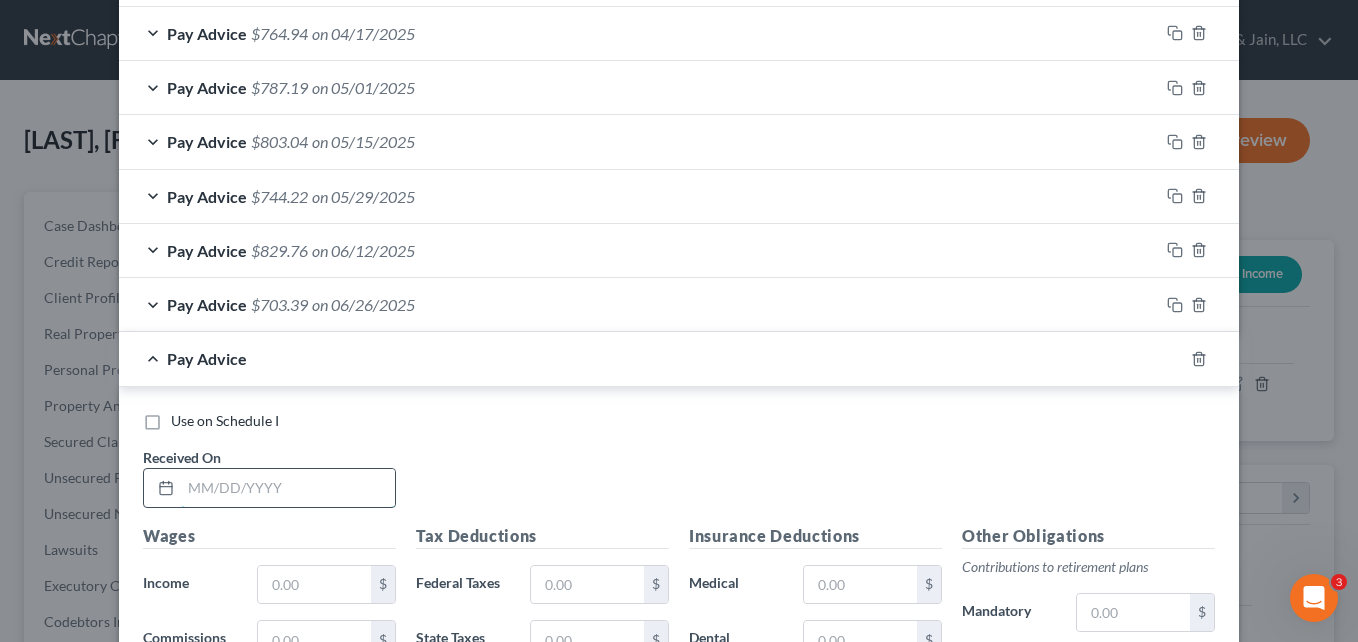 drag, startPoint x: 271, startPoint y: 483, endPoint x: 387, endPoint y: 487, distance: 116.06895 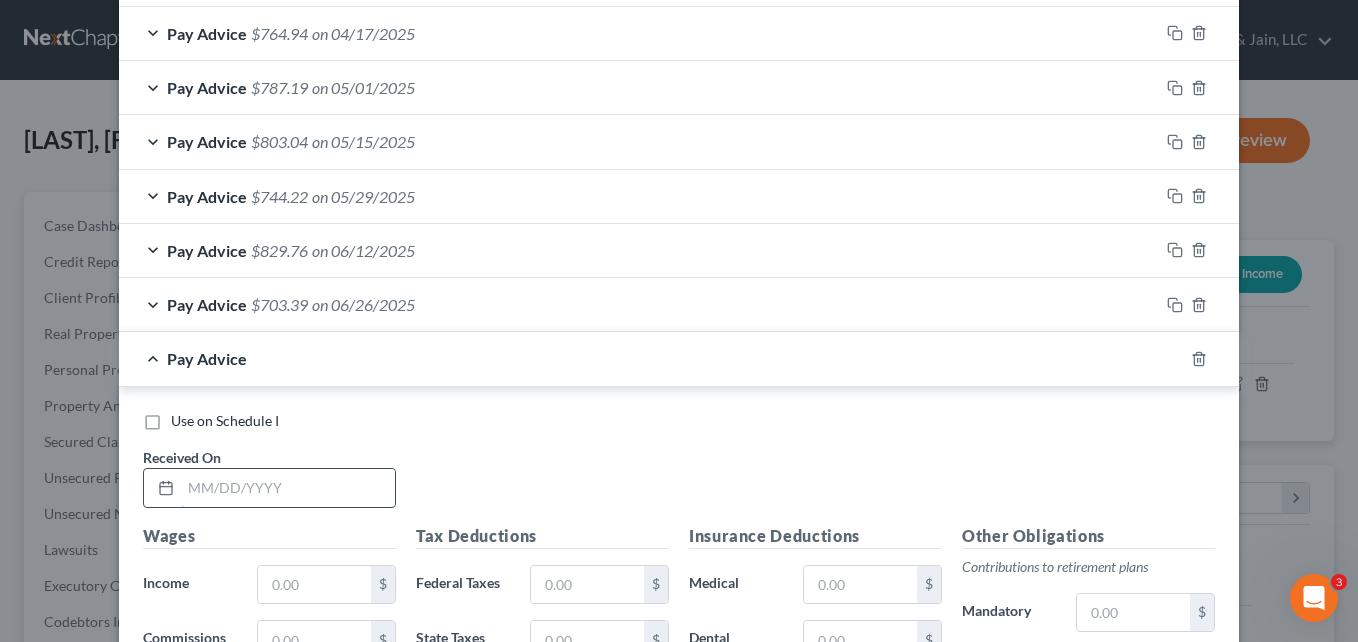 click at bounding box center [288, 488] 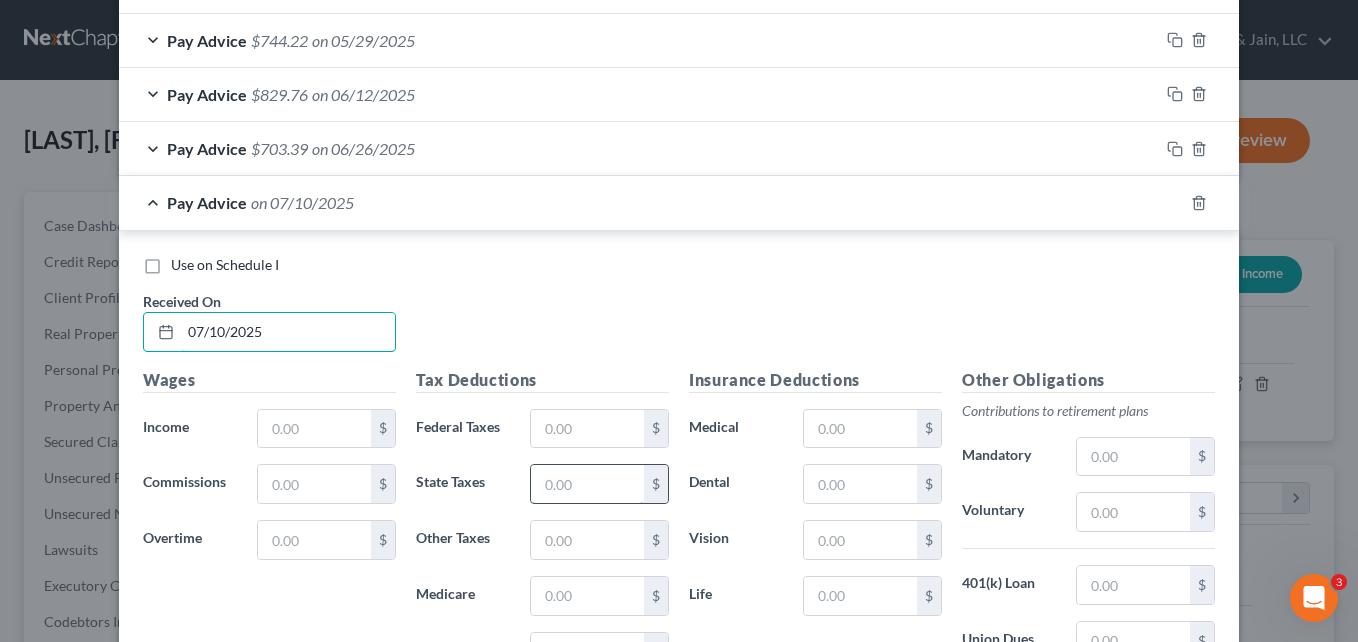scroll, scrollTop: 1250, scrollLeft: 0, axis: vertical 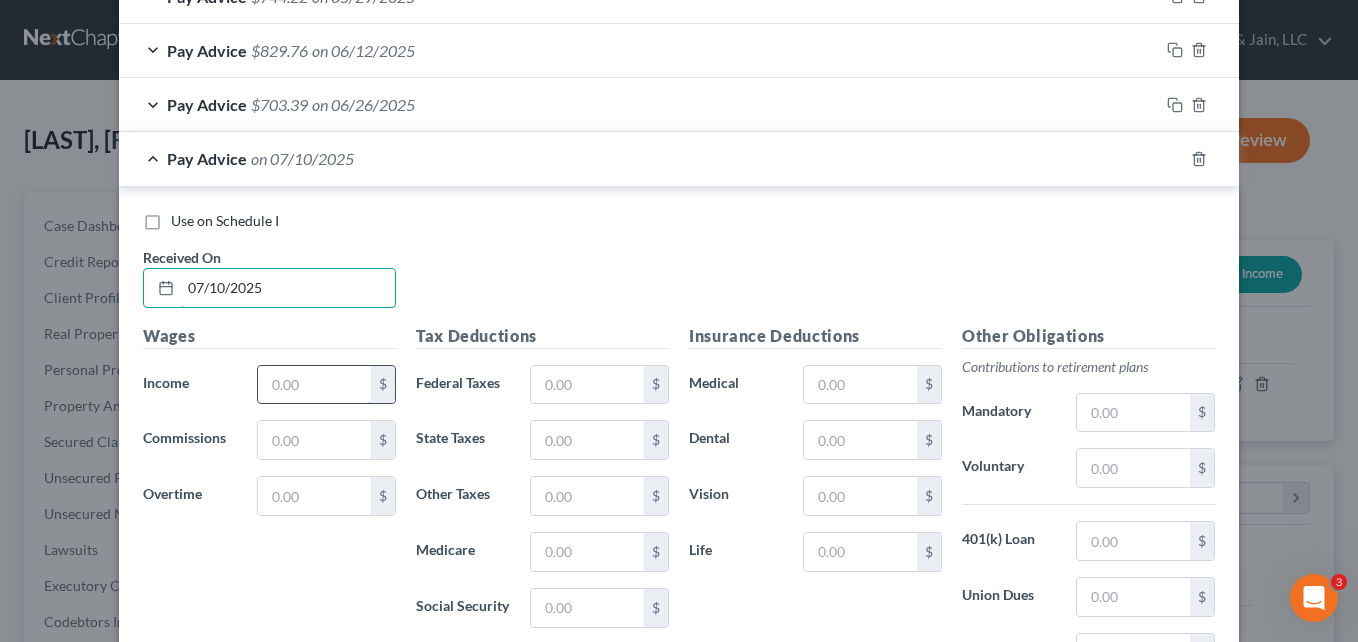 type on "07/10/2025" 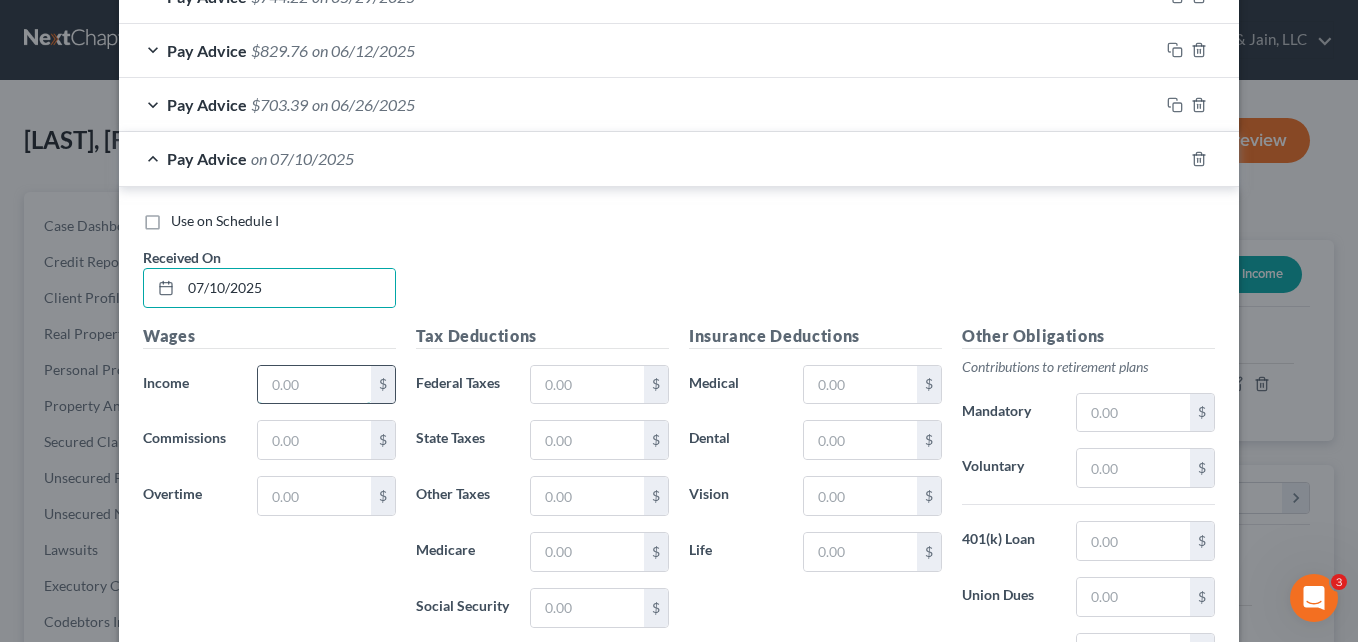 drag, startPoint x: 326, startPoint y: 388, endPoint x: 386, endPoint y: 376, distance: 61.188232 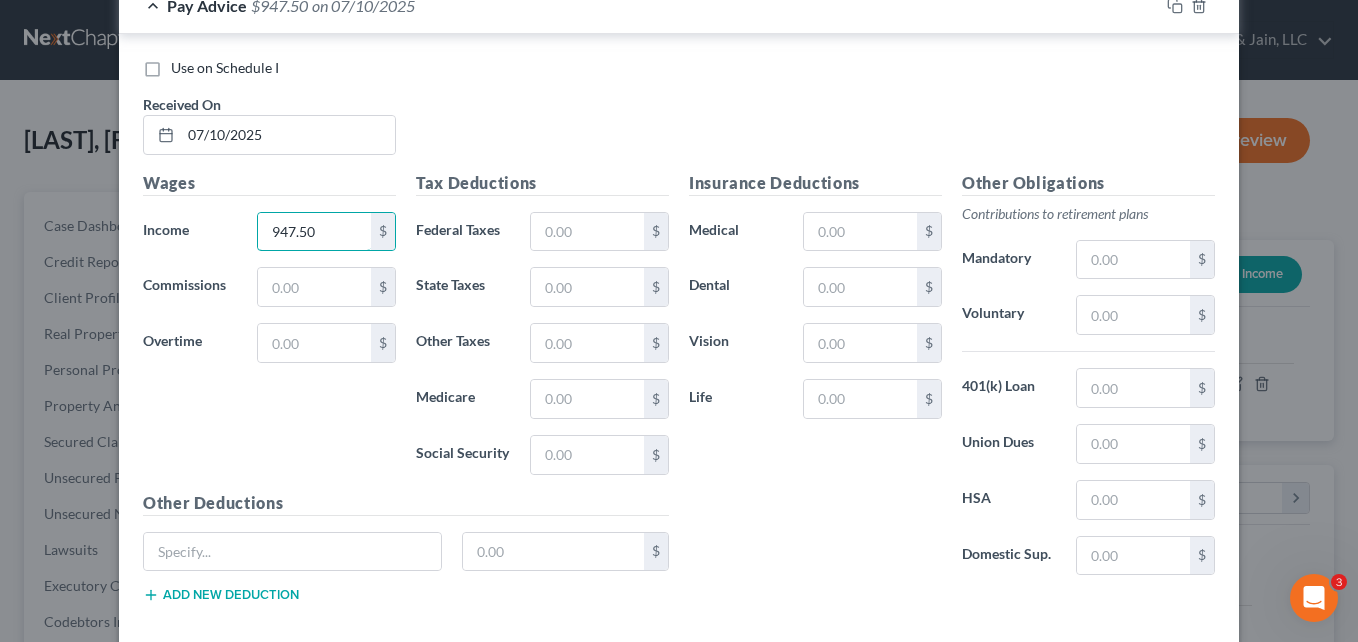 scroll, scrollTop: 1450, scrollLeft: 0, axis: vertical 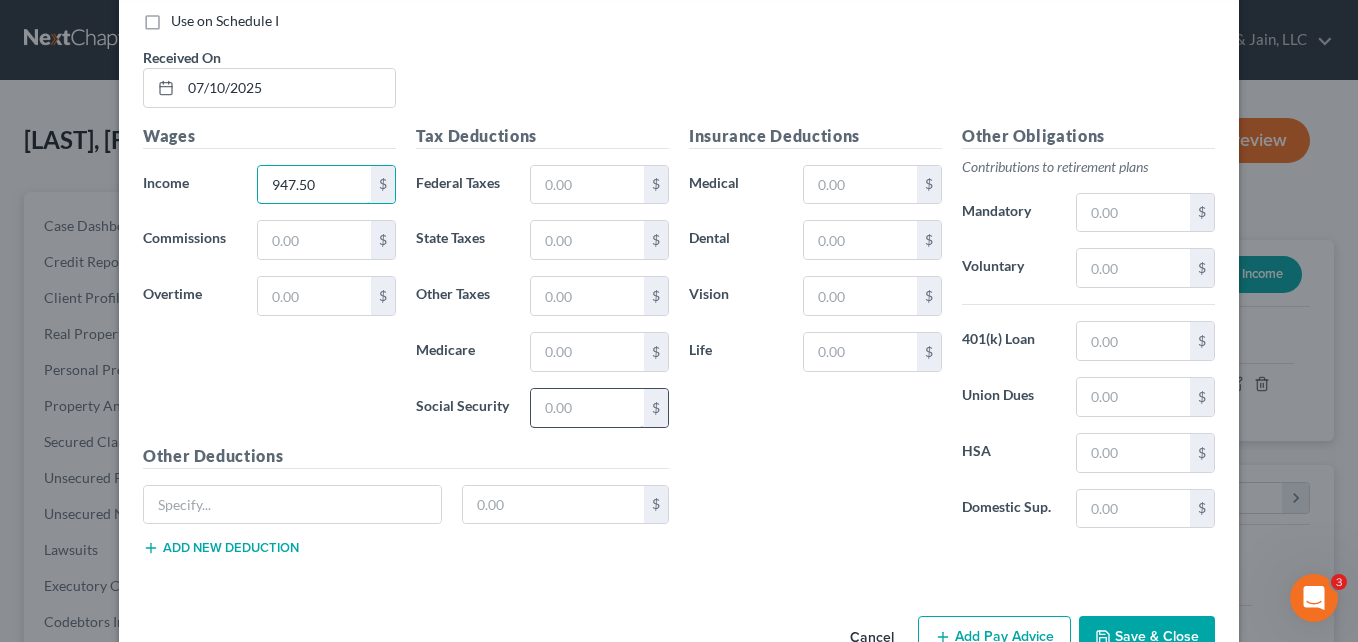 type on "947.50" 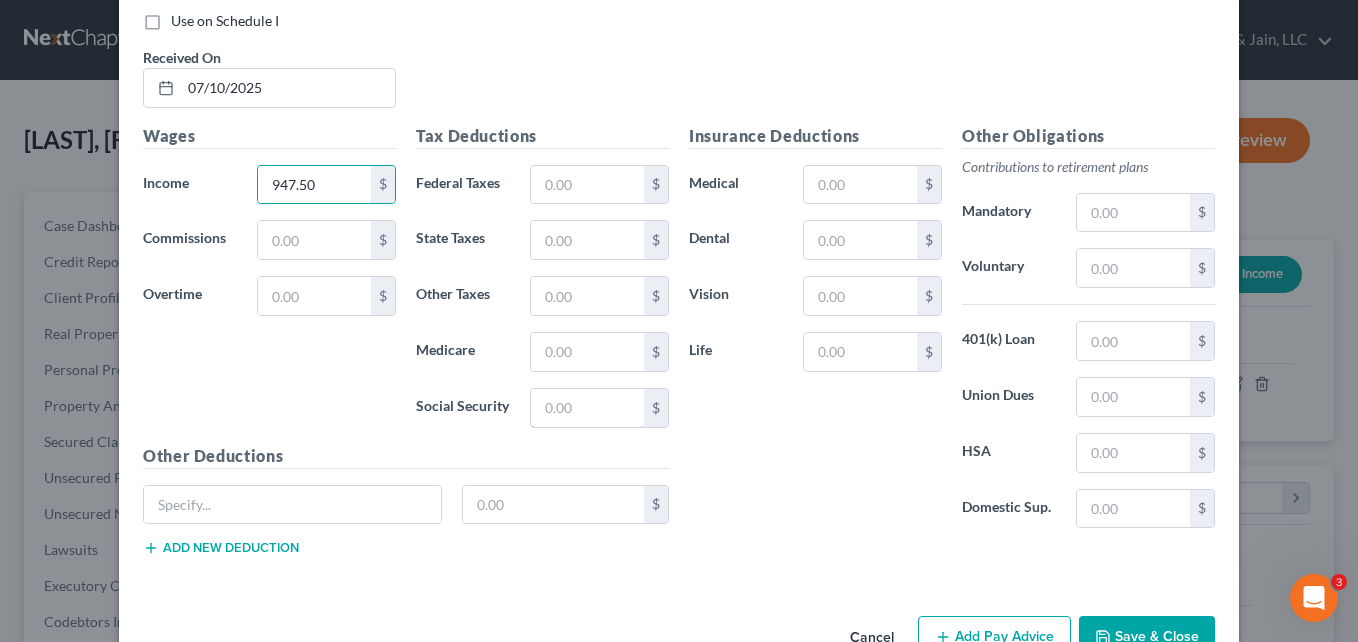 drag, startPoint x: 607, startPoint y: 413, endPoint x: 431, endPoint y: 386, distance: 178.05898 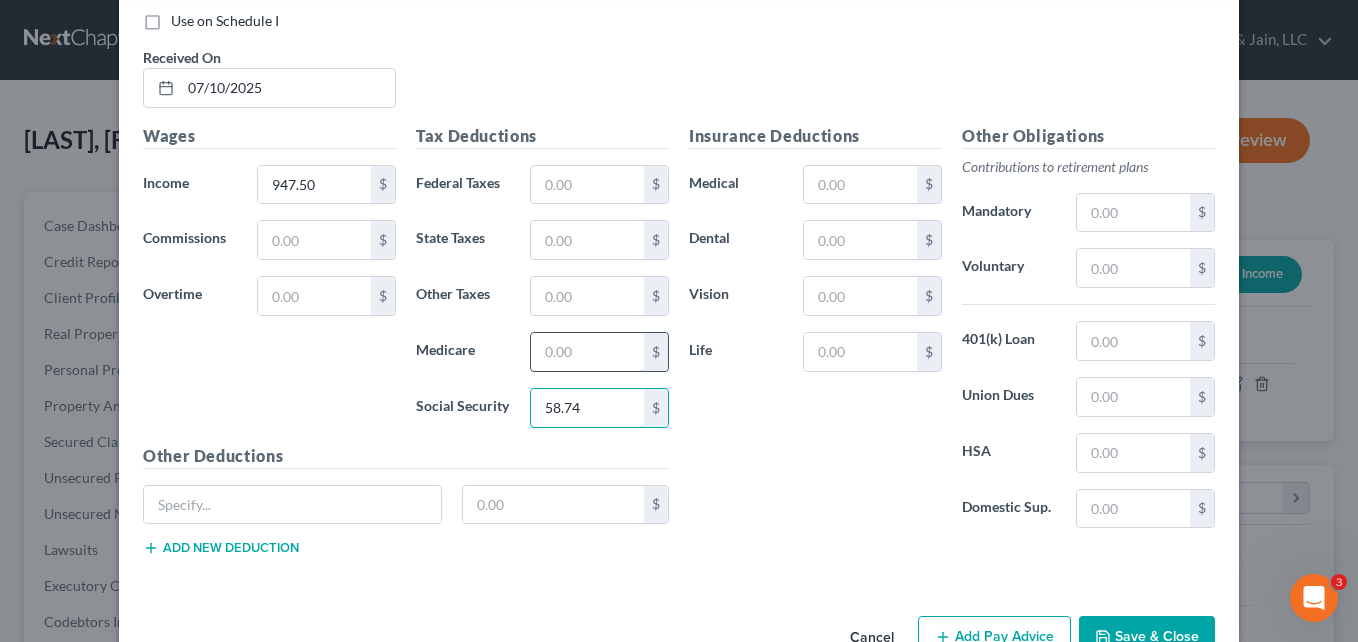 type on "58.74" 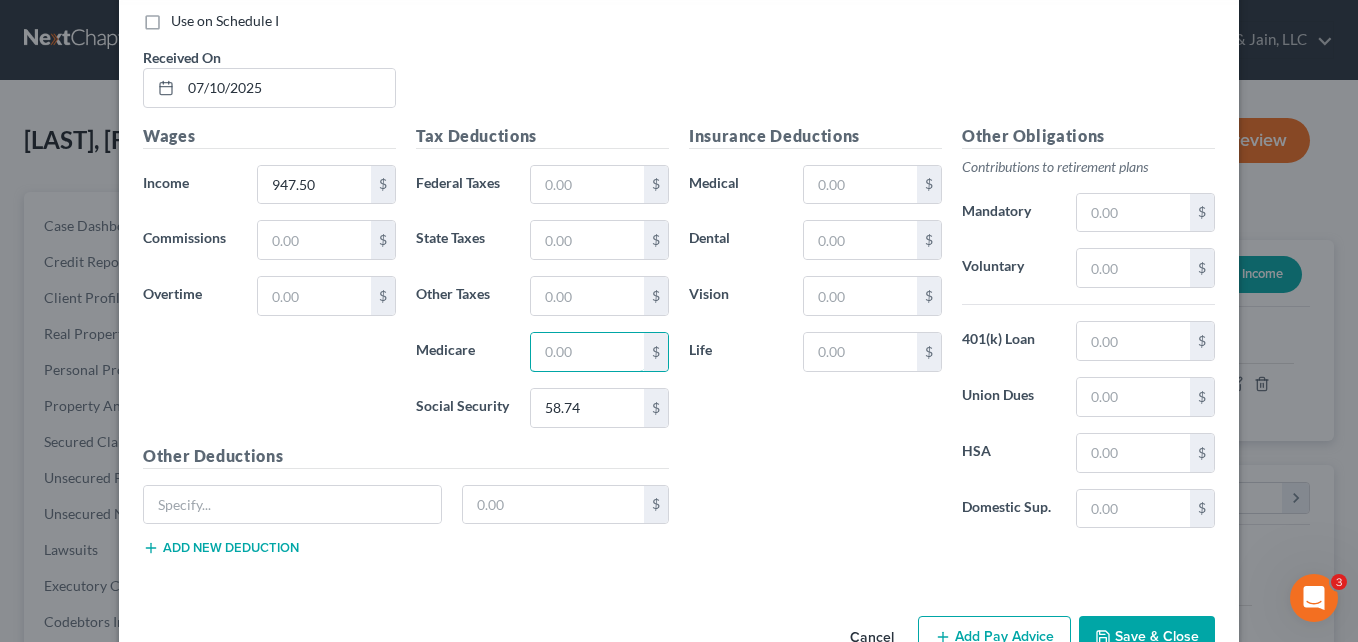 drag, startPoint x: 596, startPoint y: 357, endPoint x: 435, endPoint y: 351, distance: 161.11176 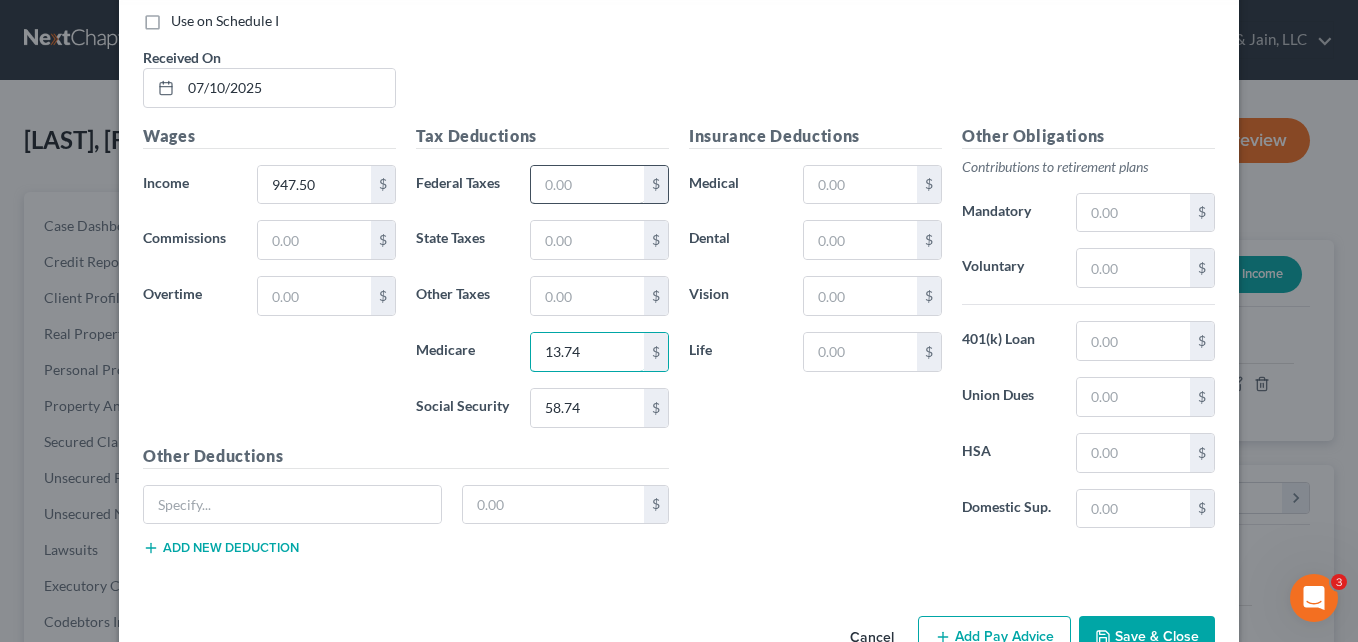 type on "13.74" 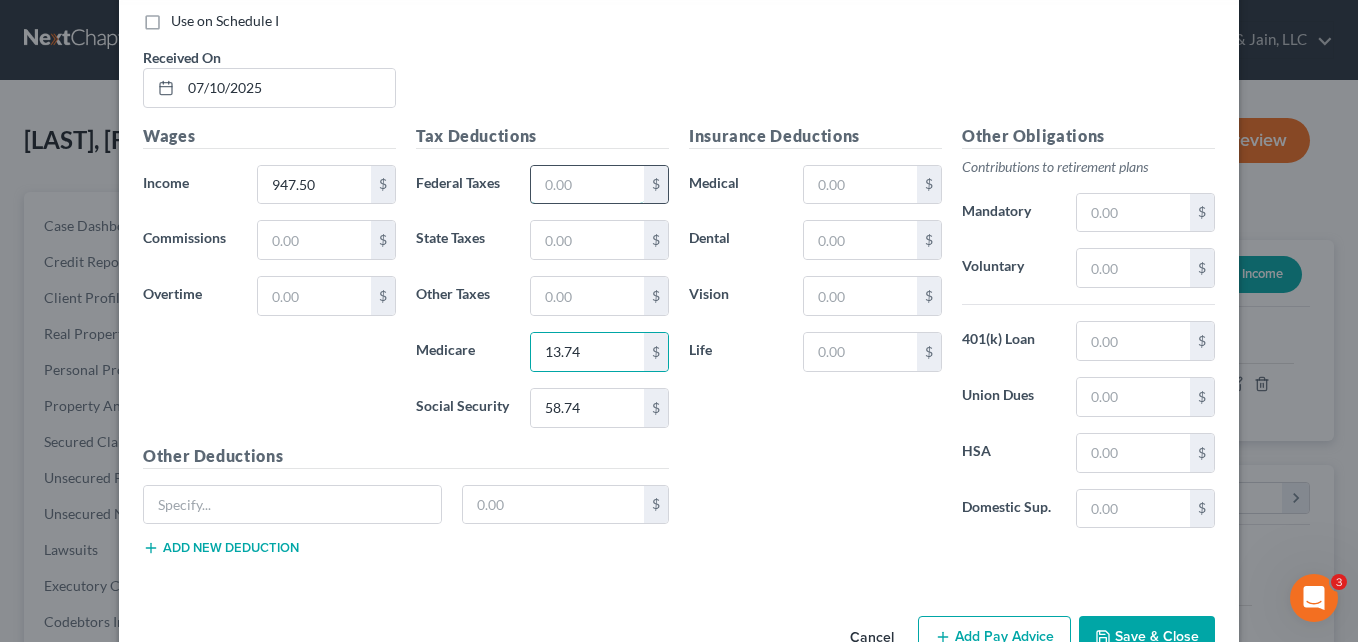 drag, startPoint x: 551, startPoint y: 191, endPoint x: 489, endPoint y: 202, distance: 62.968246 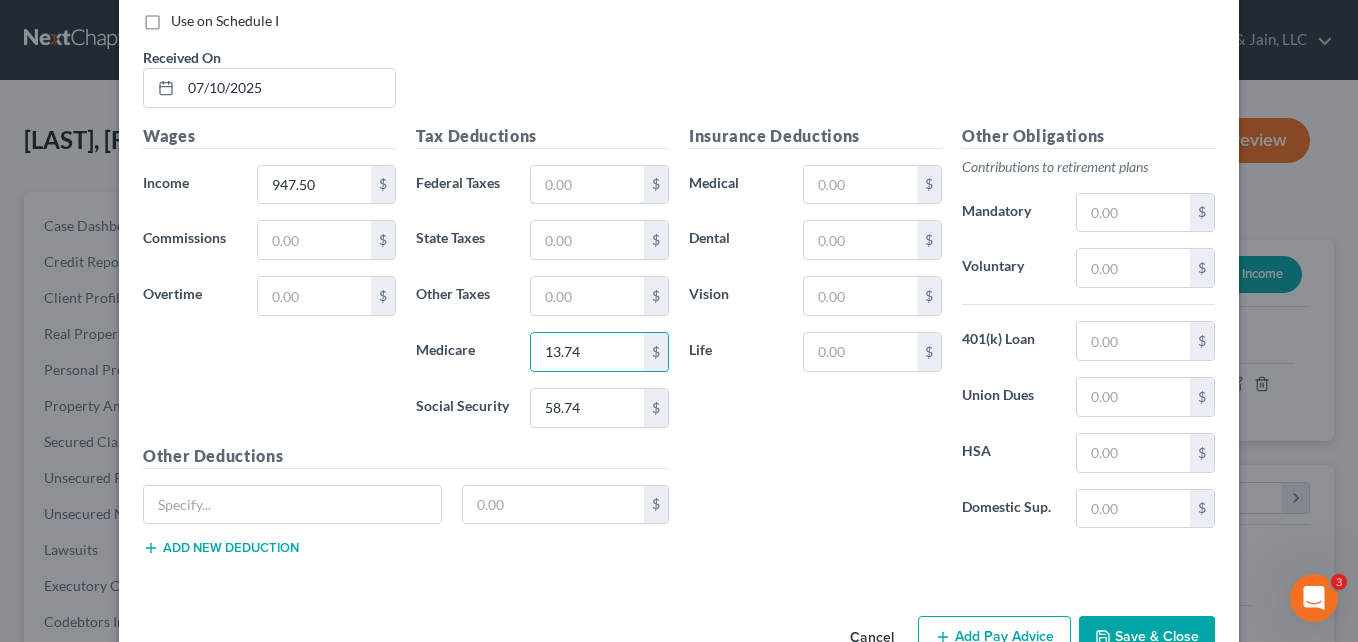 click at bounding box center [587, 185] 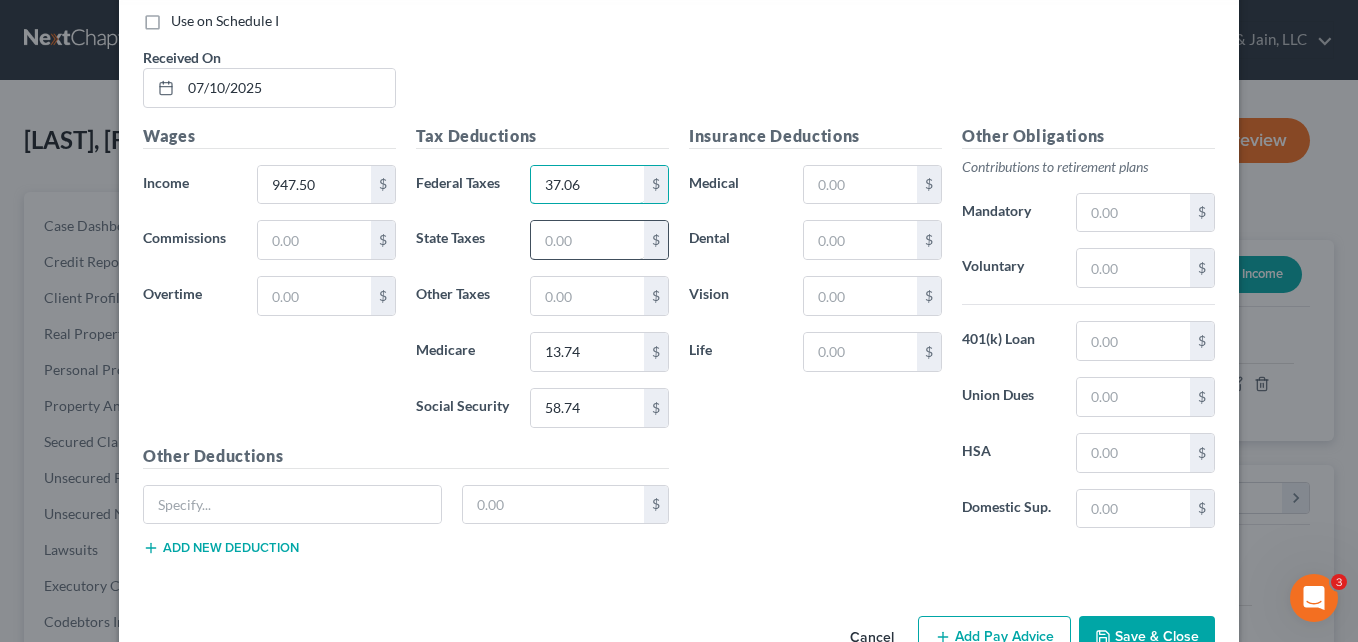 type on "37.06" 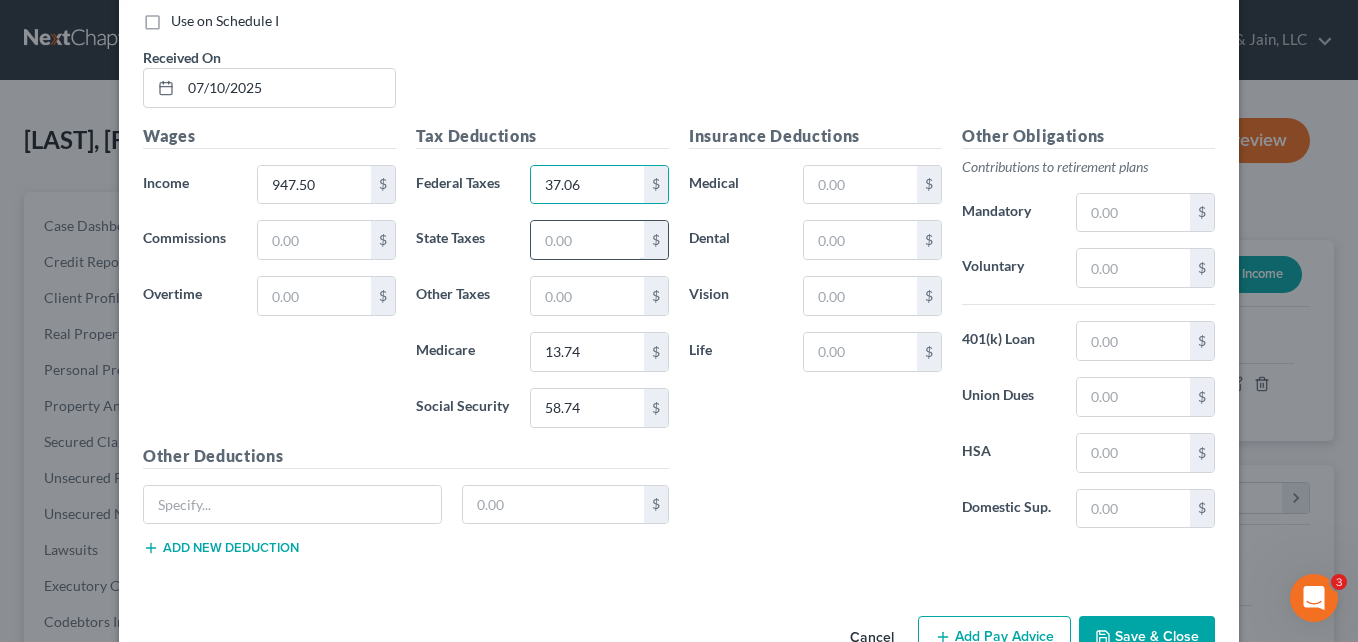 click at bounding box center [587, 240] 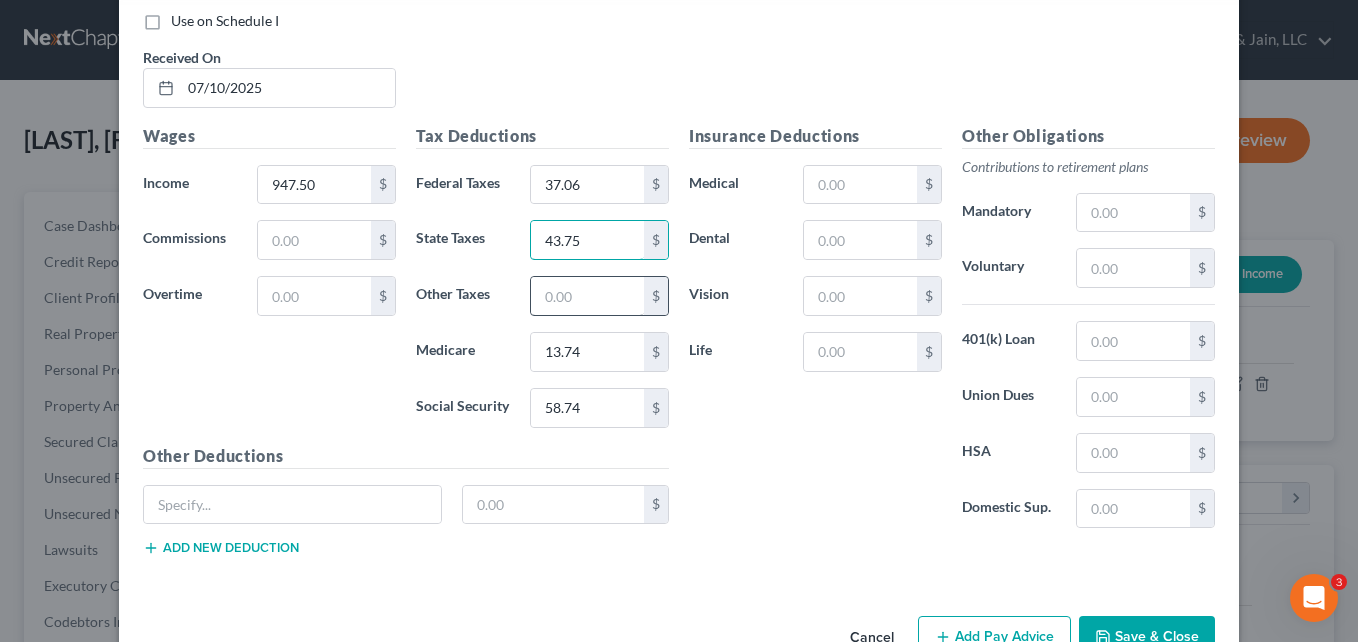 type on "43.75" 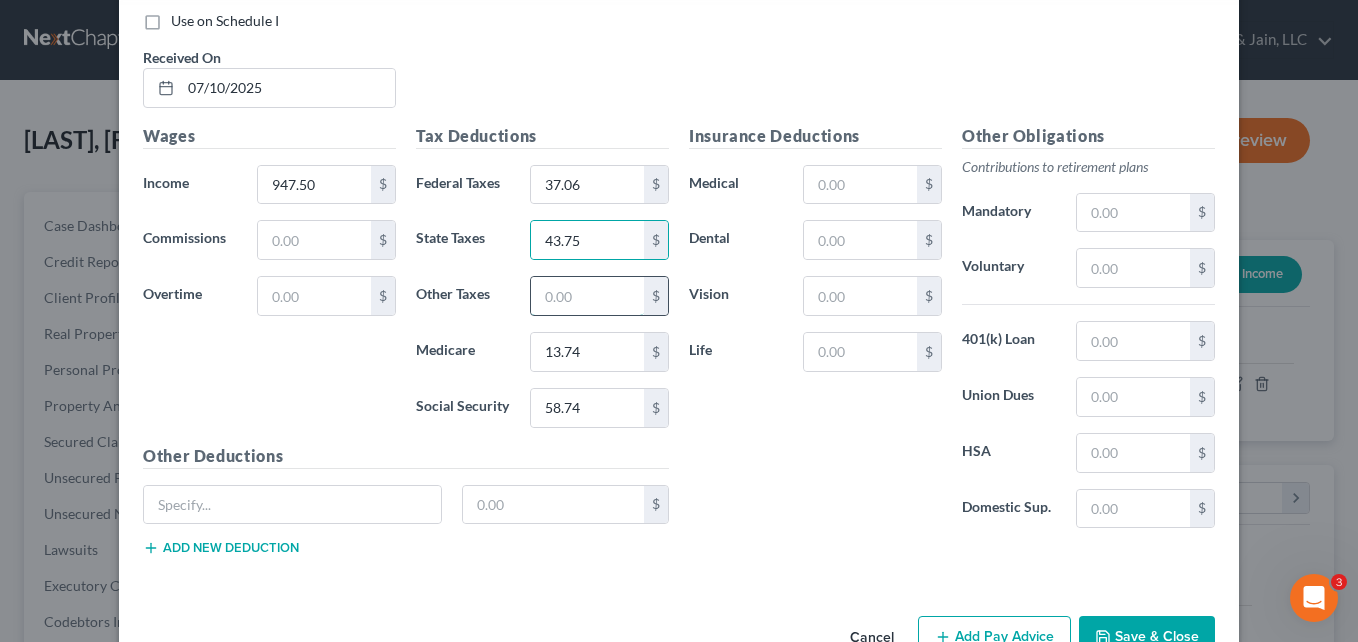 drag, startPoint x: 615, startPoint y: 301, endPoint x: 521, endPoint y: 301, distance: 94 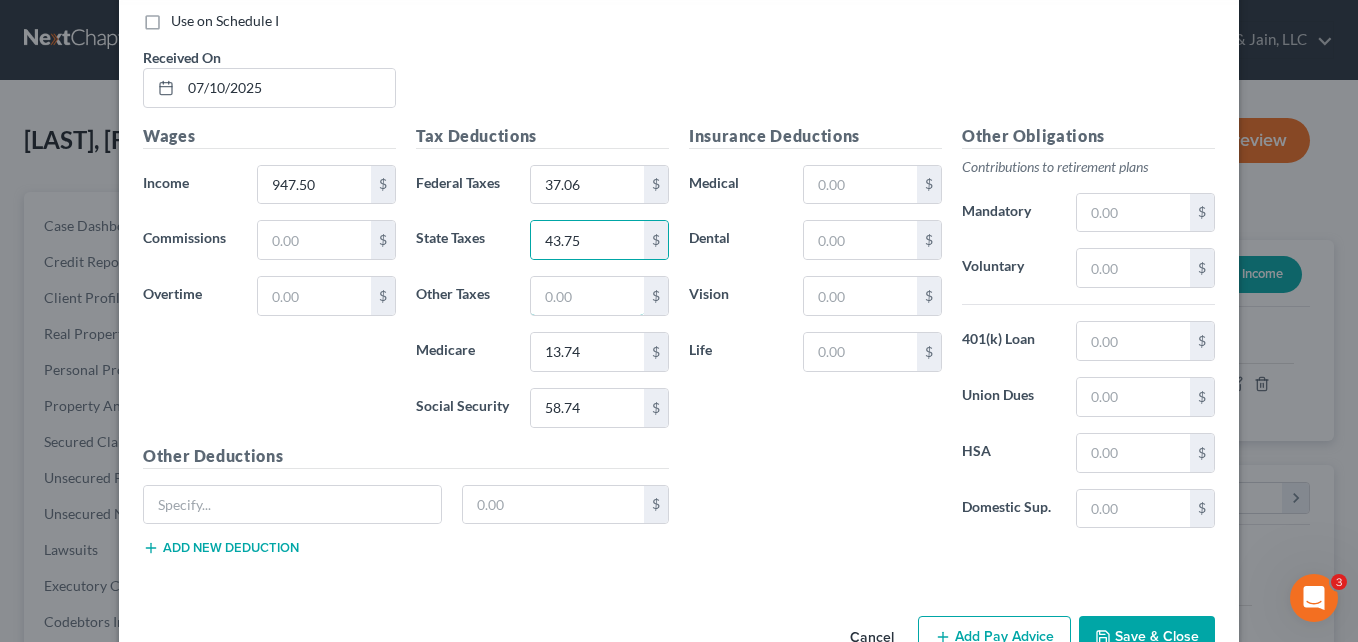 click at bounding box center (587, 296) 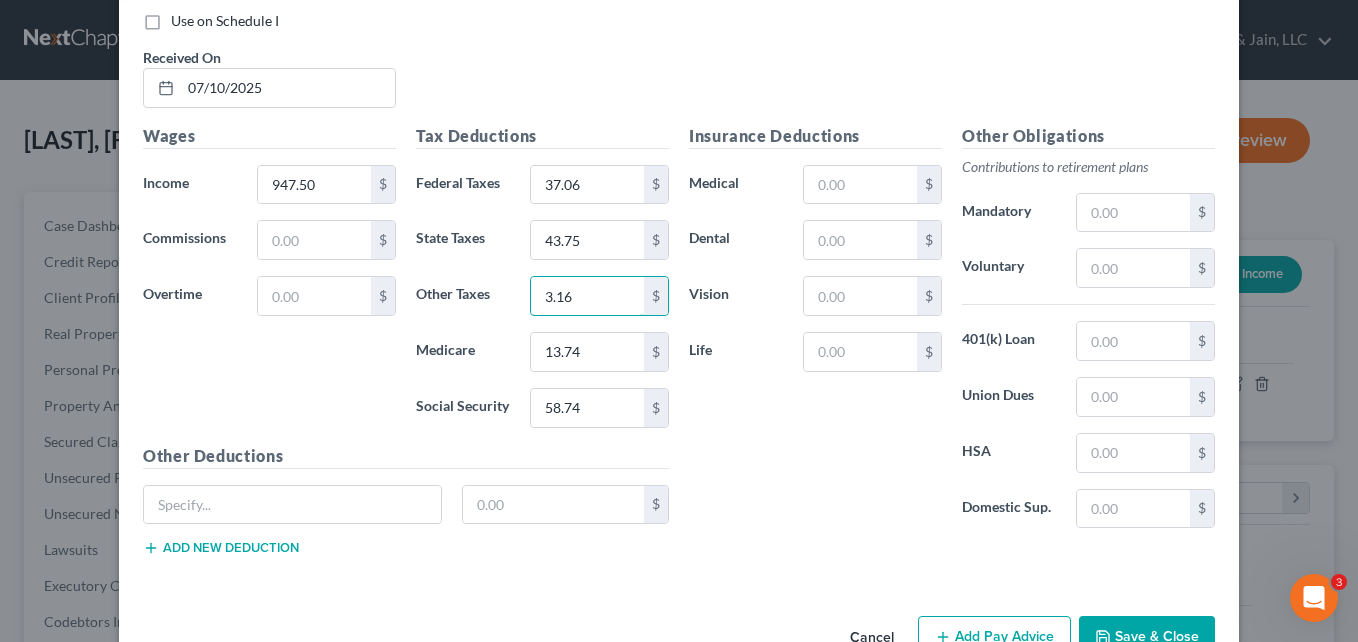 type on "3.16" 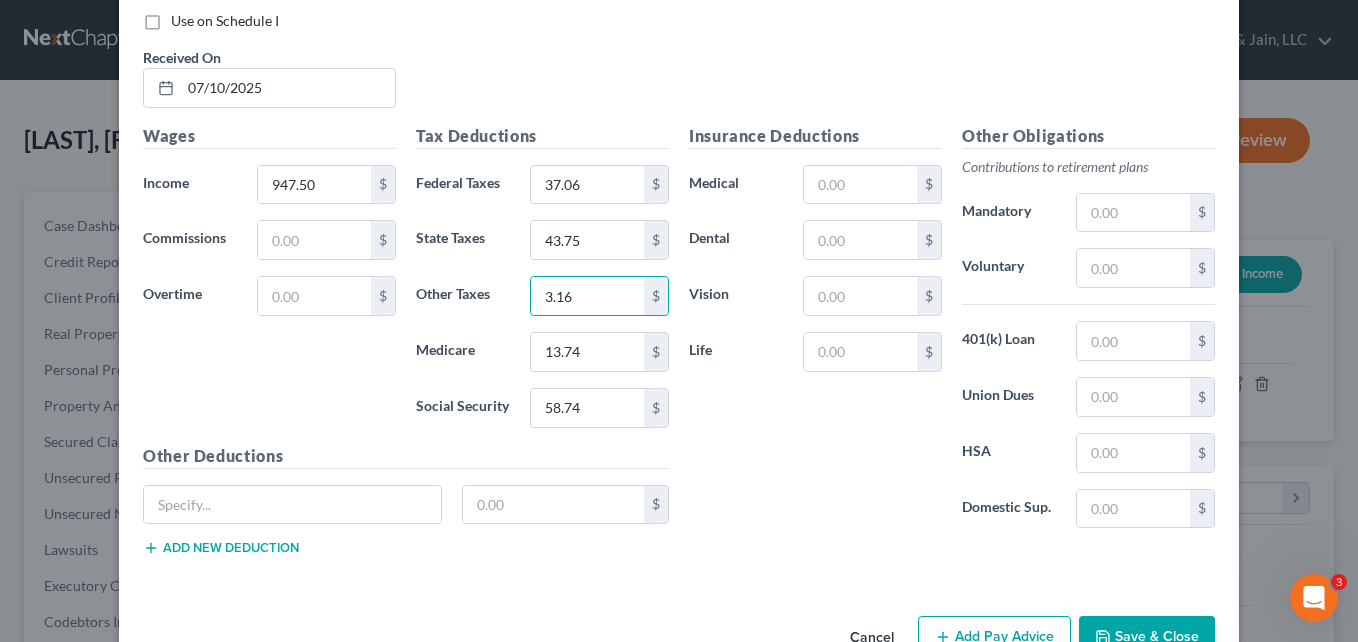 click on "Wages
Income
*
$[AMOUNT] $ Commissions $ Overtime $" at bounding box center [269, 284] 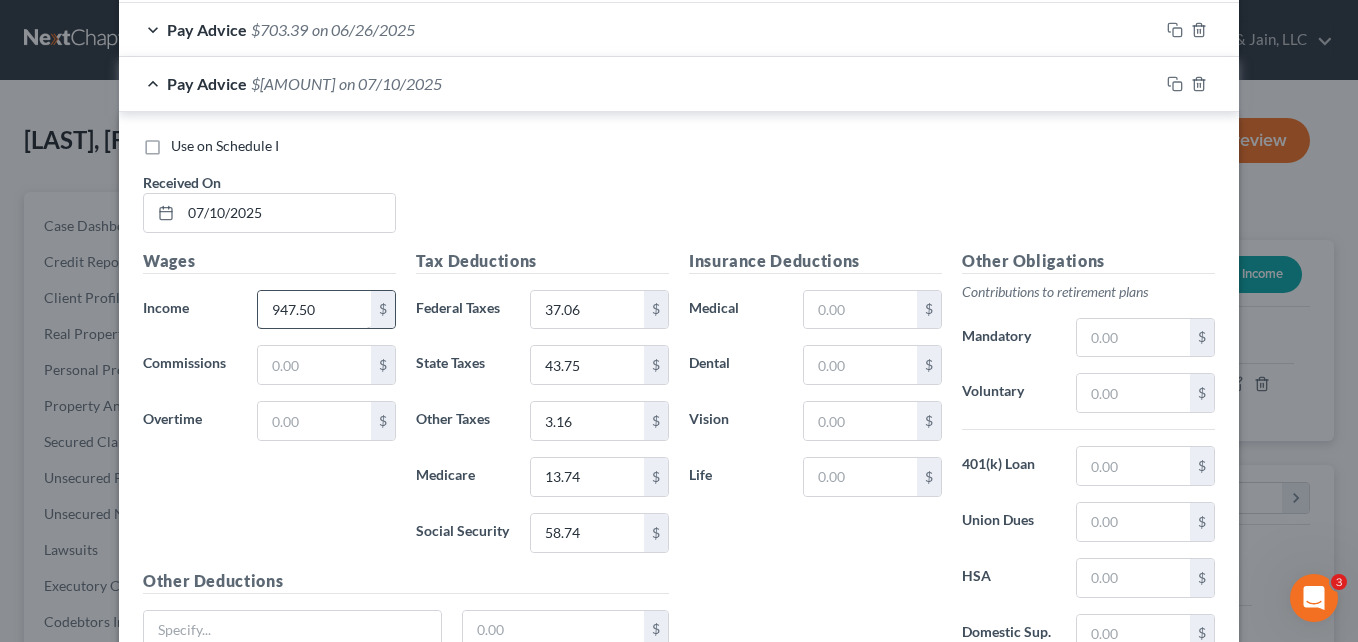 scroll, scrollTop: 1250, scrollLeft: 0, axis: vertical 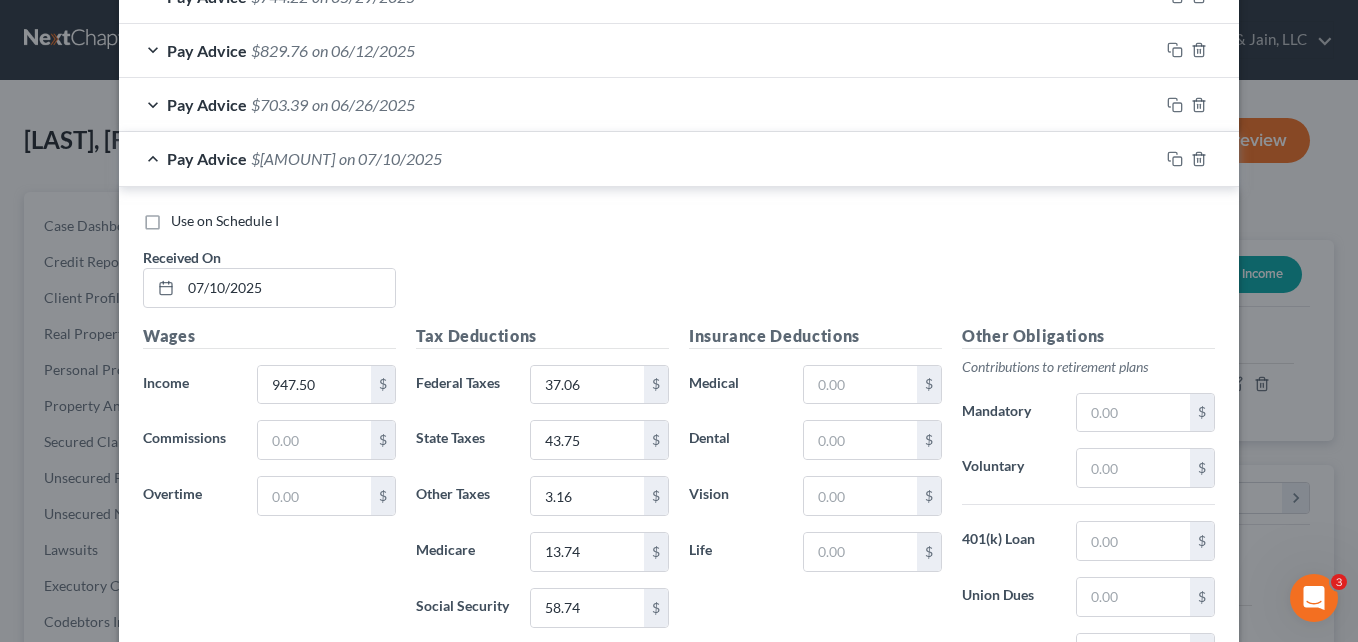 click on "Pay Advice $791.05 on [DATE]" at bounding box center (639, 158) 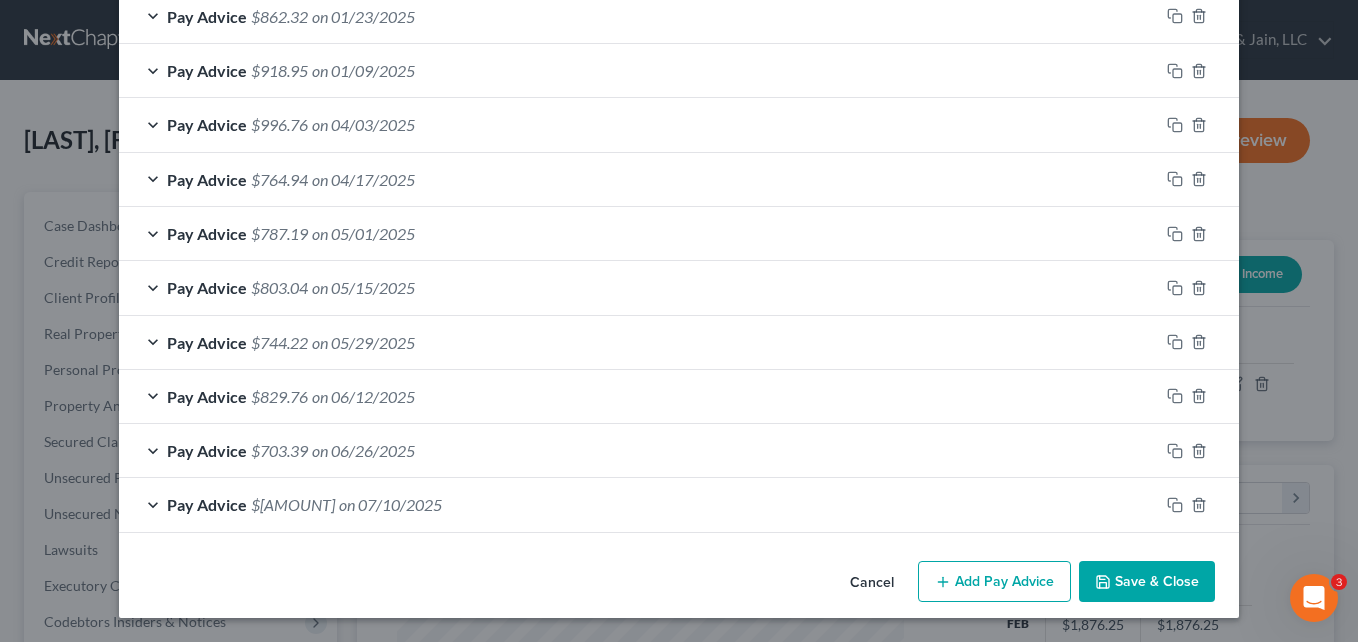 scroll, scrollTop: 904, scrollLeft: 0, axis: vertical 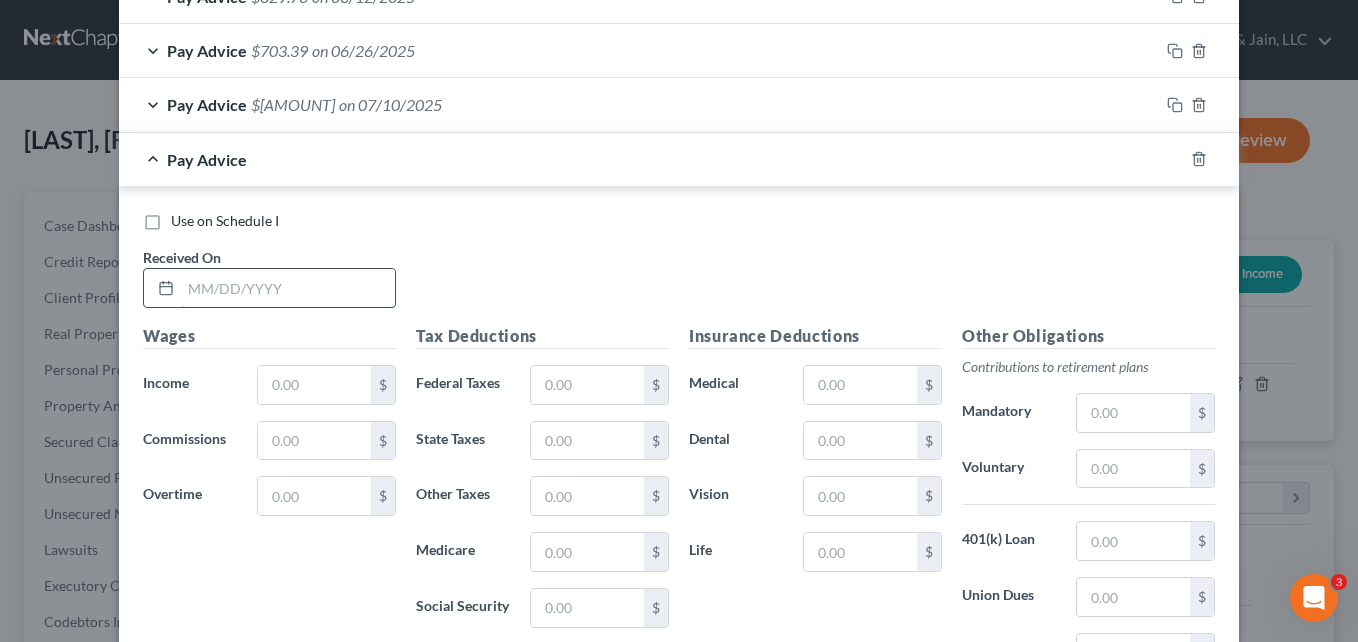 click at bounding box center (288, 288) 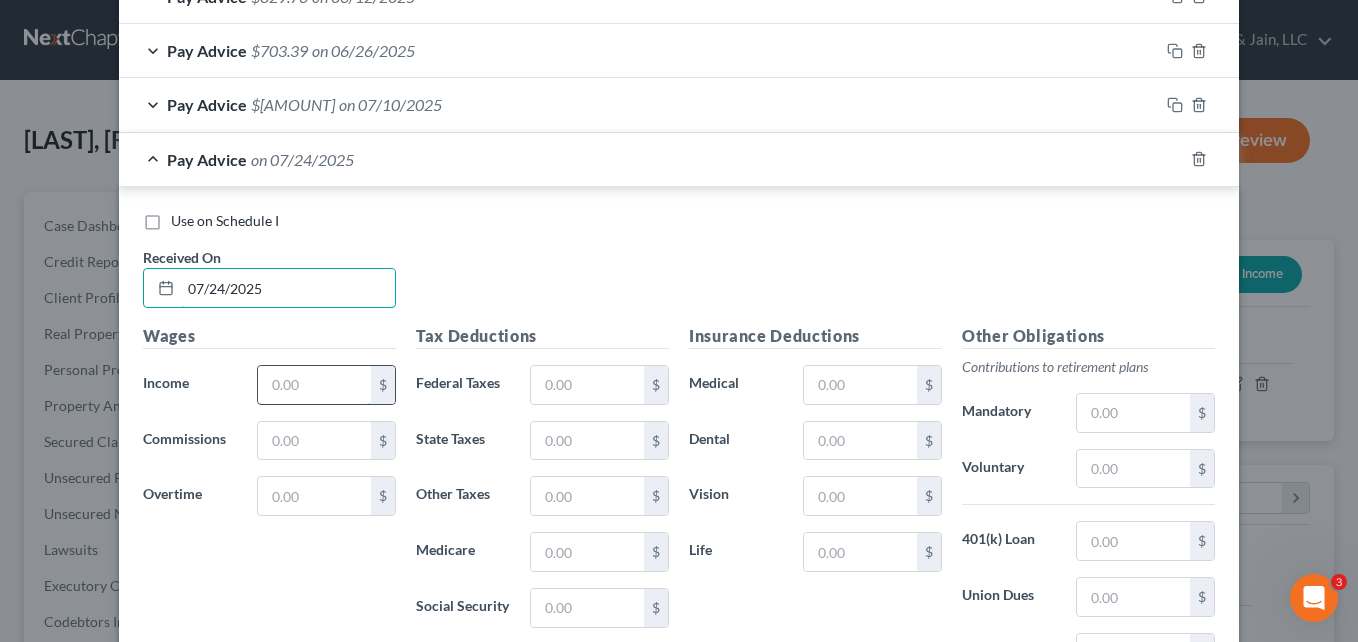 type on "07/24/2025" 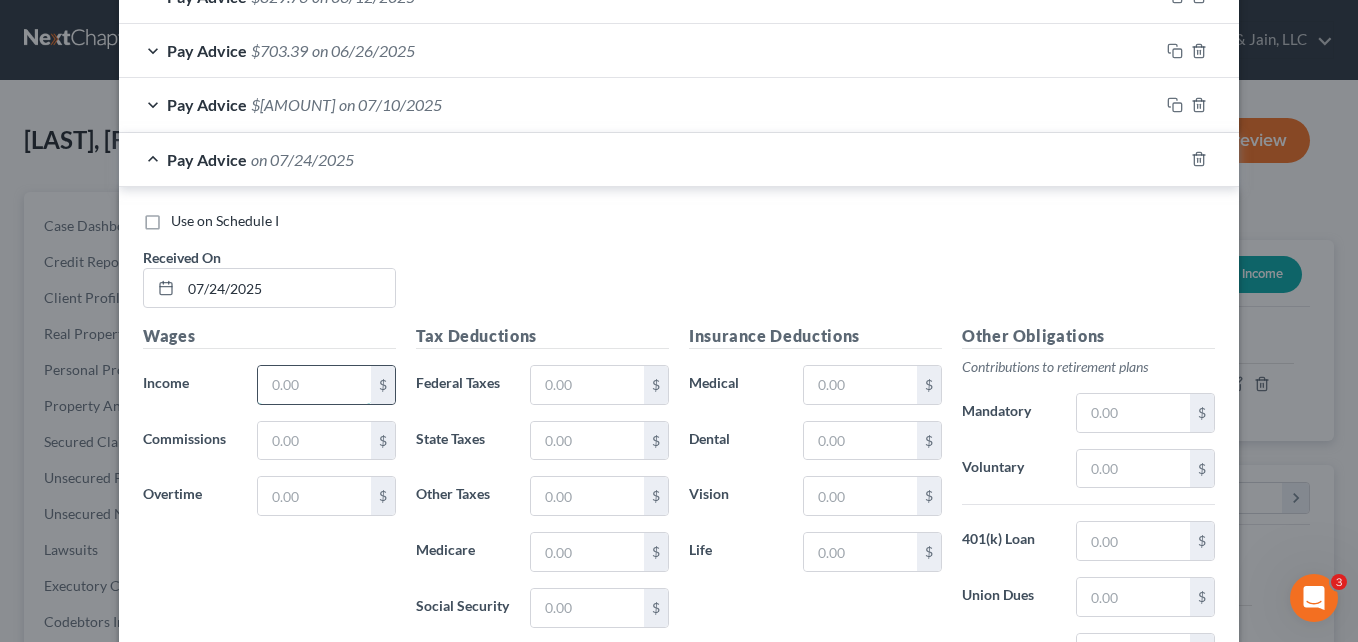 click at bounding box center [314, 385] 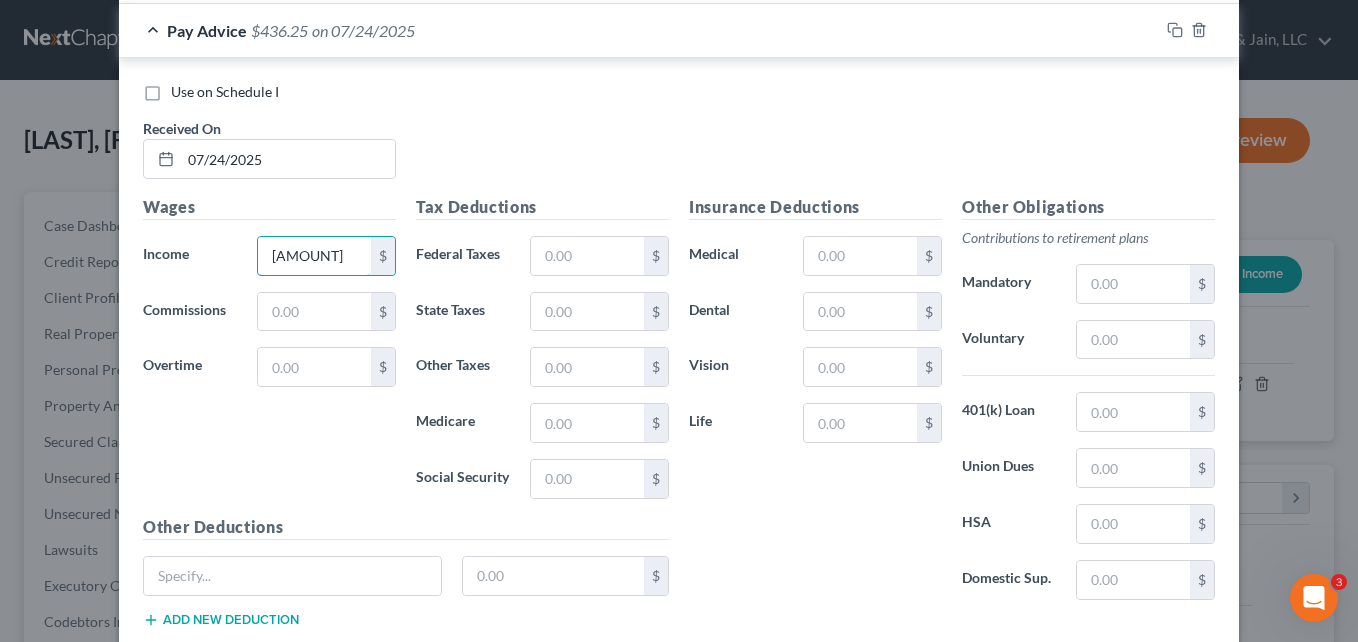 scroll, scrollTop: 1504, scrollLeft: 0, axis: vertical 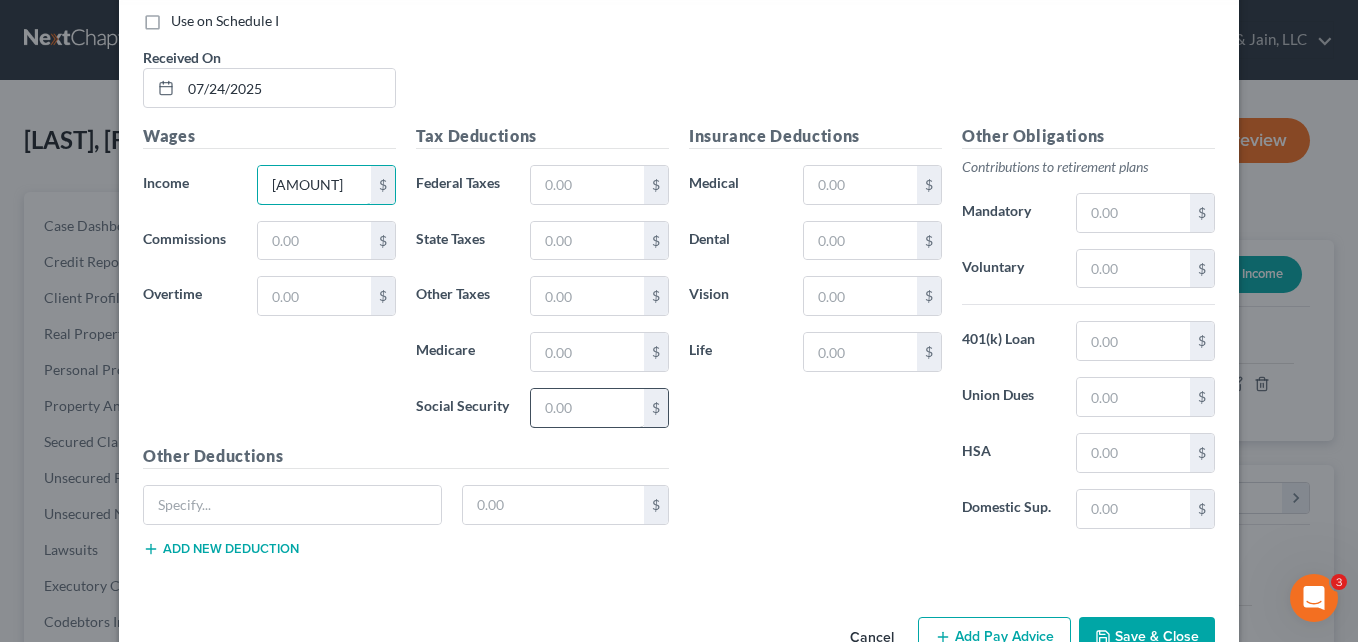 type on "[AMOUNT]" 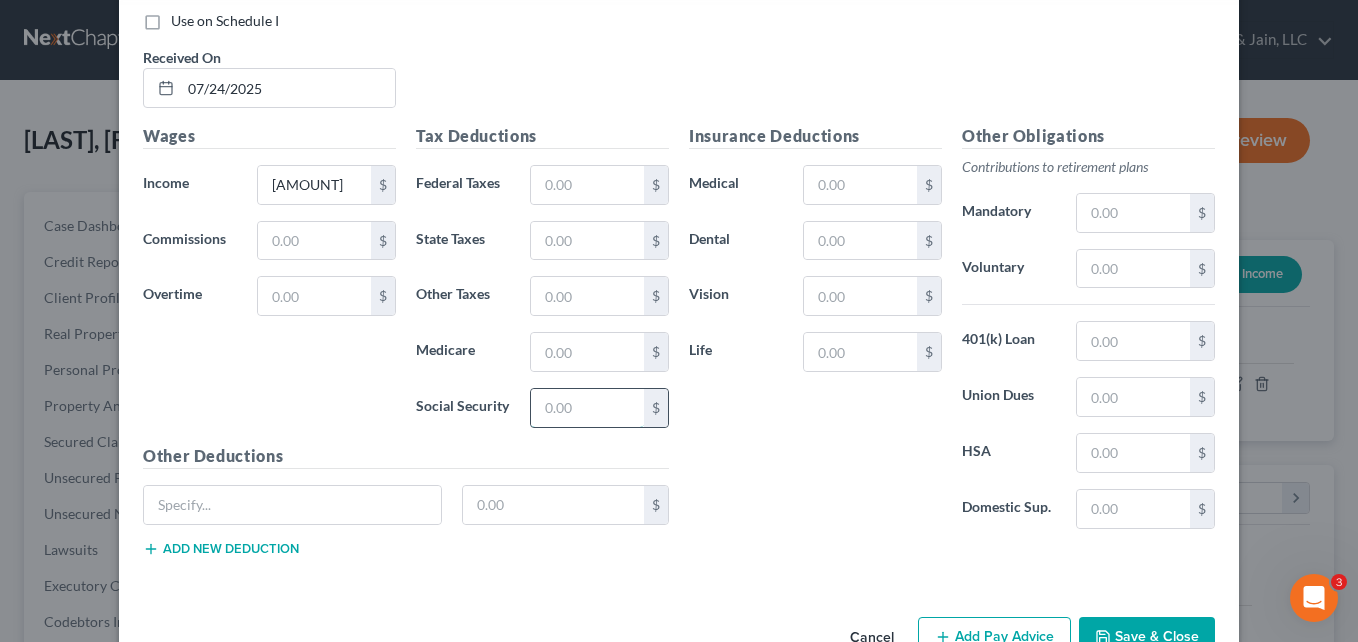 click at bounding box center [587, 408] 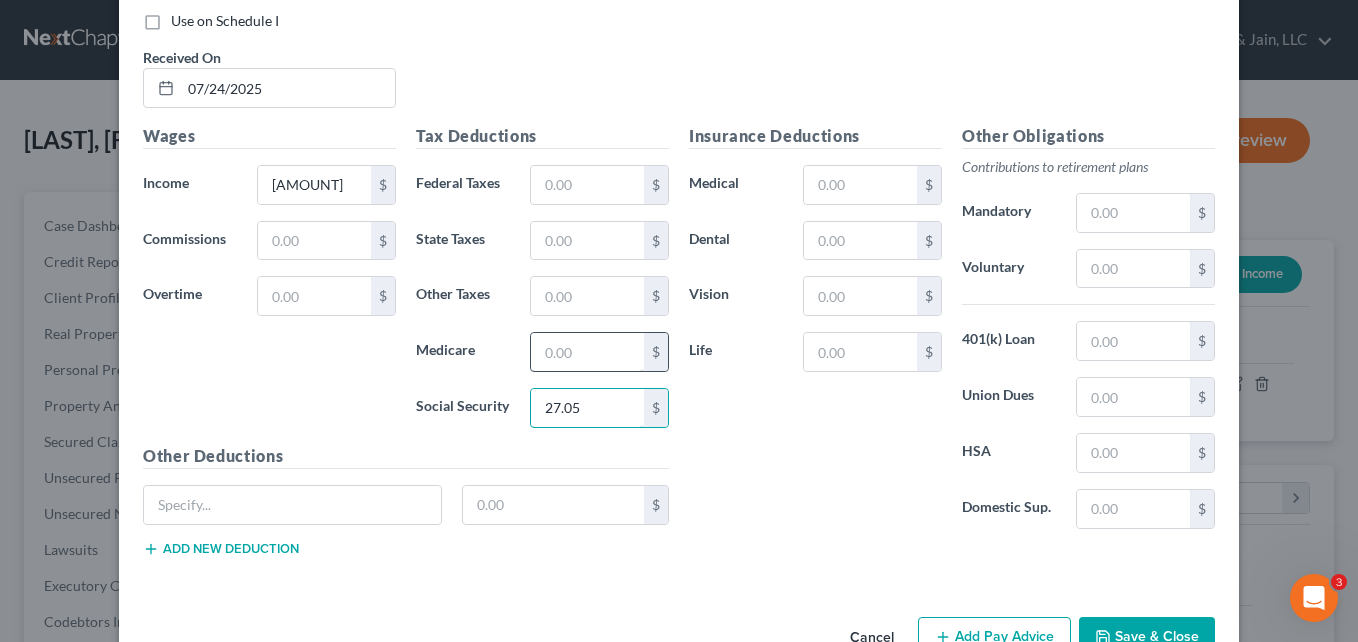 type on "27.05" 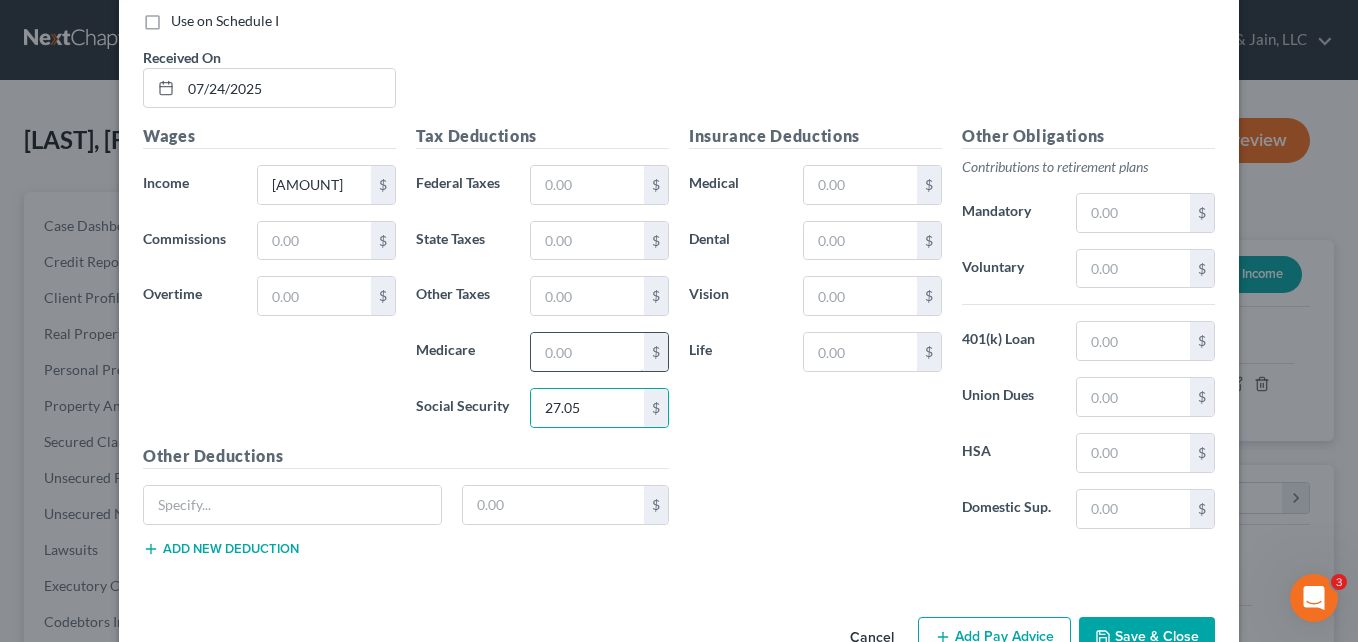 click at bounding box center [587, 352] 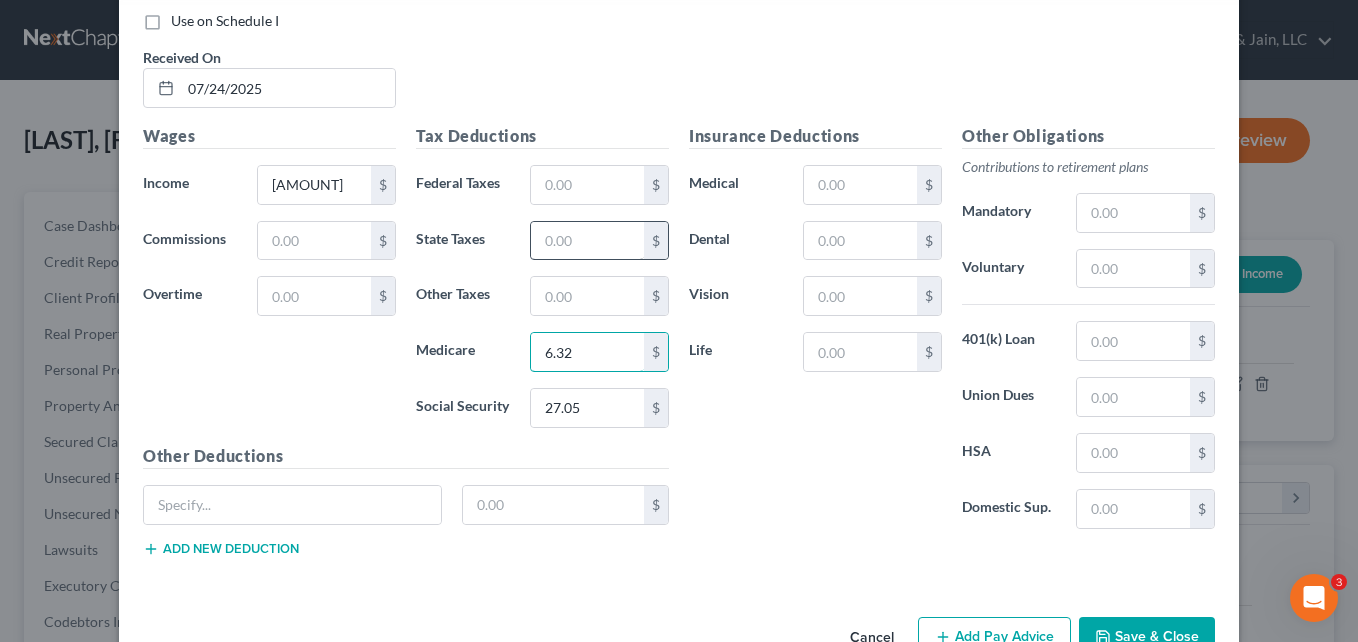 type on "6.32" 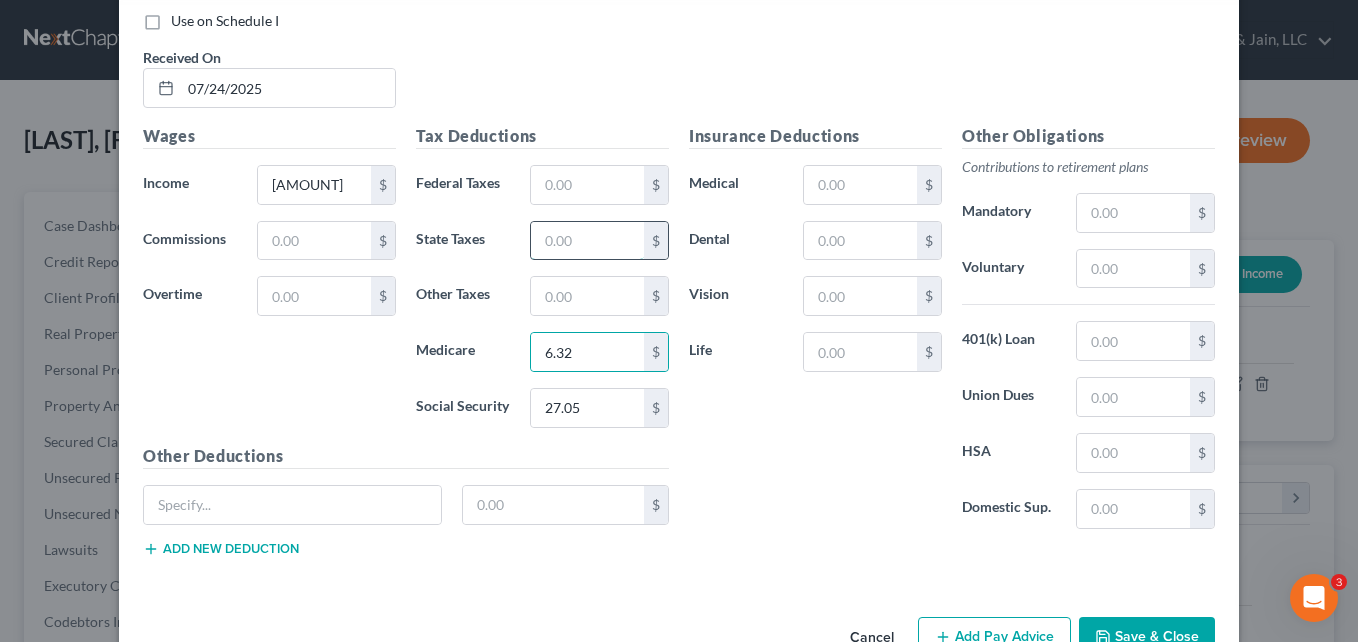 click at bounding box center (587, 241) 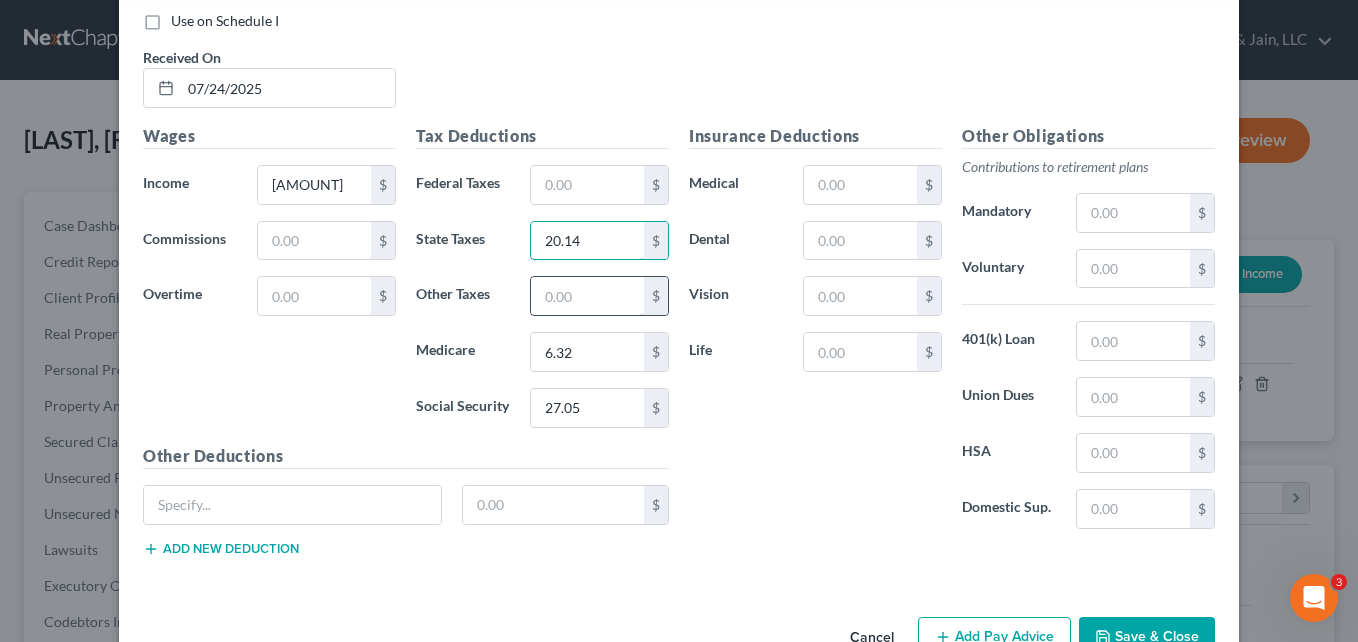 type on "20.14" 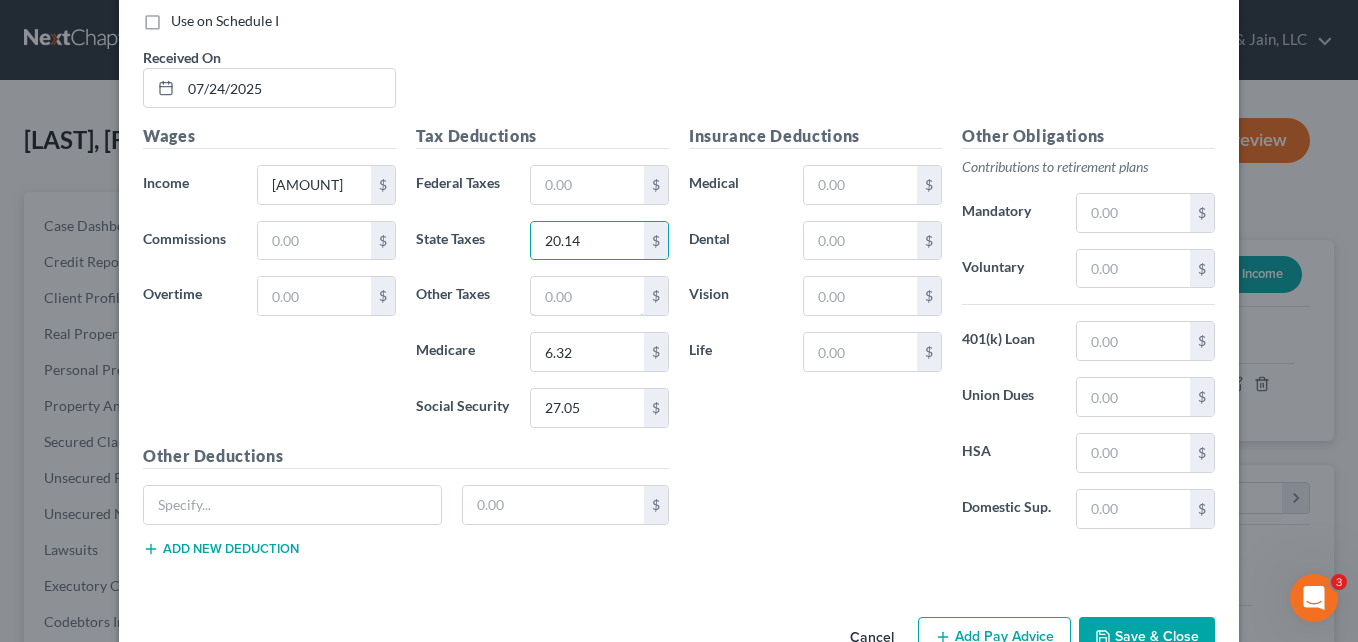 drag, startPoint x: 592, startPoint y: 292, endPoint x: 503, endPoint y: 317, distance: 92.44458 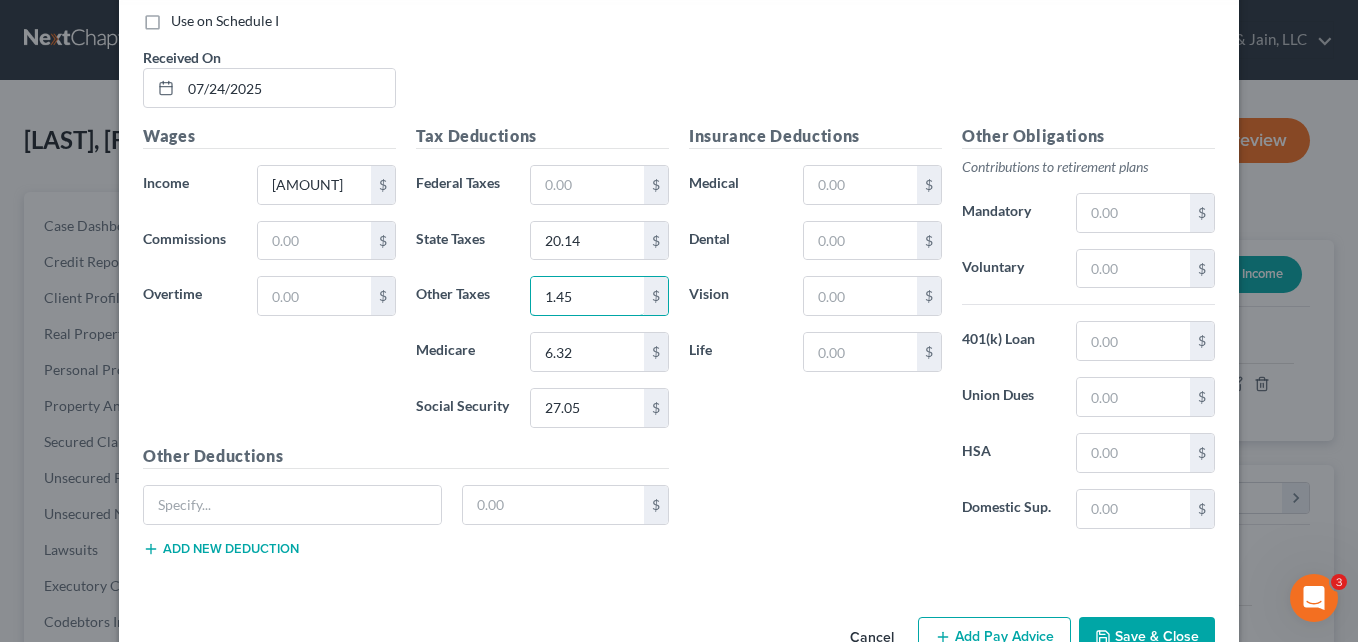 type on "1.45" 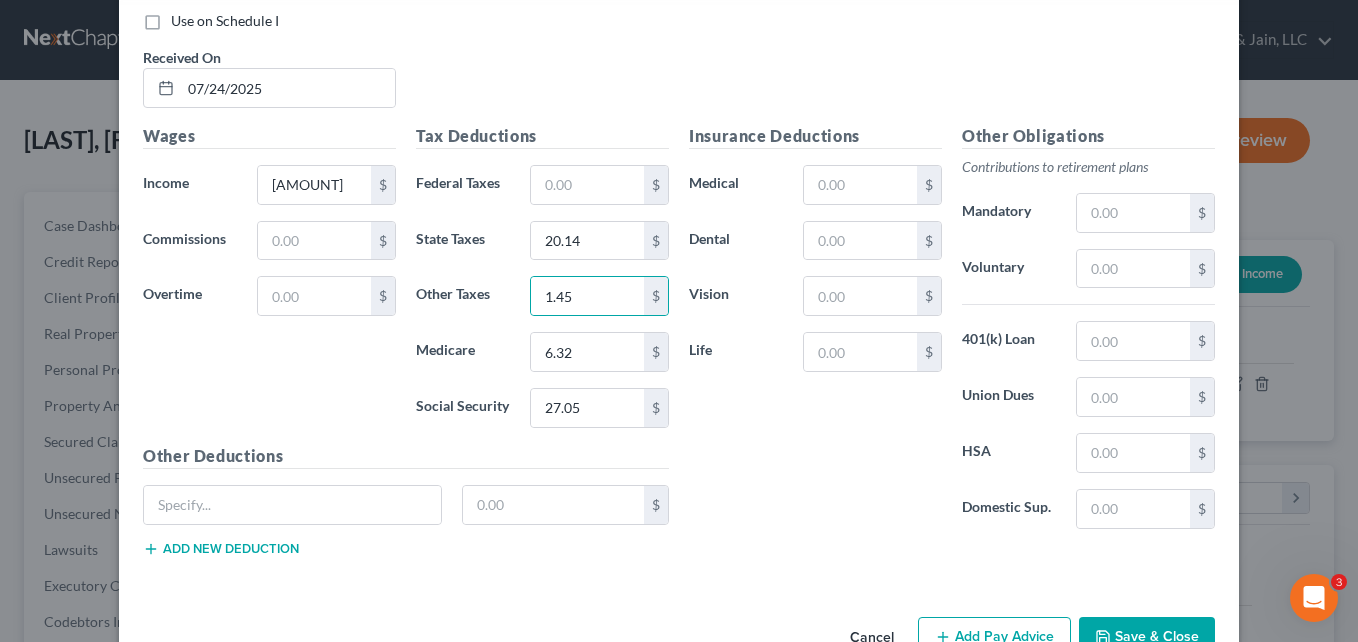 click on "Wages
Income
*
$[AMOUNT] $ Commissions $ Overtime $" at bounding box center (269, 284) 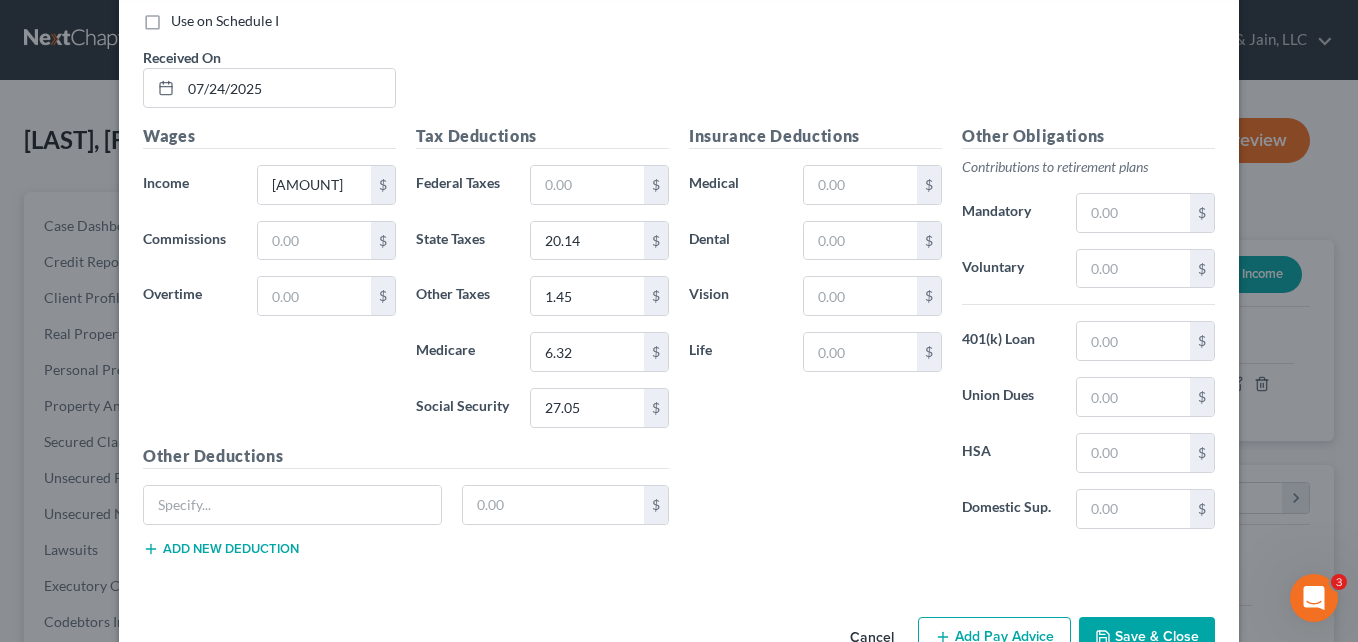 scroll, scrollTop: 1304, scrollLeft: 0, axis: vertical 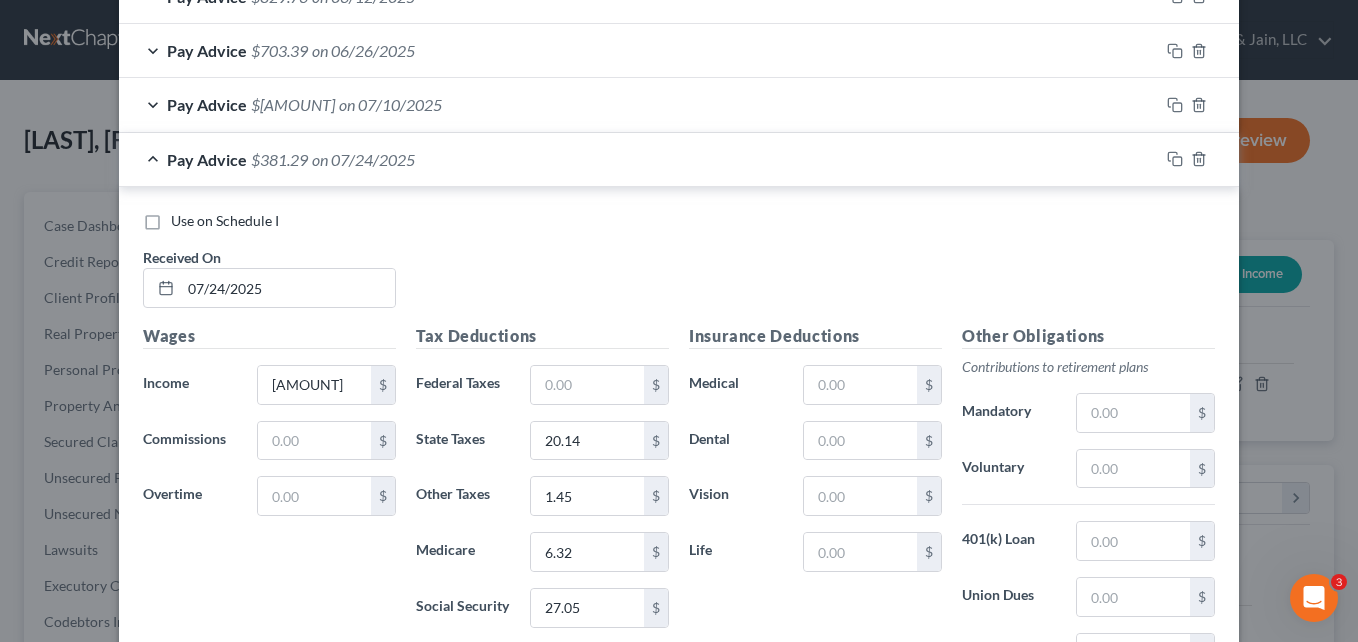 click on "Pay Advice $[AMOUNT] on [MM]/[DD]/[YYYY]" at bounding box center (639, 159) 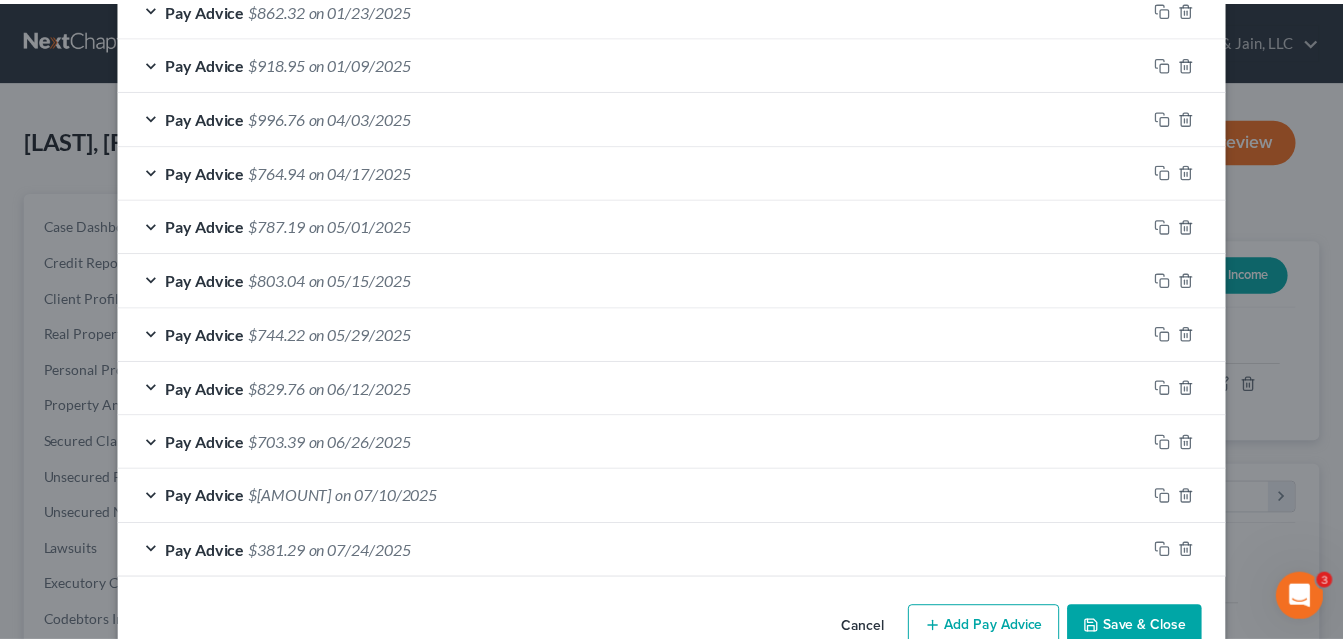 scroll, scrollTop: 959, scrollLeft: 0, axis: vertical 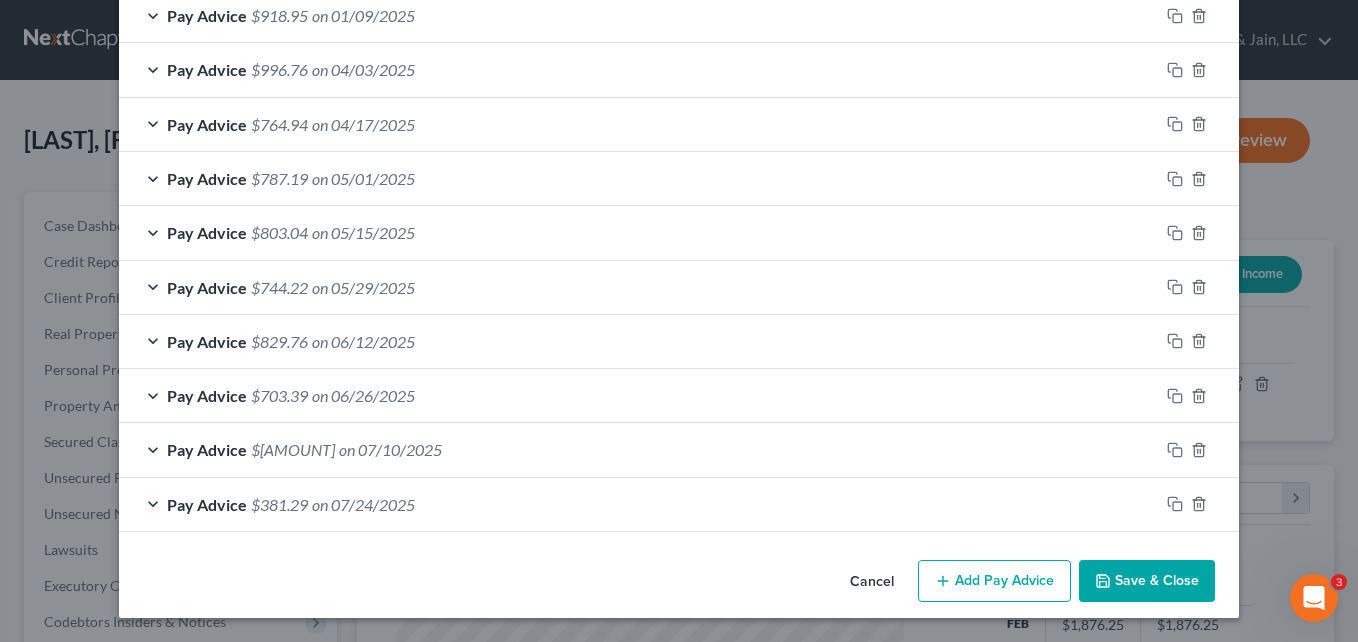 click on "Save & Close" at bounding box center [1147, 581] 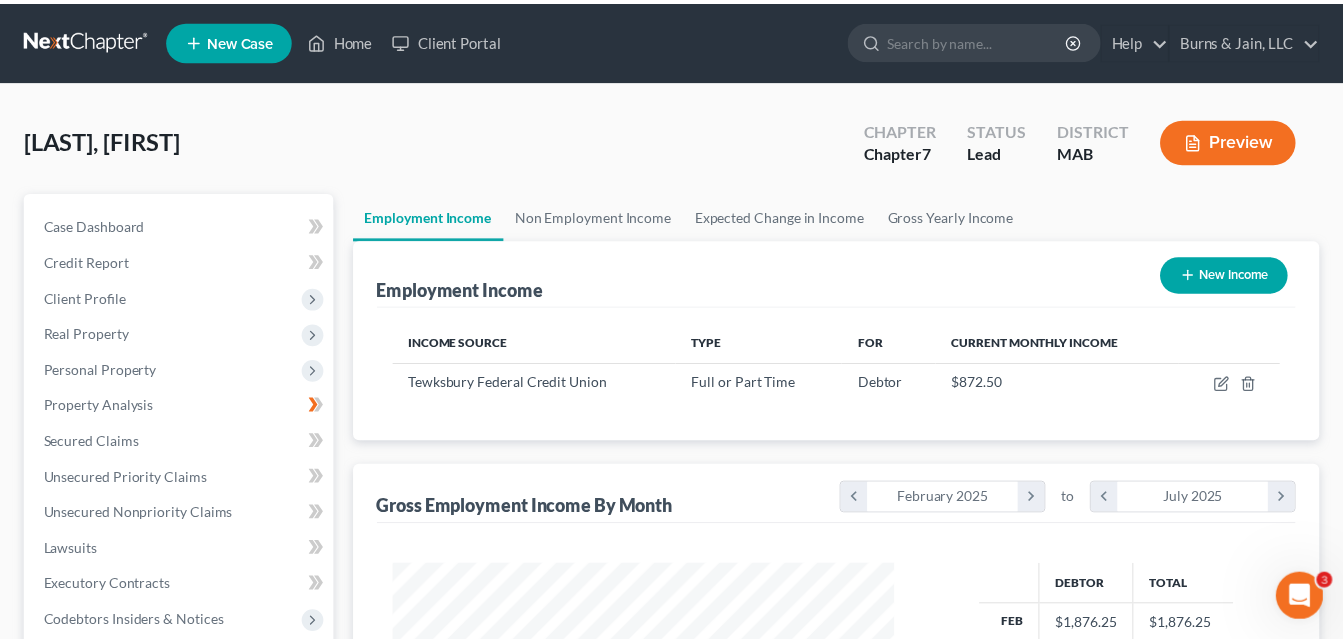 scroll, scrollTop: 359, scrollLeft: 541, axis: both 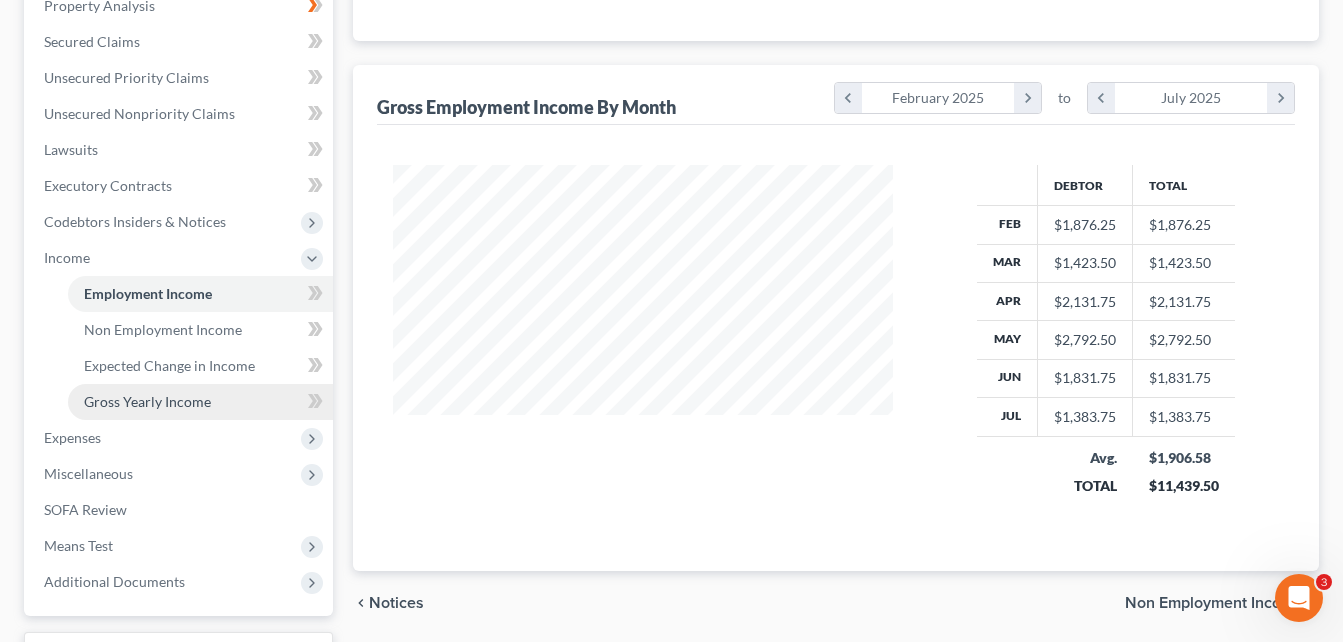 click on "Gross Yearly Income" at bounding box center (200, 402) 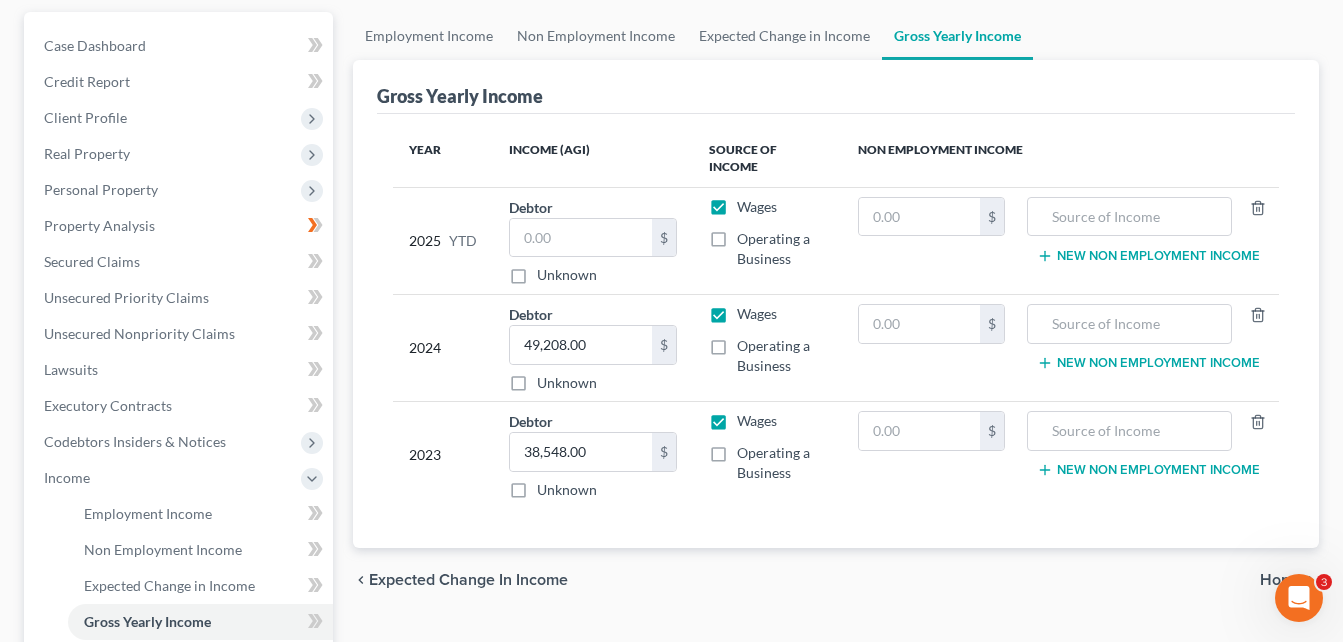 scroll, scrollTop: 200, scrollLeft: 0, axis: vertical 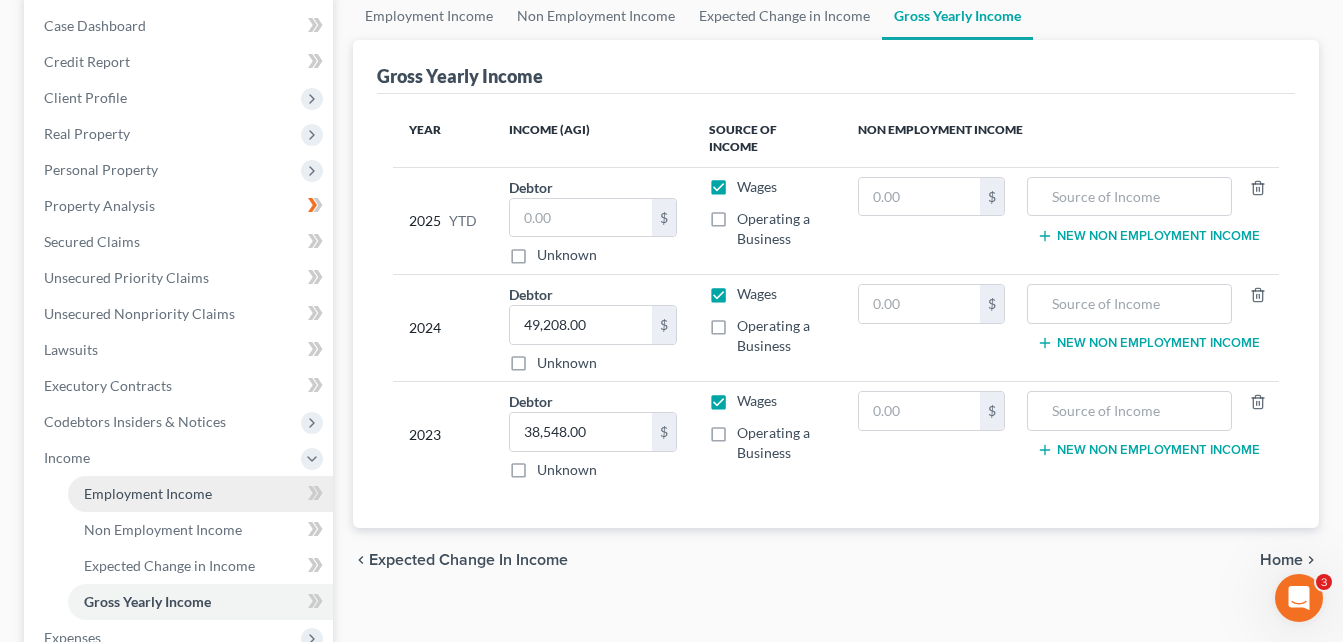 click on "Employment Income" at bounding box center (148, 493) 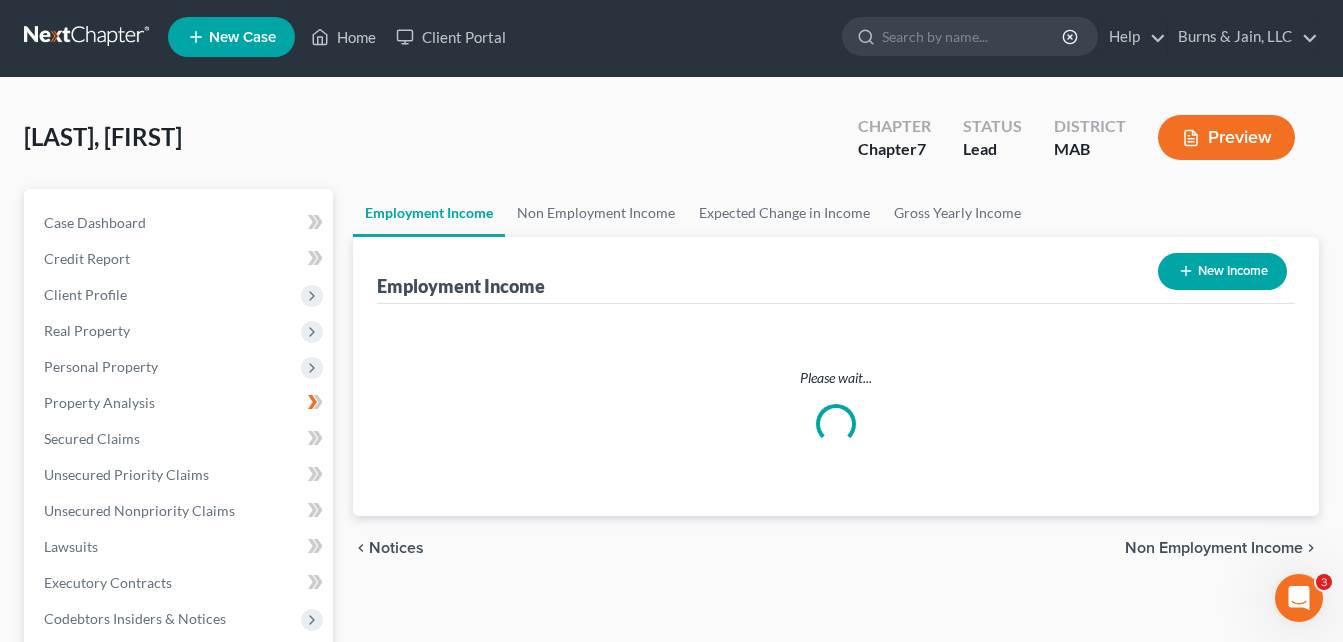 scroll, scrollTop: 0, scrollLeft: 0, axis: both 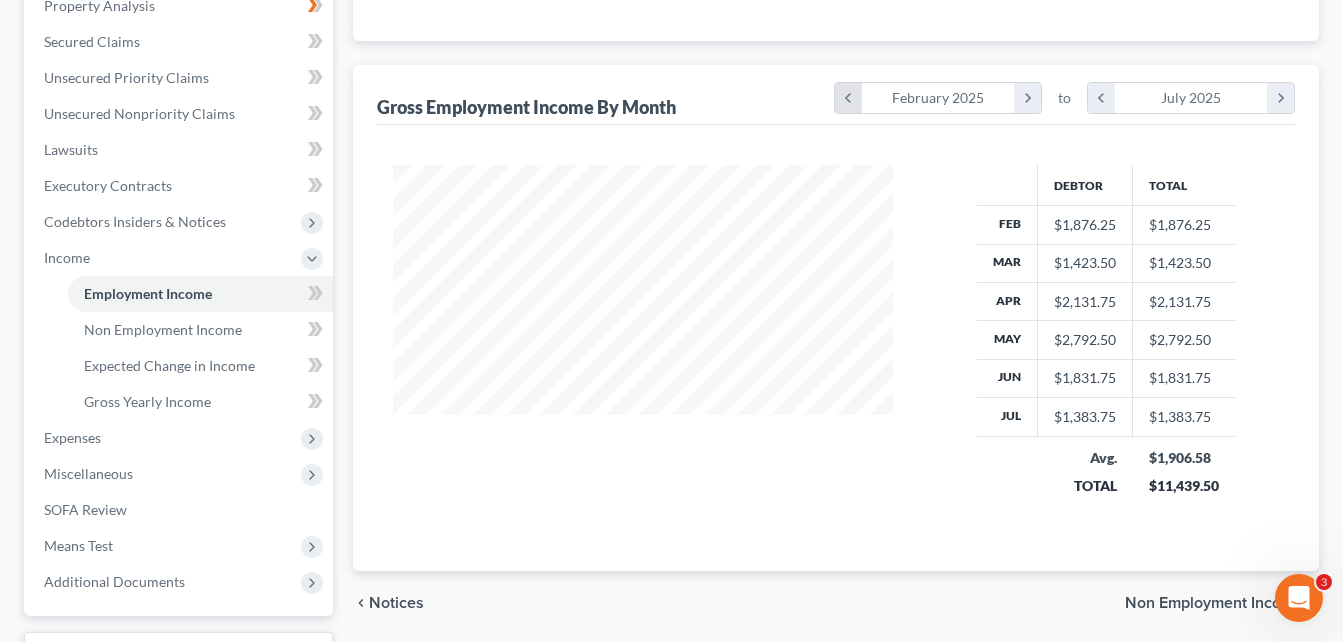 click on "chevron_left" at bounding box center [848, 98] 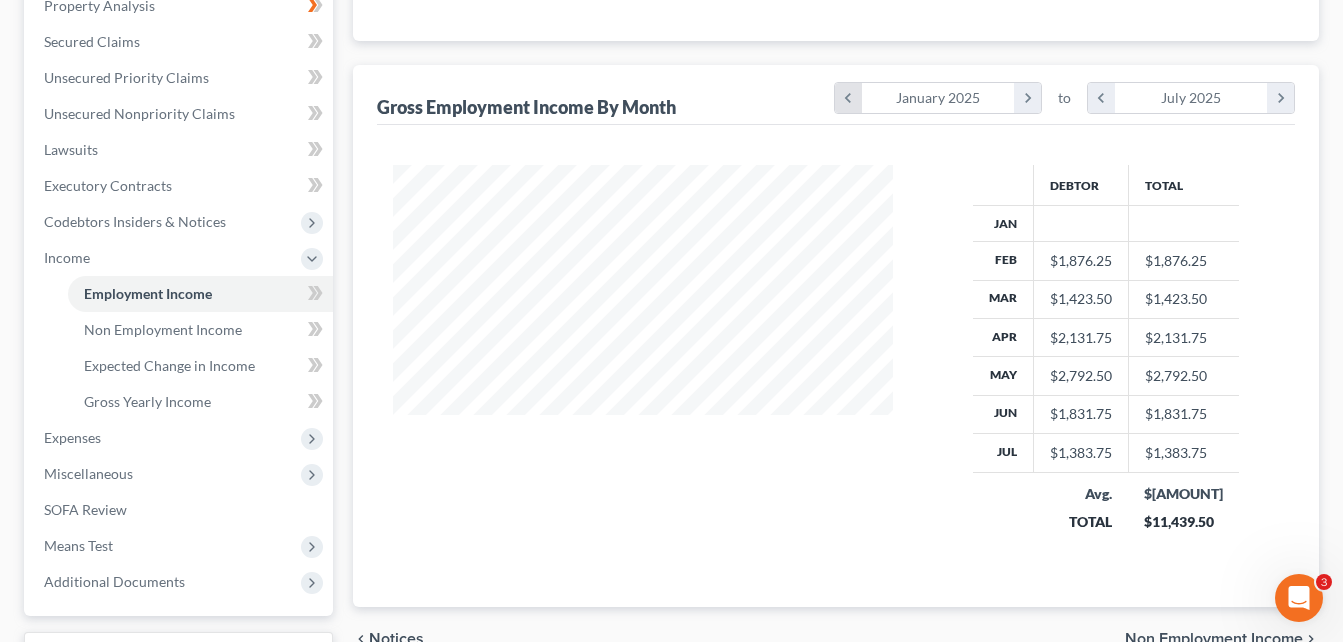 scroll, scrollTop: 999606, scrollLeft: 999460, axis: both 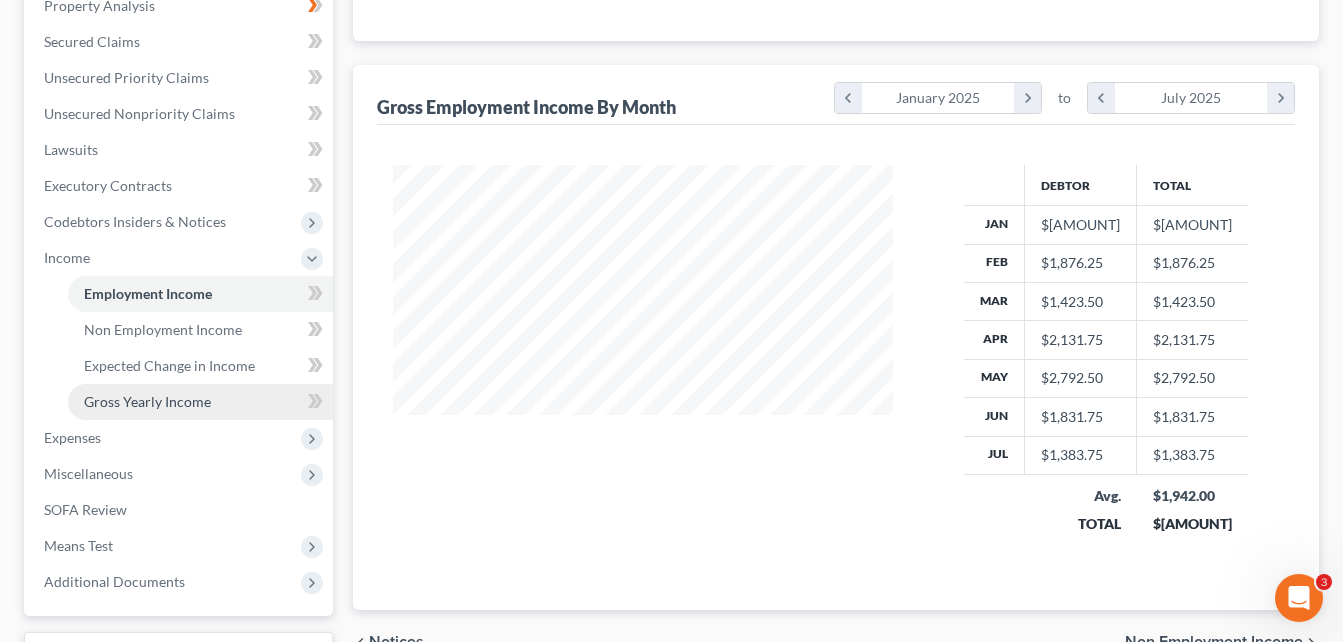 click on "Gross Yearly Income" at bounding box center (147, 401) 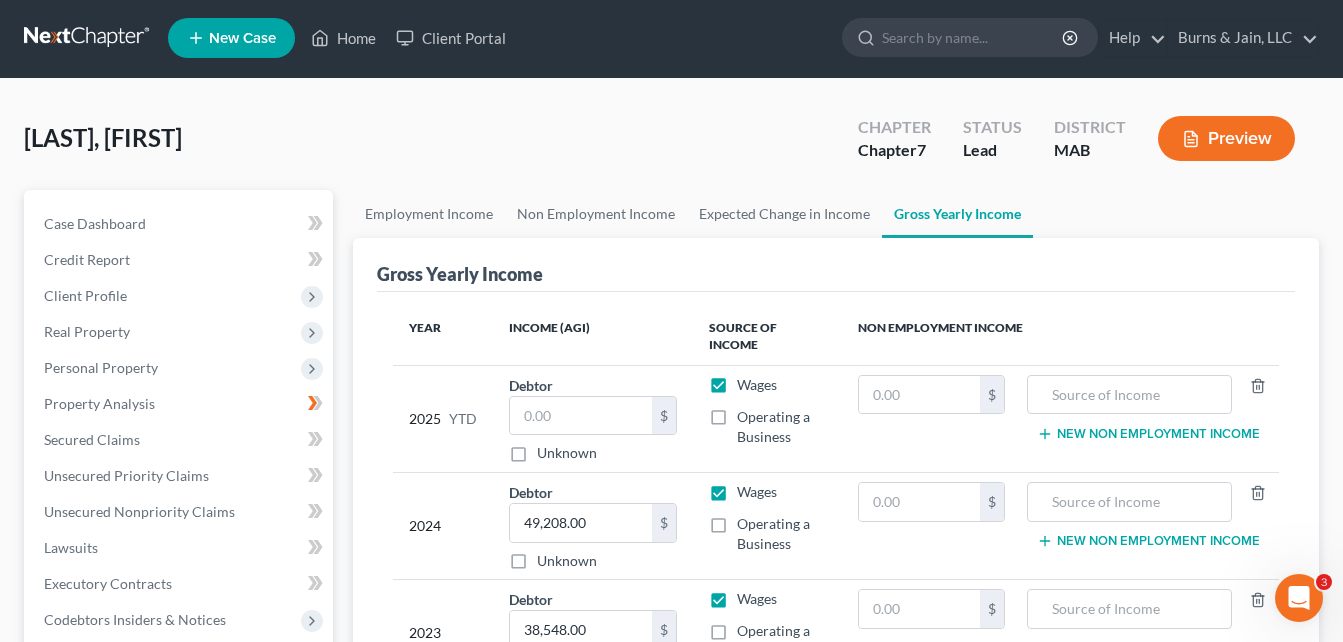 scroll, scrollTop: 0, scrollLeft: 0, axis: both 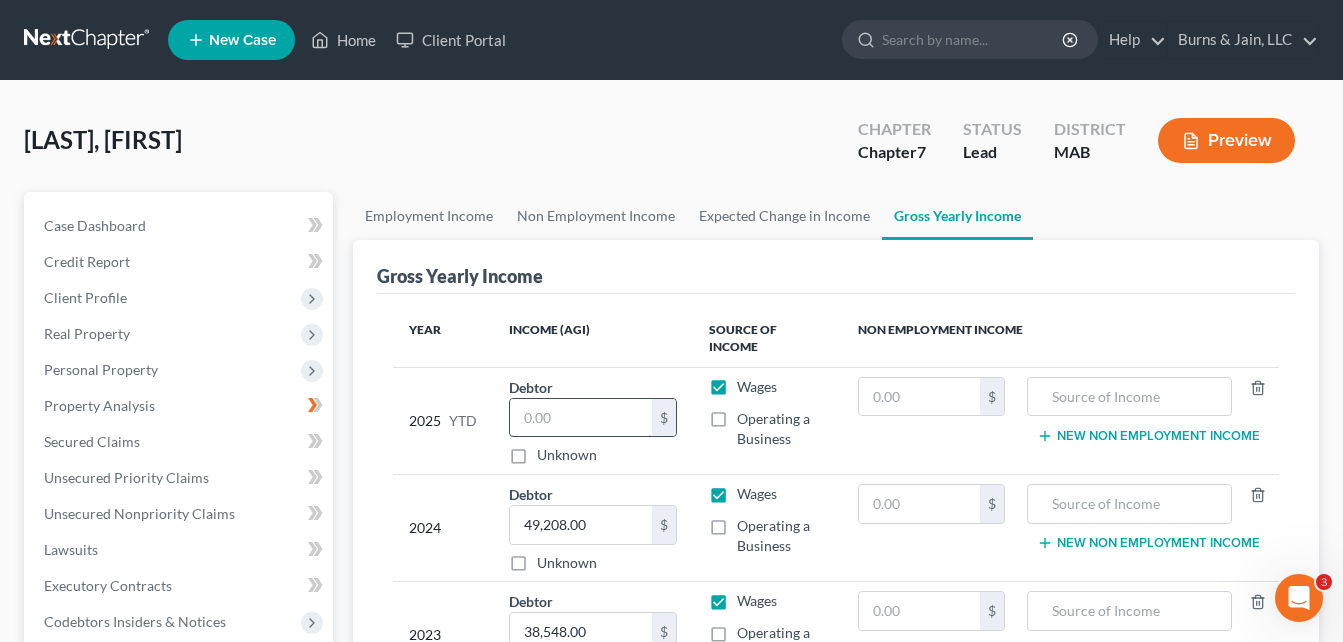 click at bounding box center (581, 418) 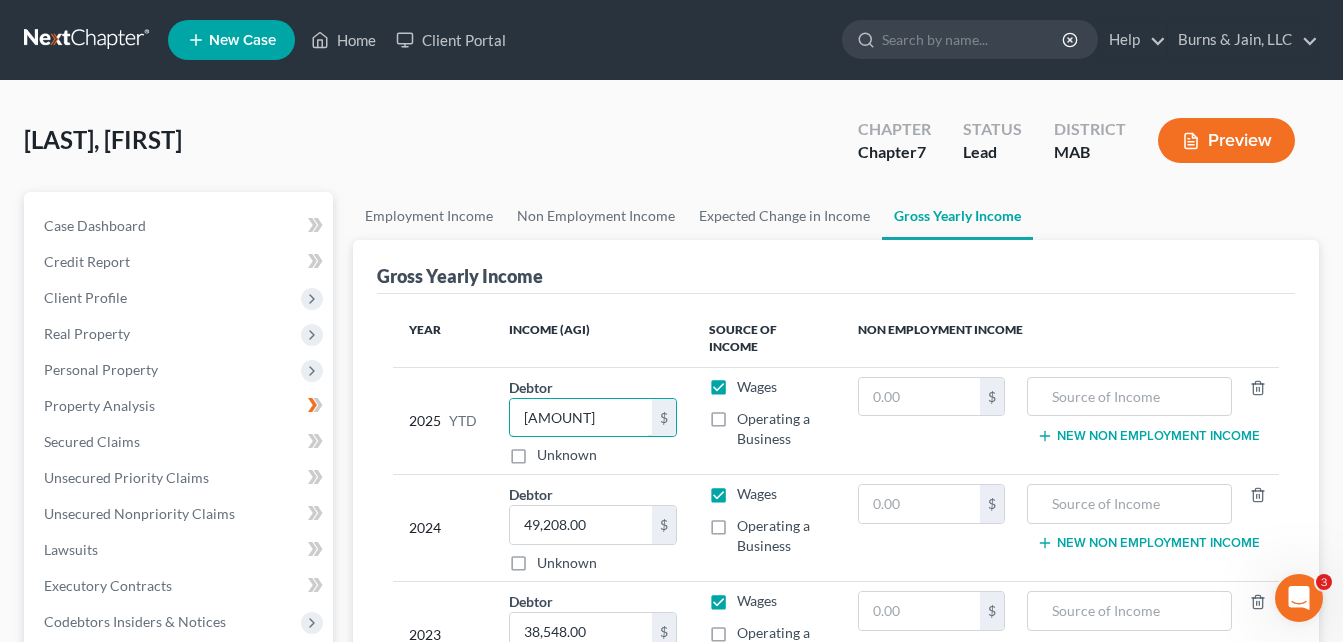 type on "[AMOUNT]" 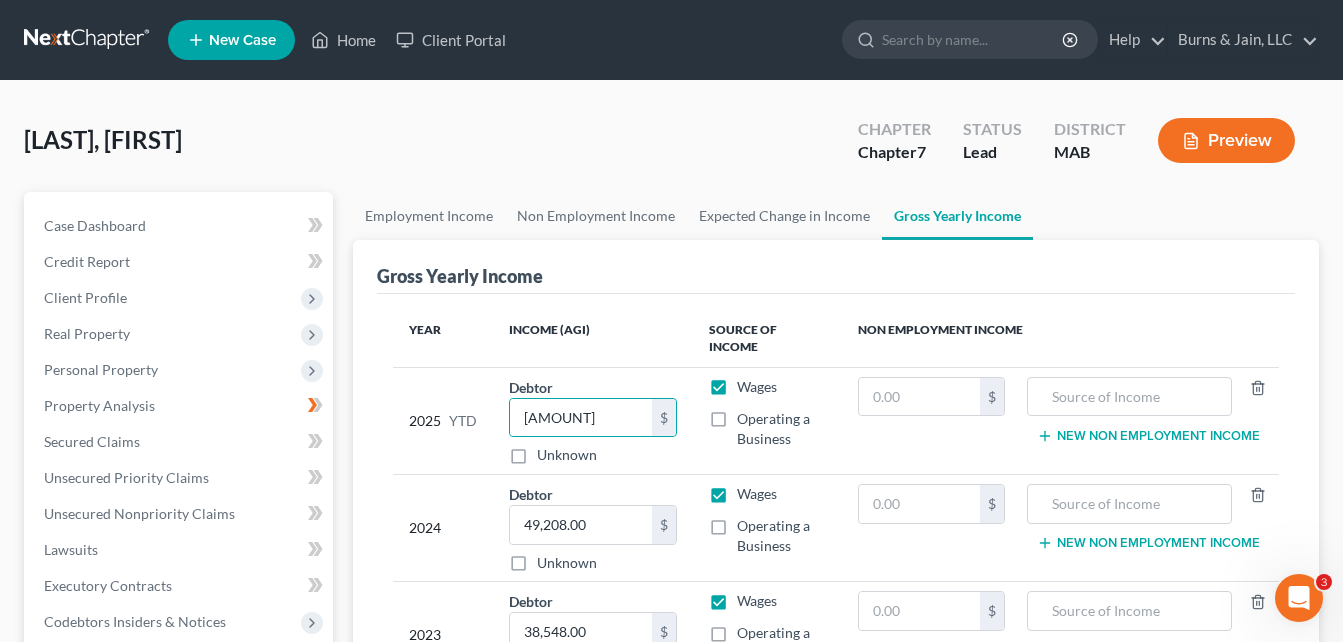 click on "2025  YTD" at bounding box center (443, 420) 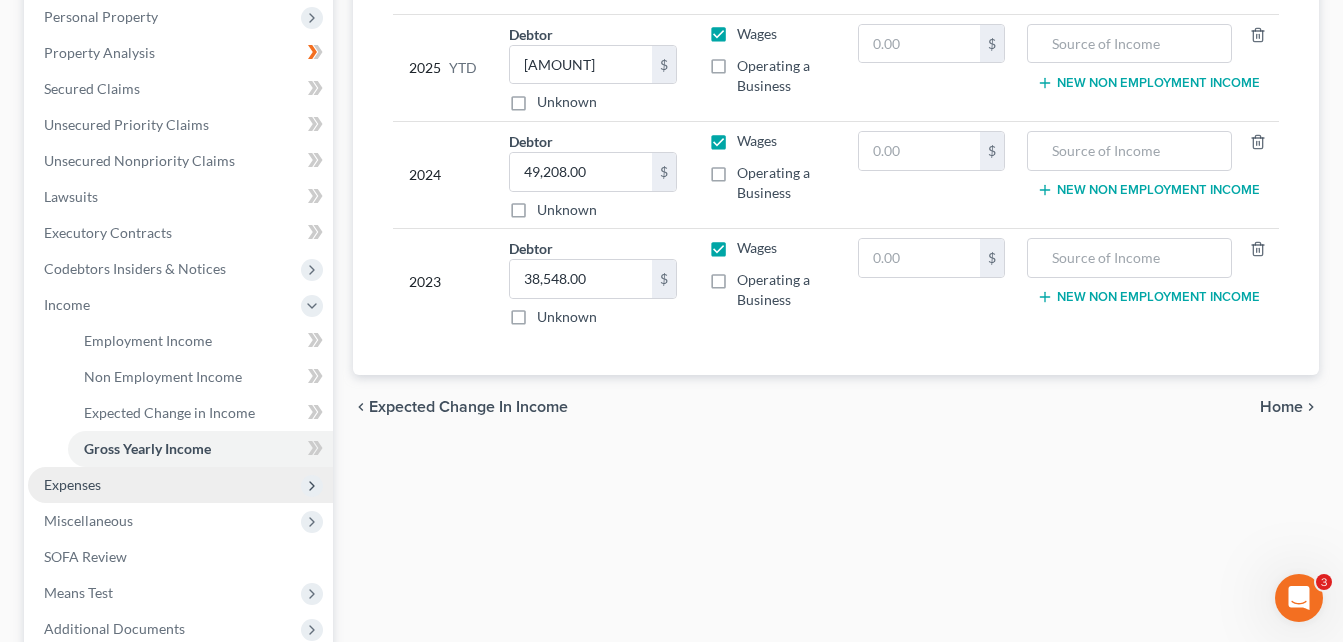 scroll, scrollTop: 400, scrollLeft: 0, axis: vertical 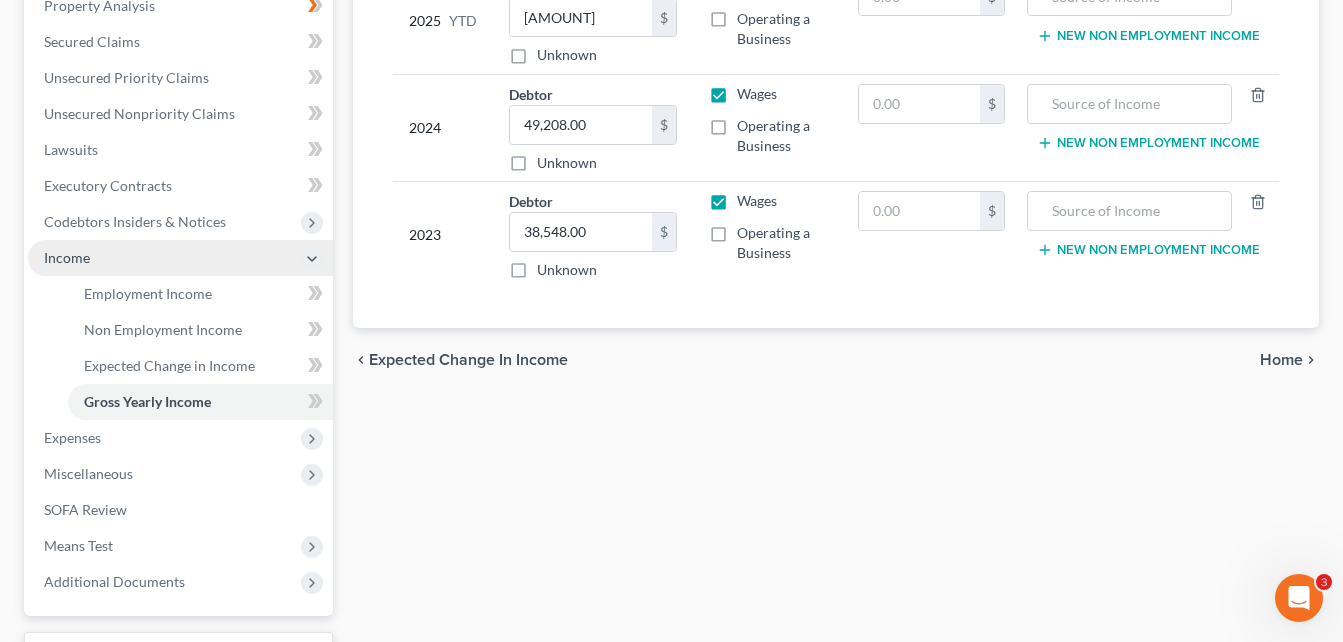 click 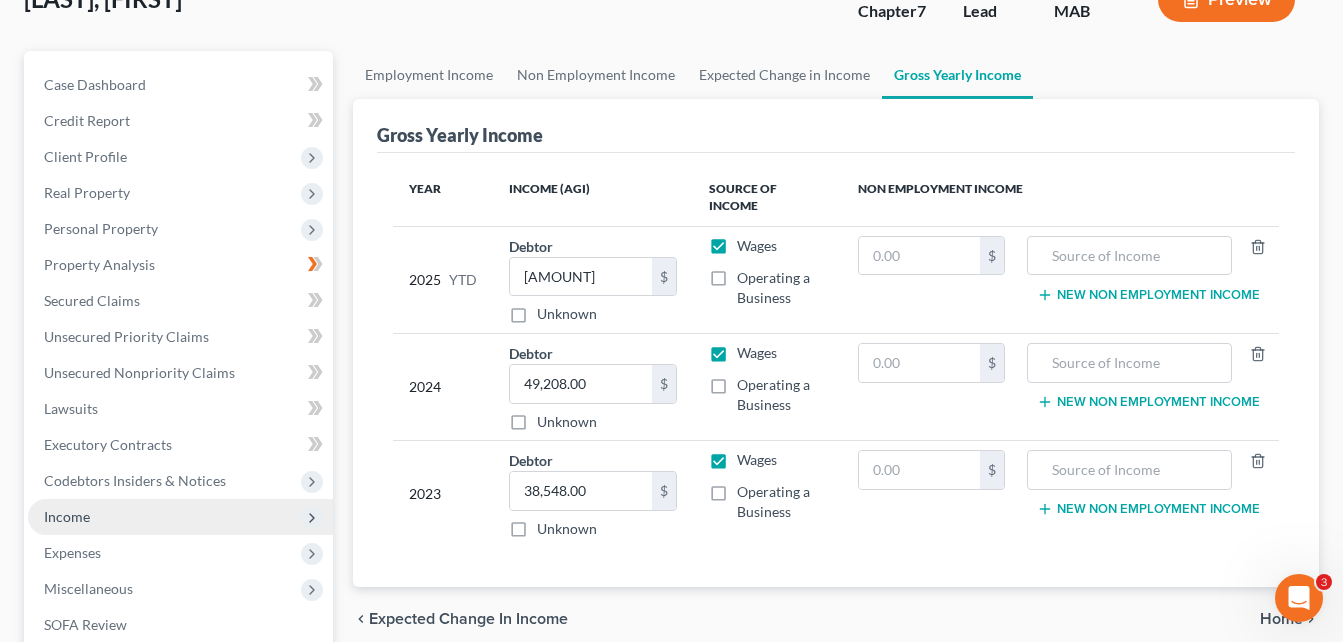 scroll, scrollTop: 0, scrollLeft: 0, axis: both 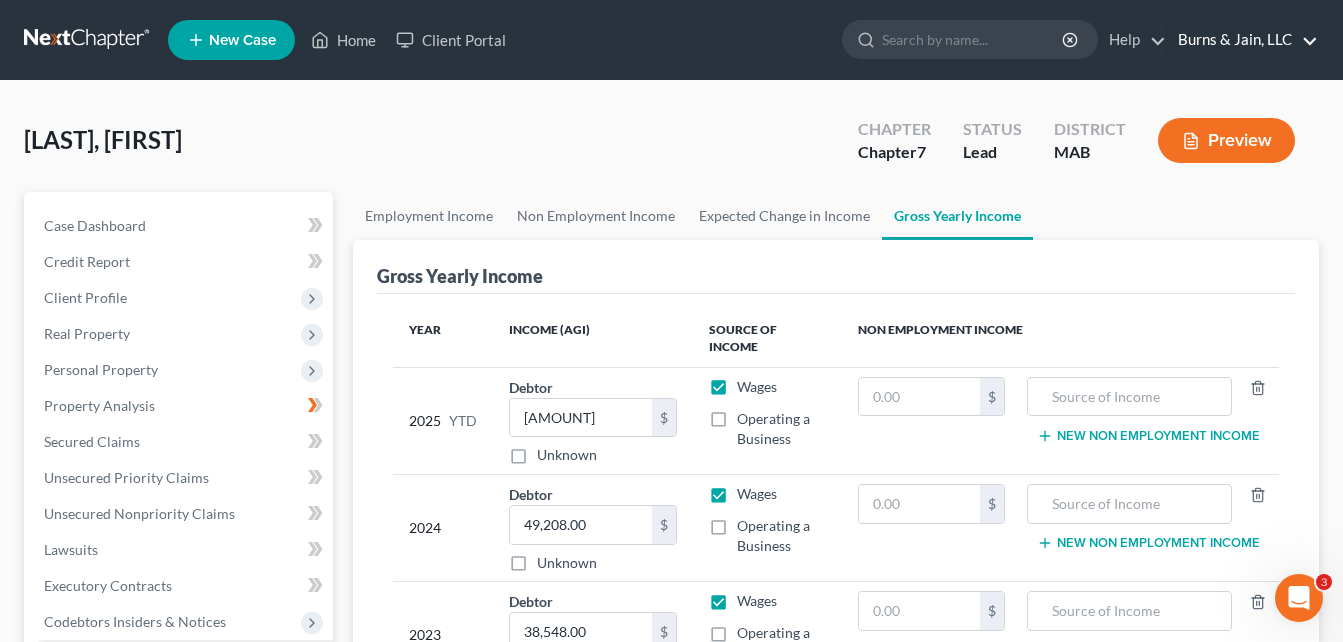 click on "Burns & Jain, LLC" at bounding box center [1243, 40] 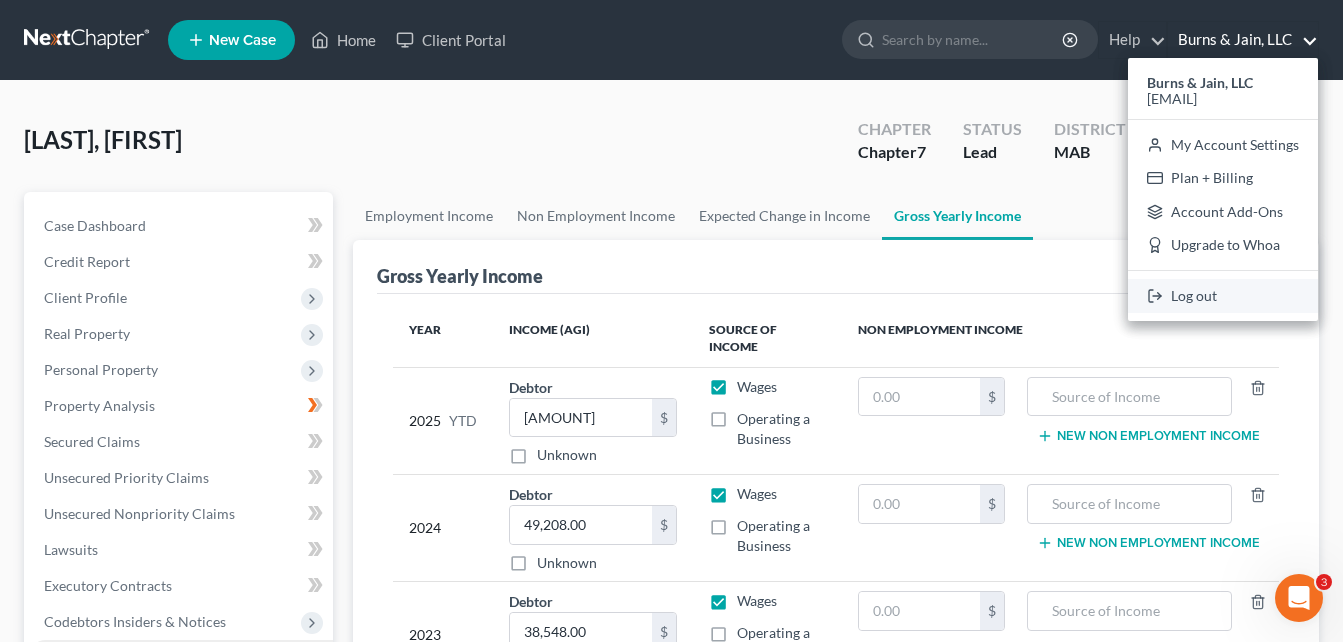 click on "Log out" at bounding box center (1223, 296) 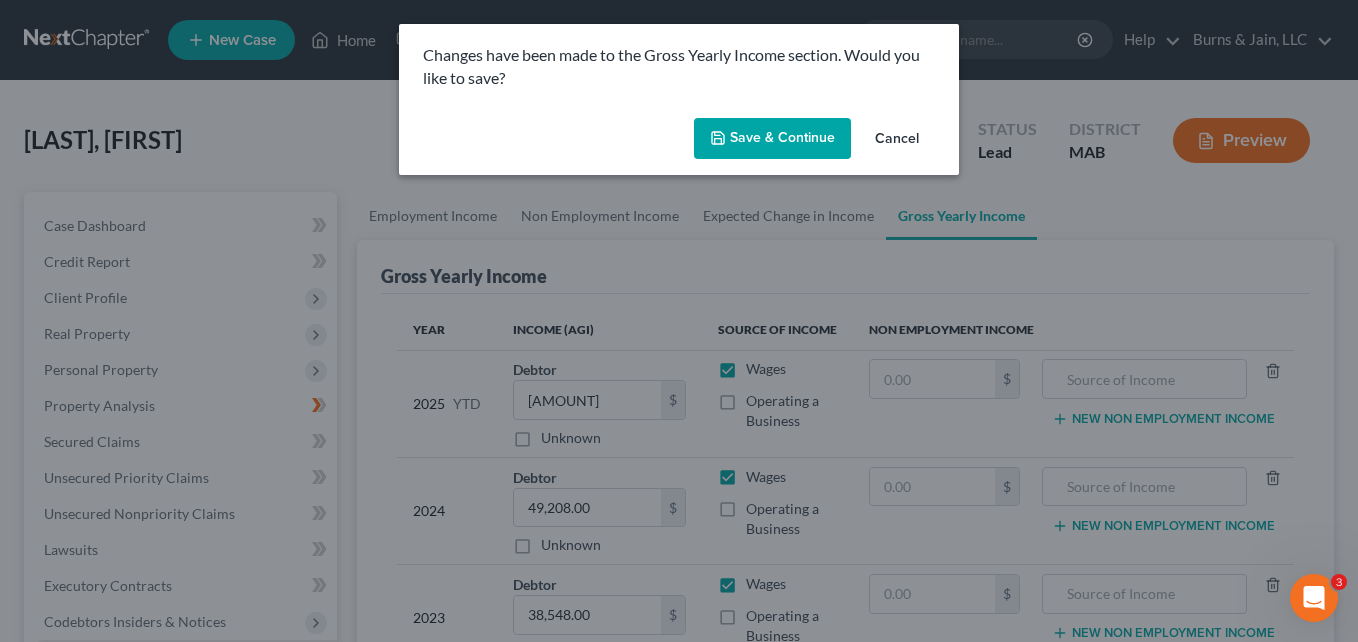 click on "Save & Continue" at bounding box center [772, 139] 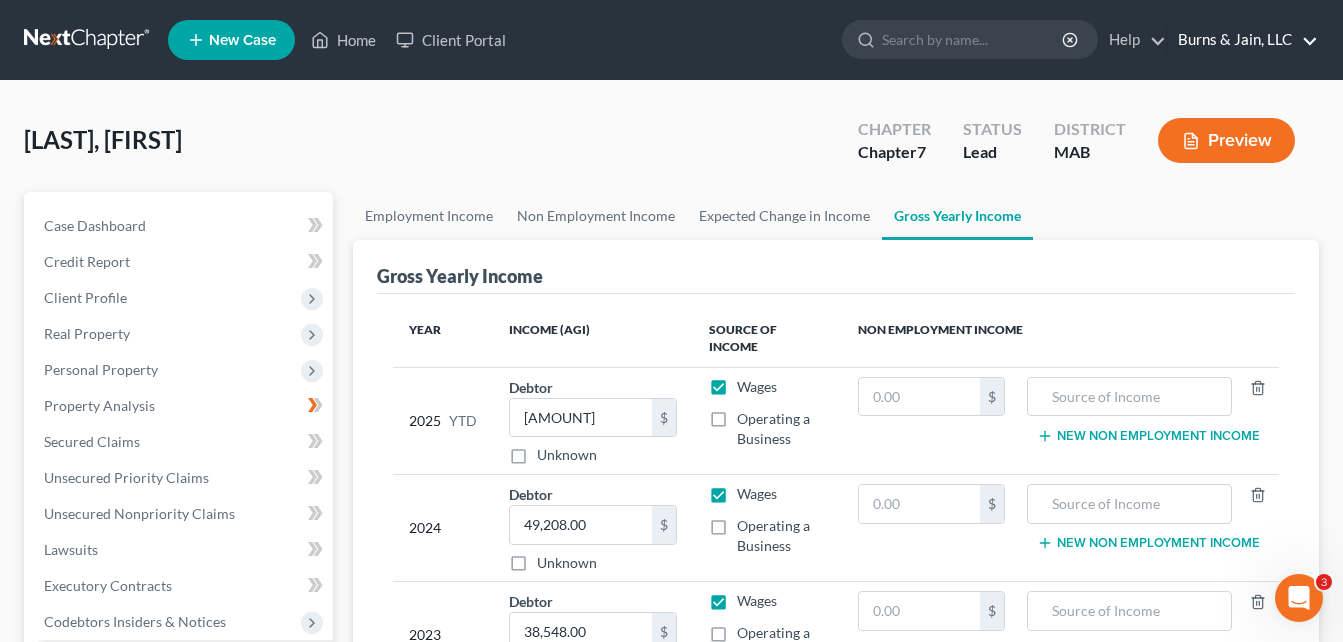 click on "Burns & Jain, LLC" at bounding box center (1243, 40) 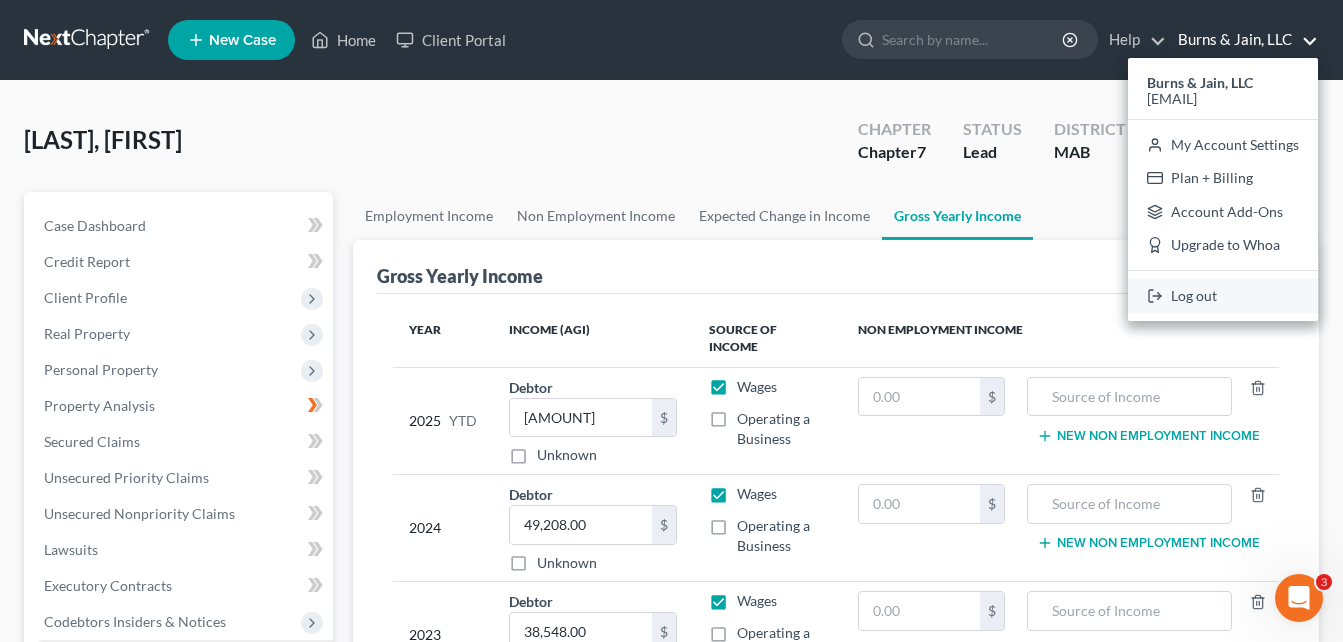 click on "Log out" at bounding box center [1223, 296] 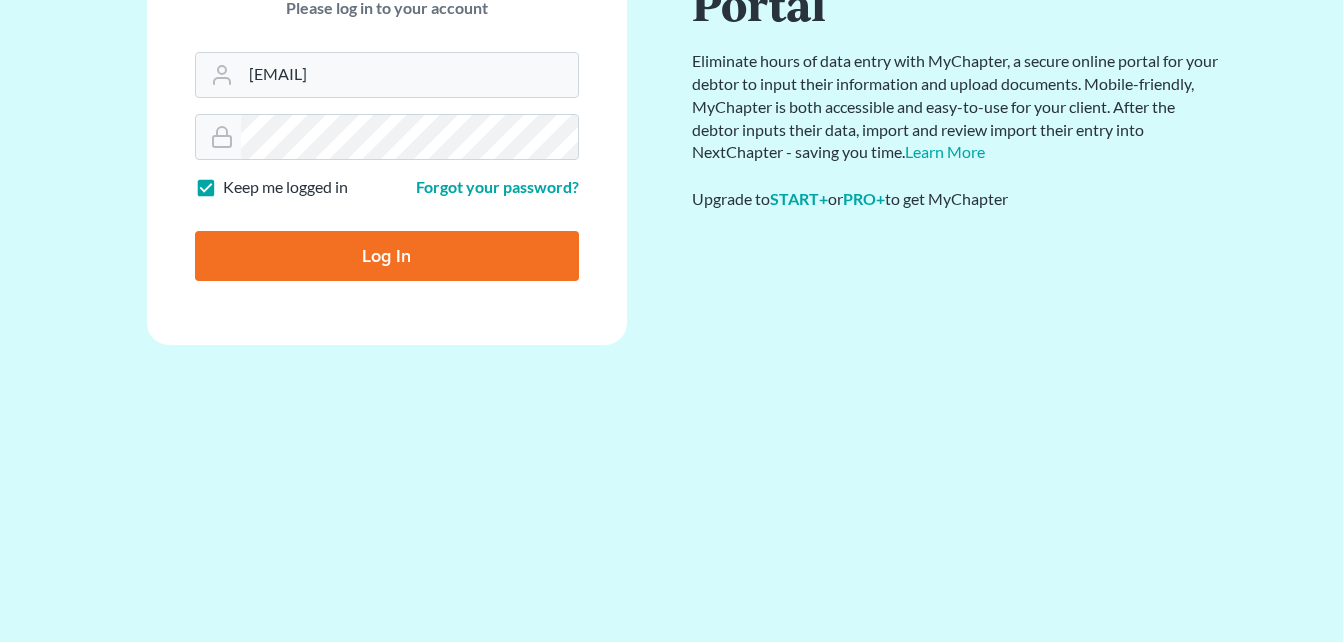scroll, scrollTop: 51, scrollLeft: 0, axis: vertical 